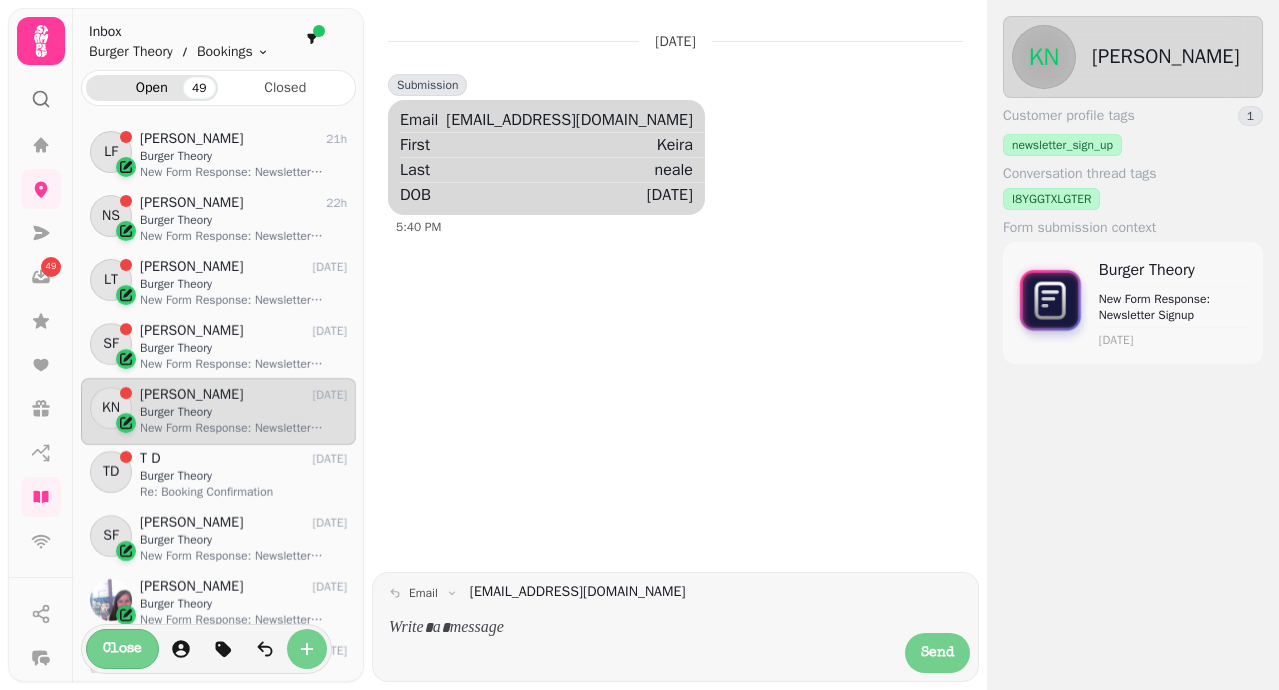 scroll, scrollTop: 0, scrollLeft: 0, axis: both 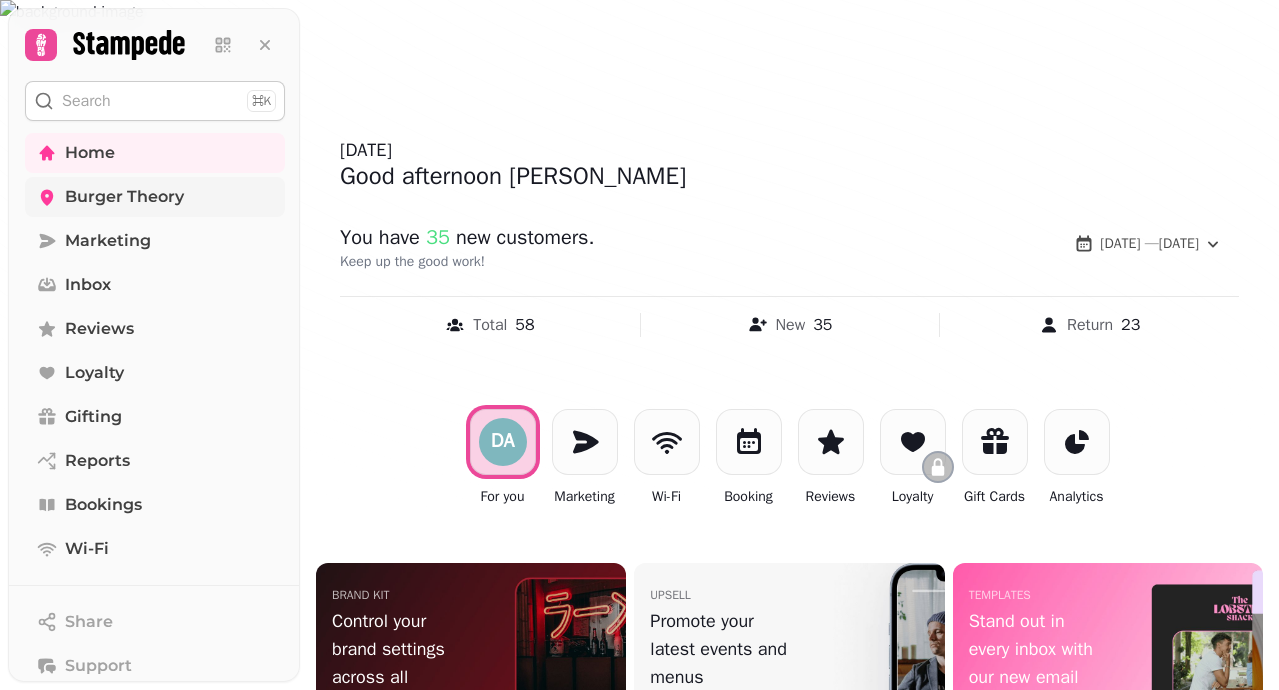 click on "Burger Theory" at bounding box center (124, 197) 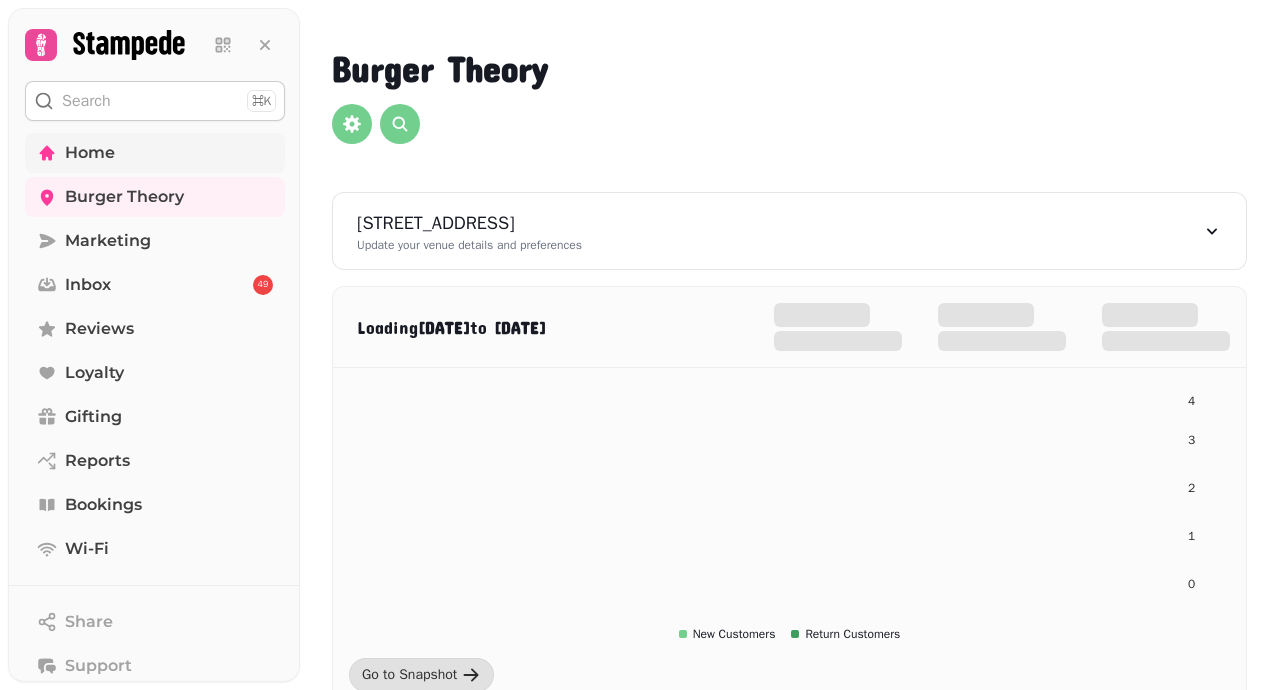 click on "Home" at bounding box center [155, 153] 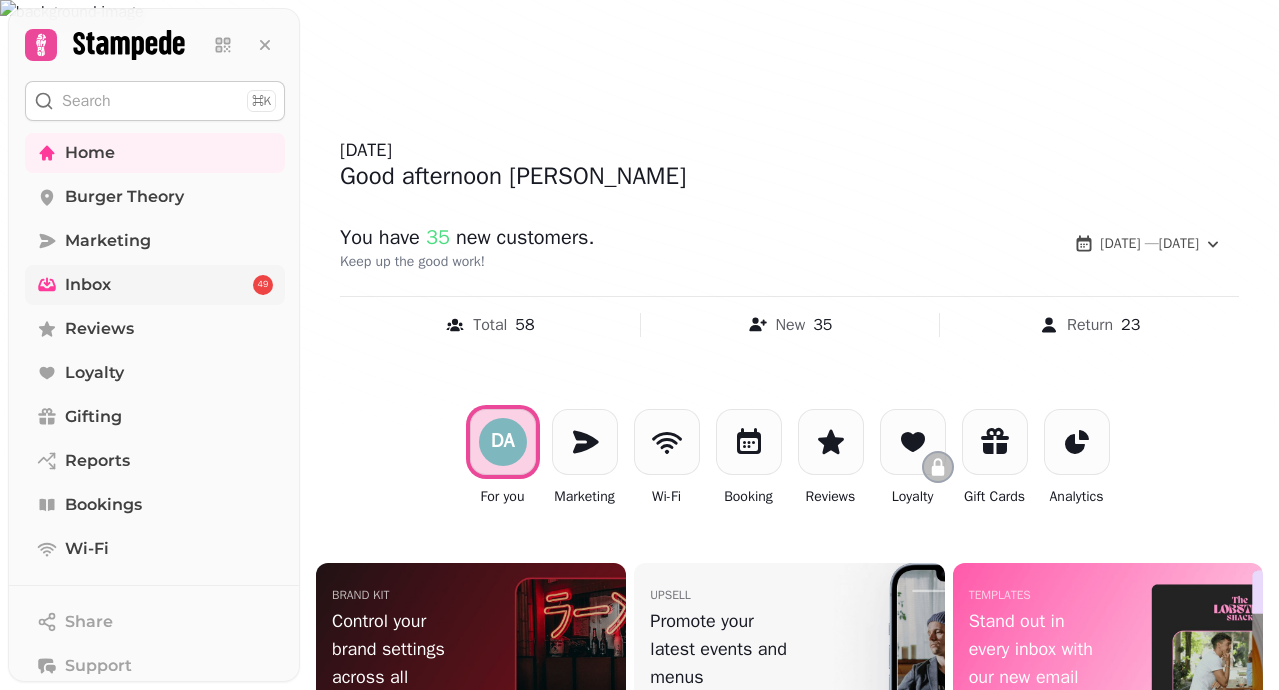 click on "Inbox 49" at bounding box center [155, 285] 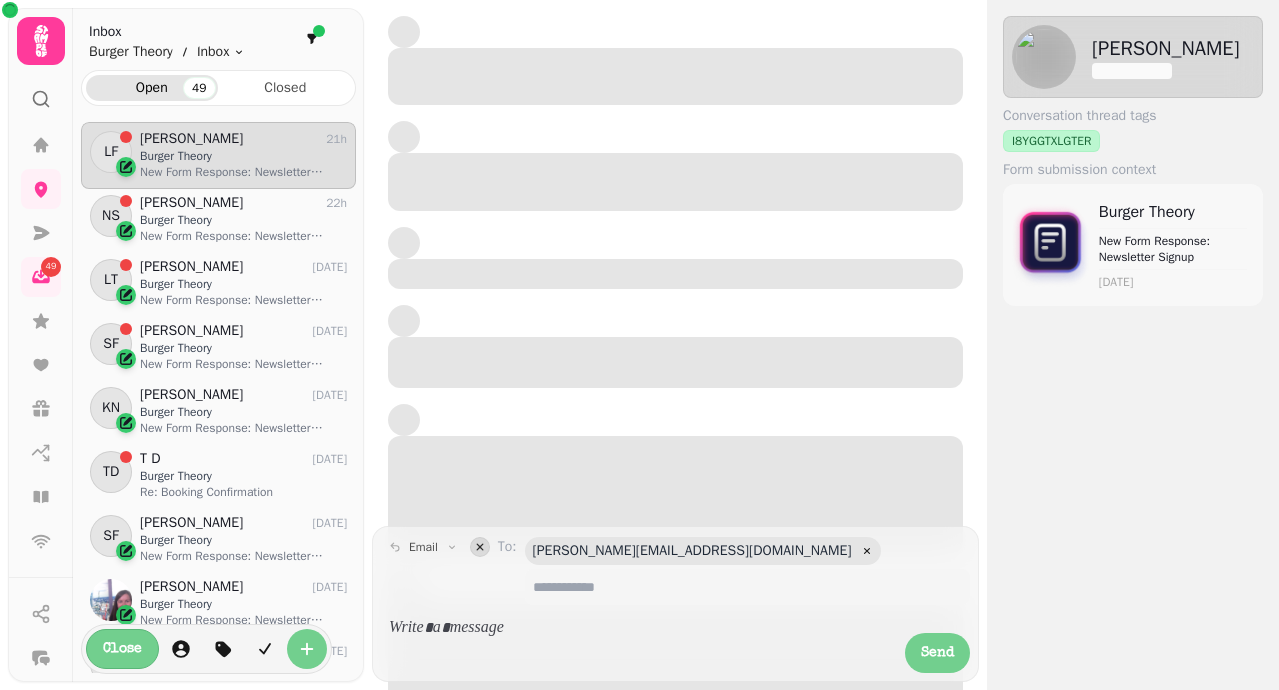 scroll, scrollTop: 1, scrollLeft: 1, axis: both 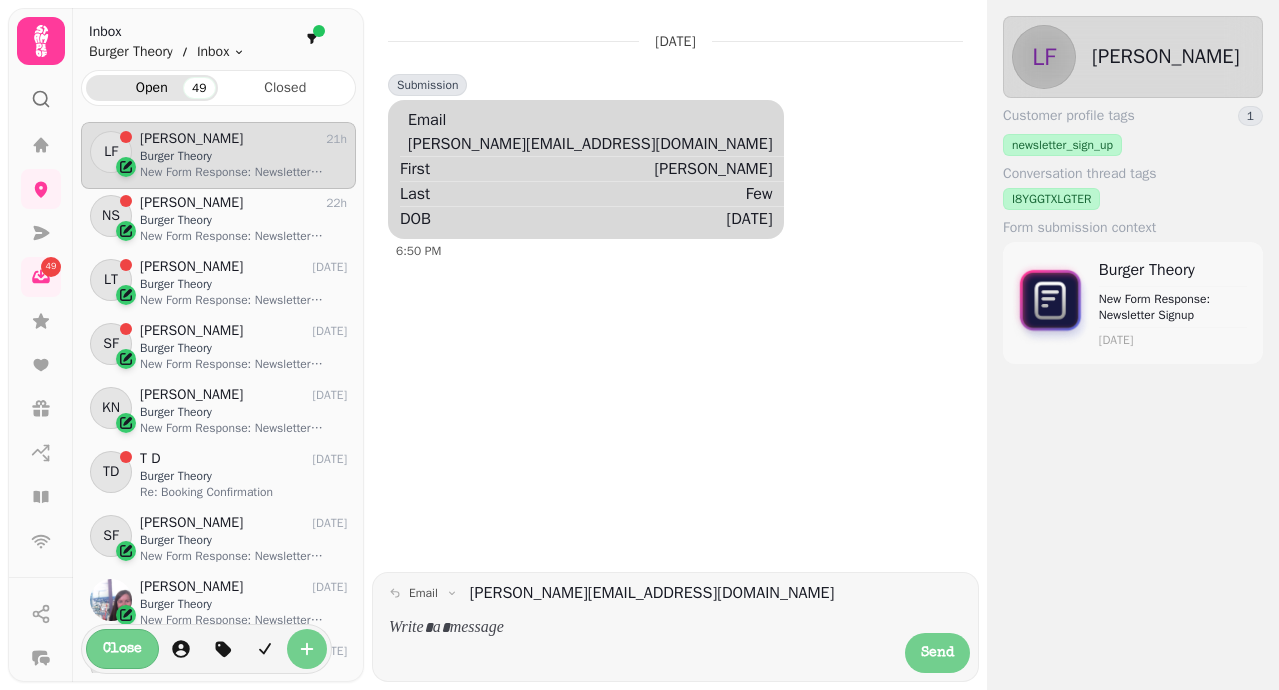 click 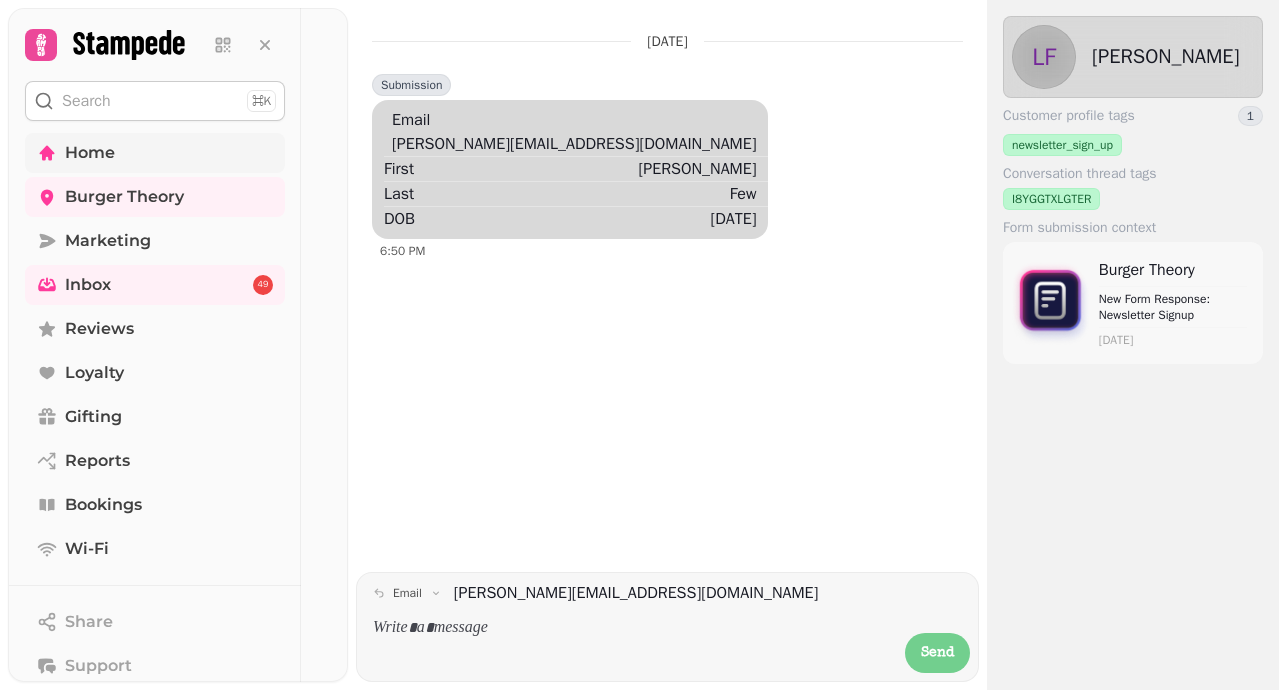 click on "Home" at bounding box center (90, 153) 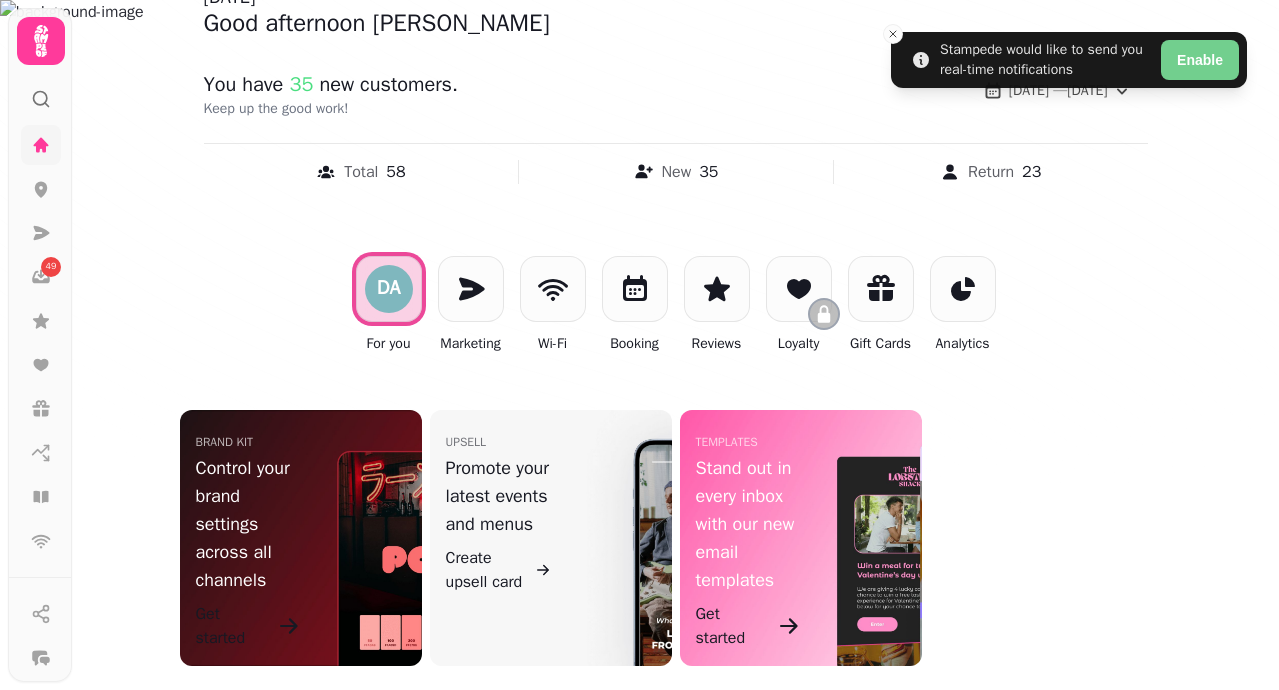 scroll, scrollTop: 0, scrollLeft: 0, axis: both 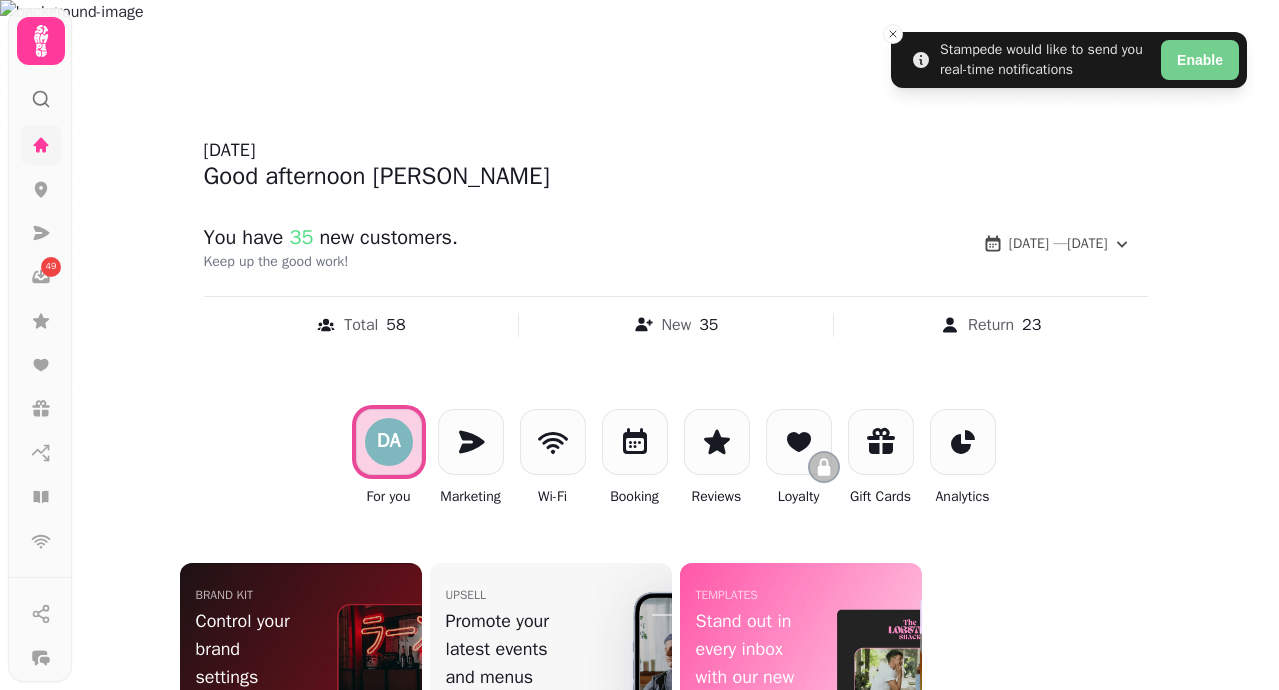 click on "Saturday, July 26 Good afternoon   Danny" at bounding box center (676, 164) 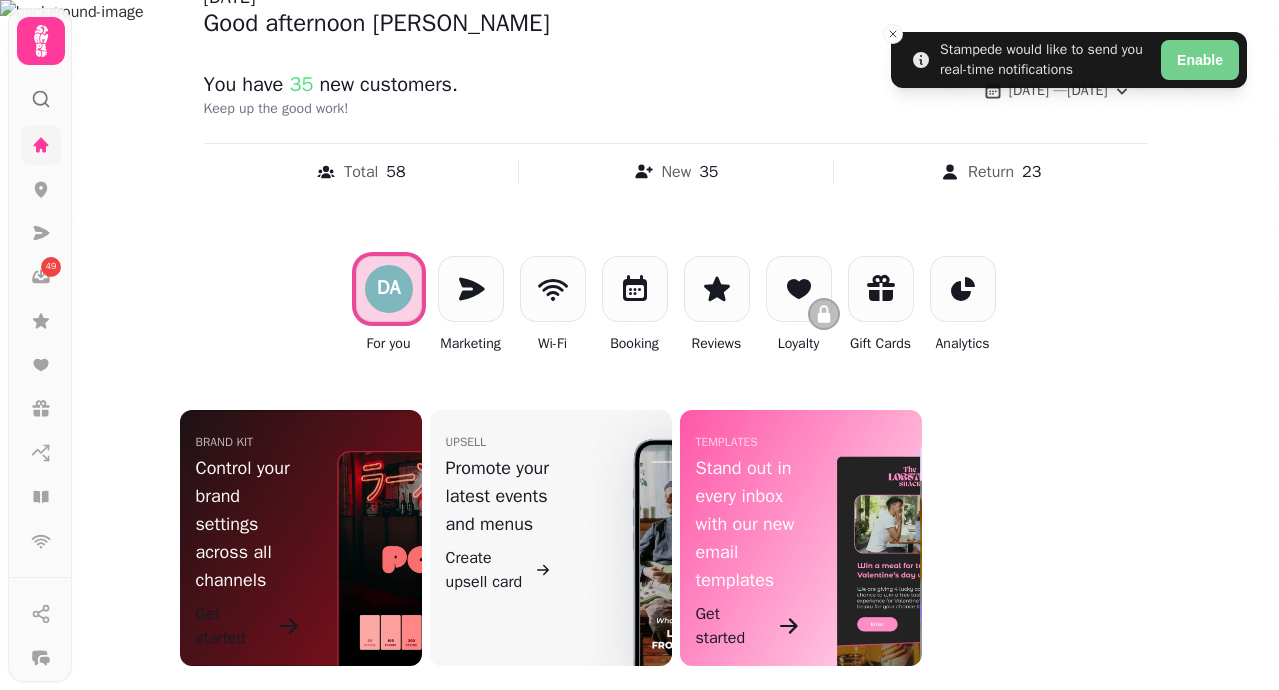 scroll, scrollTop: 0, scrollLeft: 0, axis: both 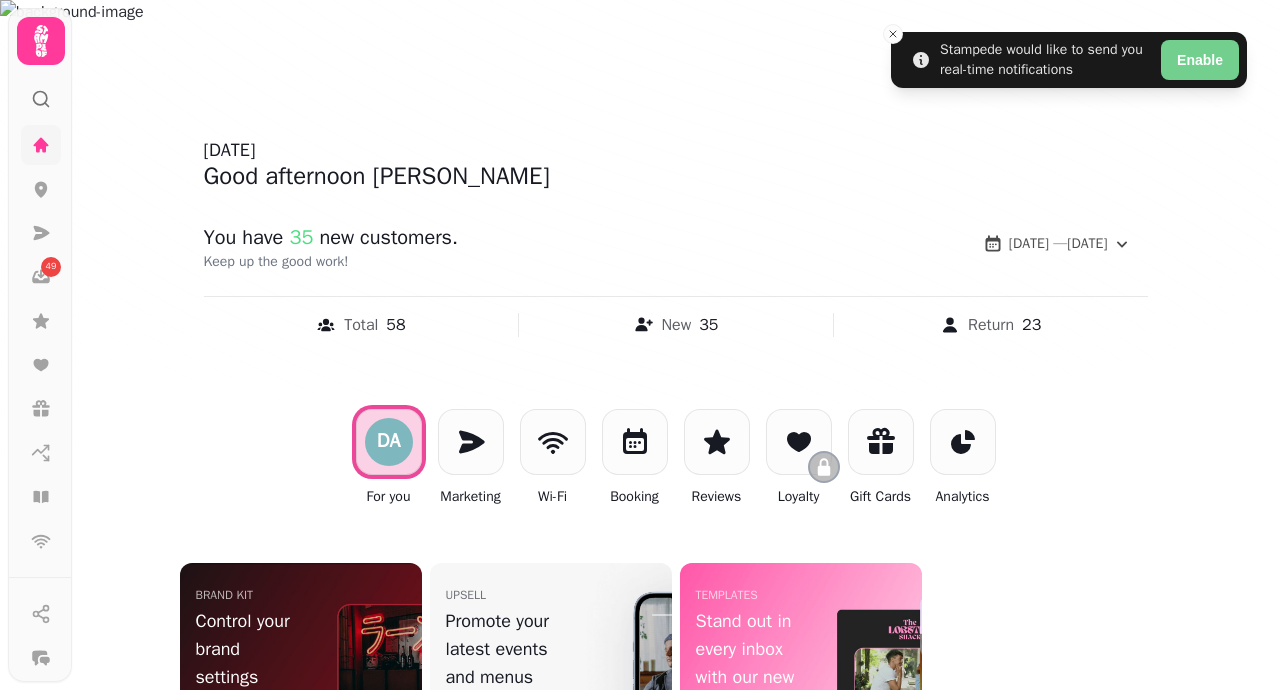 click on "You have   35   new customer s . Keep up the good work!" at bounding box center [581, 248] 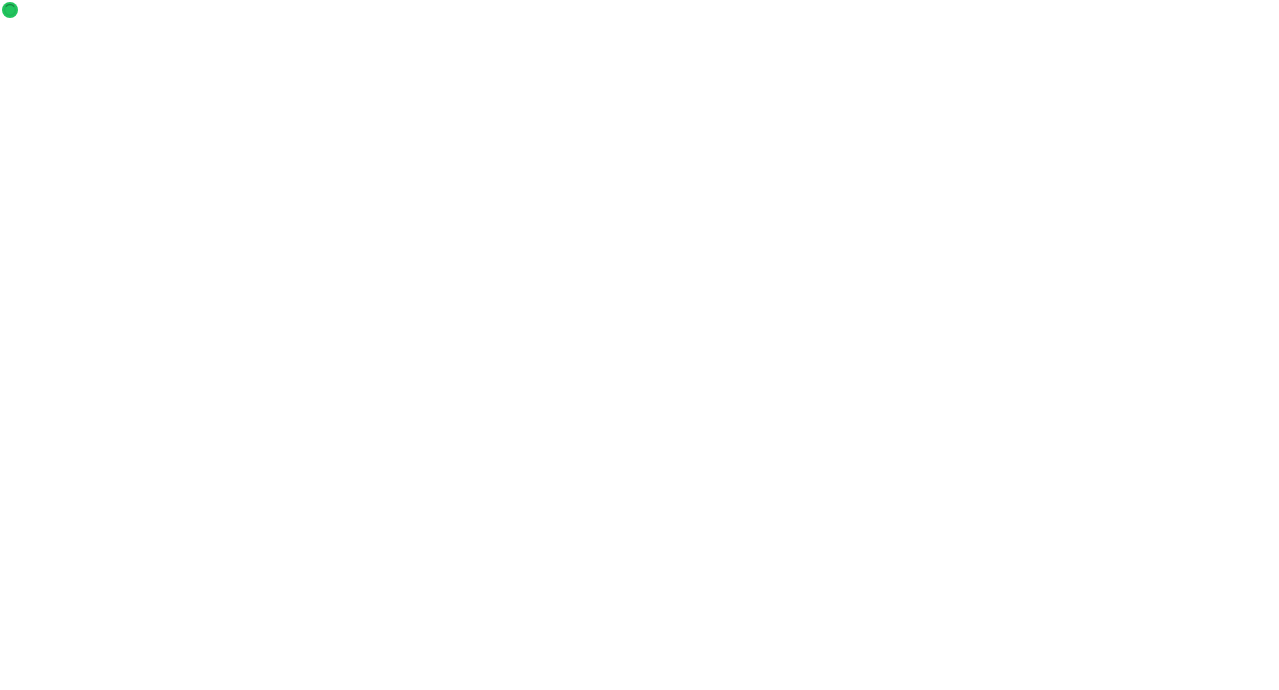 scroll, scrollTop: 0, scrollLeft: 0, axis: both 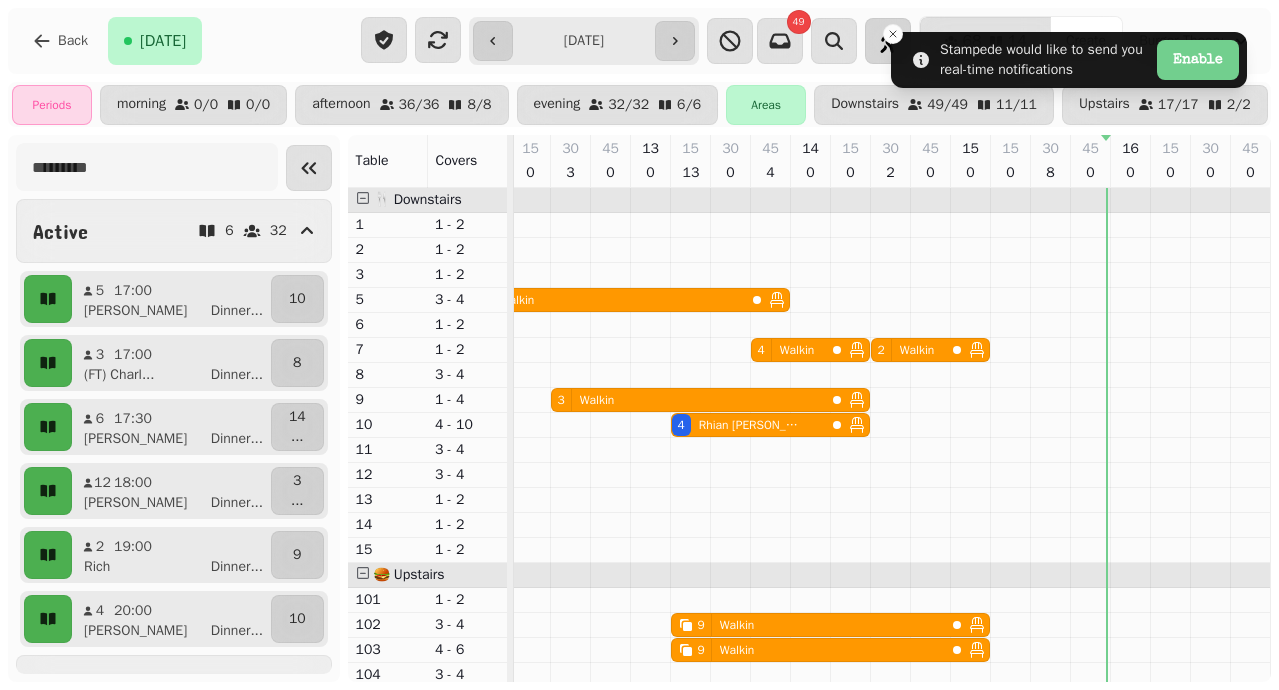 click 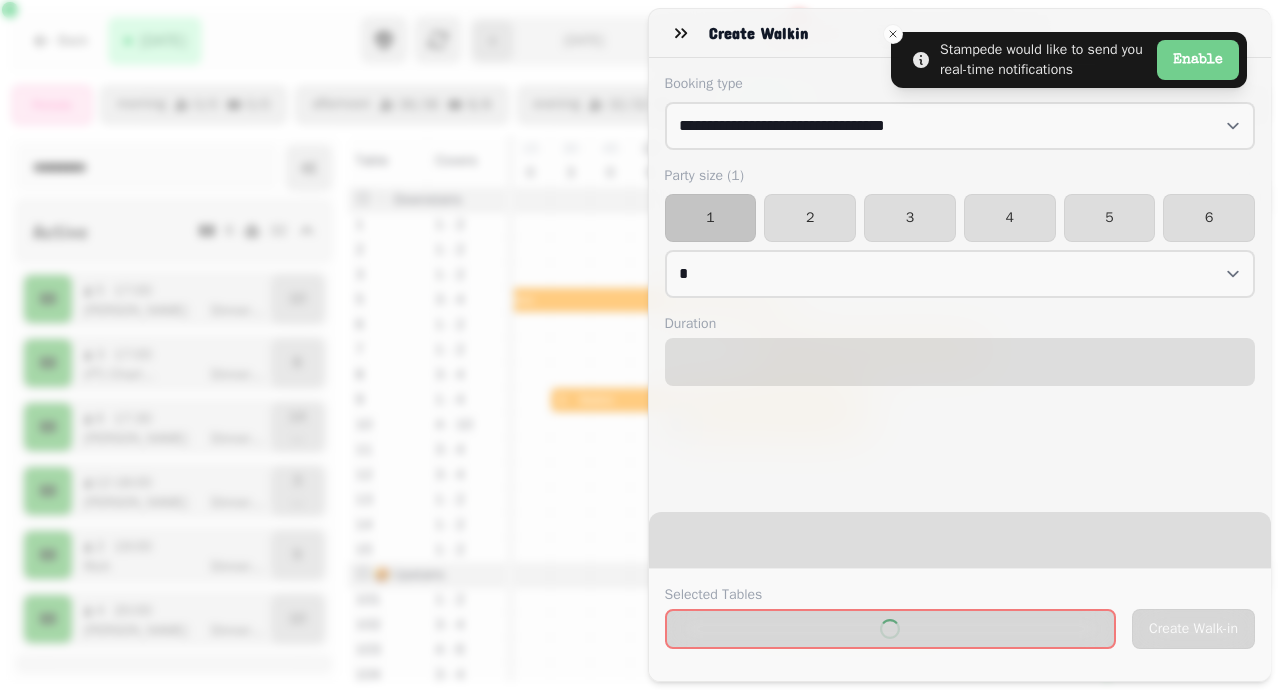 select on "****" 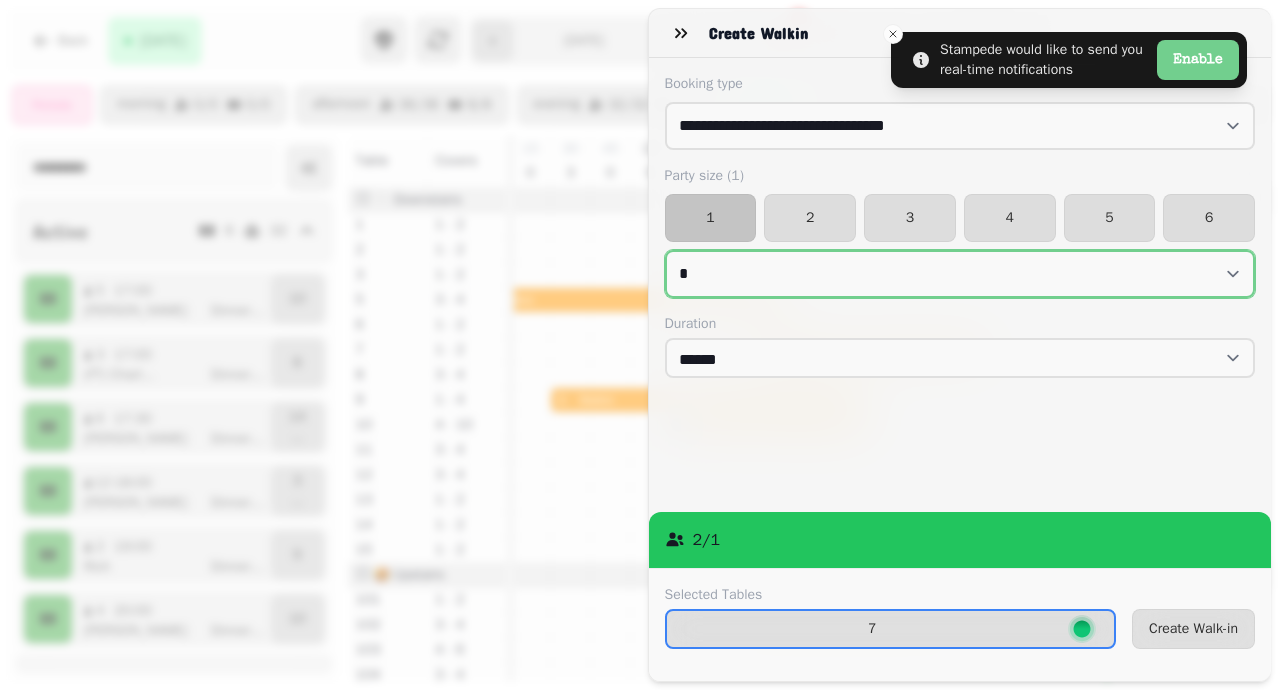 click on "* * * * * * * * * ** ** ** ** ** ** ** ** ** ** ** ** ** ** ** ** ** ** ** ** ** ** ** ** ** ** ** ** ** ** ** ** ** ** ** ** ** ** ** ** ** ** ** ** ** ** ** ** ** ** ** ** ** ** ** ** ** ** ** ** ** ** ** ** ** ** ** ** ** ** ** ** ** ** ** ** ** ** ** ** ** ** ** ** ** ** ** ** ** ** *** *** *** *** *** *** *** *** *** *** *** *** *** *** *** *** *** *** *** *** *** *** *** *** *** *** *** *** *** *** *** *** *** *** *** *** *** *** *** *** *** *** *** *** *** *** *** *** *** *** *** *** *** *** *** *** *** *** *** *** *** *** *** *** *** *** *** *** *** *** *** *** *** *** *** *** *** *** *** *** *** *** *** *** *** *** *** *** *** *** *** *** *** *** *** *** *** *** *** *** *** *** *** *** *** *** *** *** *** *** *** *** *** *** *** *** *** *** *** *** *** *** *** *** *** *** *** *** *** *** *** *** *** *** *** *** *** *** *** *** *** *** *** *** *** *** *** *** *** *** ***" at bounding box center (960, 274) 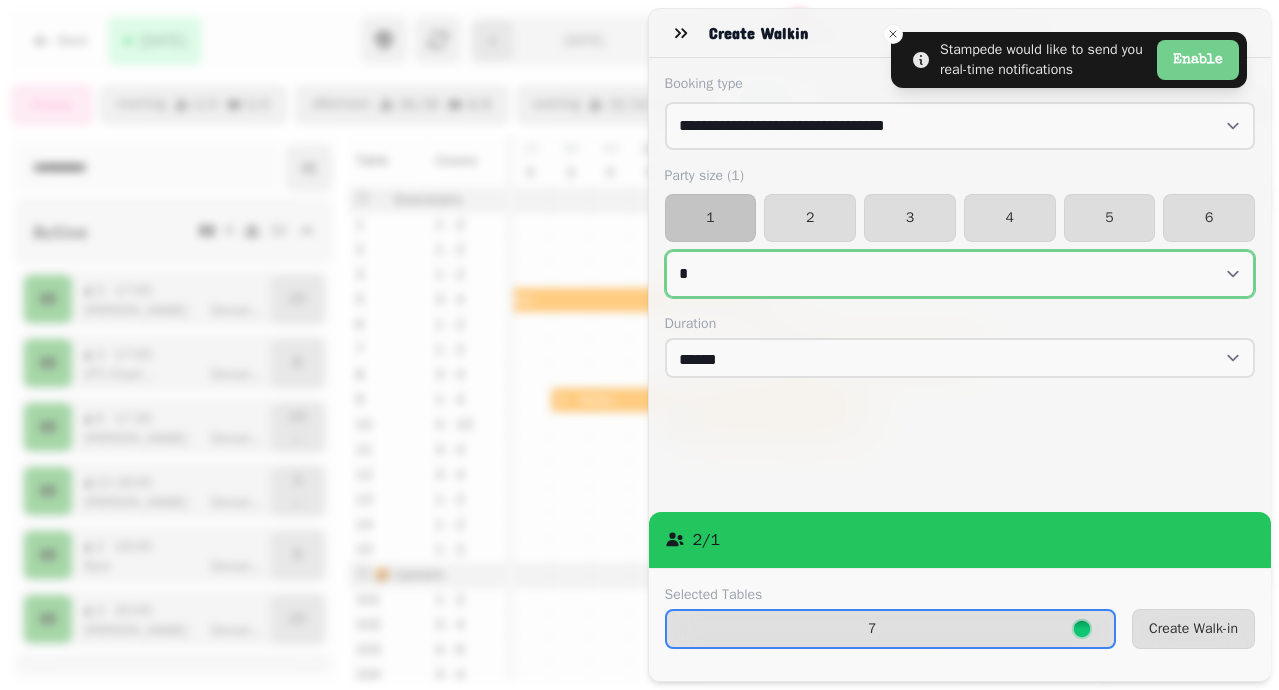 select on "**" 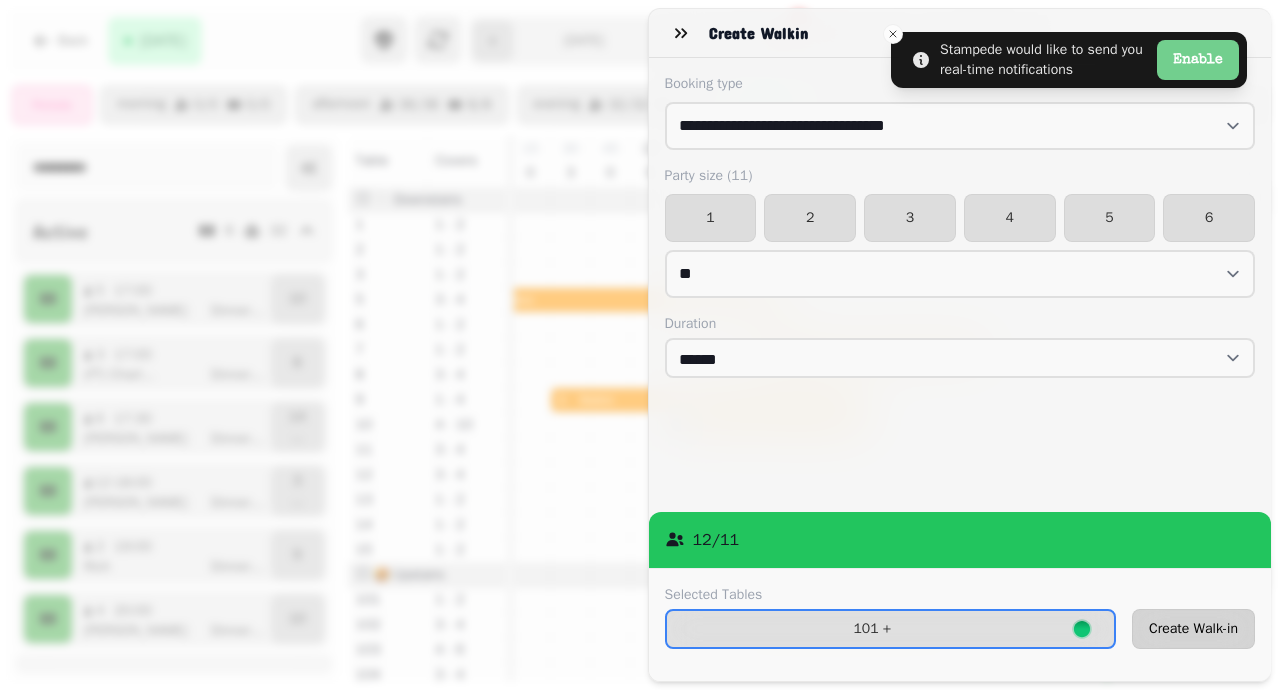 click on "Create Walk-in" at bounding box center (1193, 629) 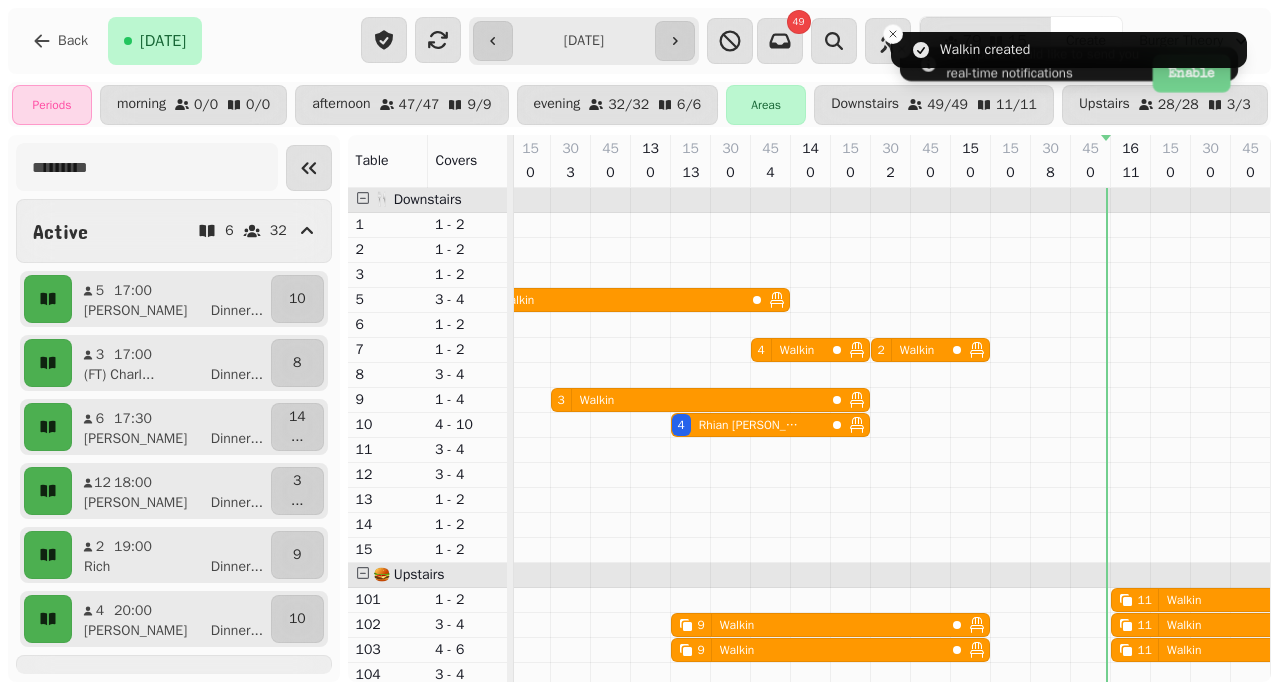 scroll, scrollTop: 0, scrollLeft: 0, axis: both 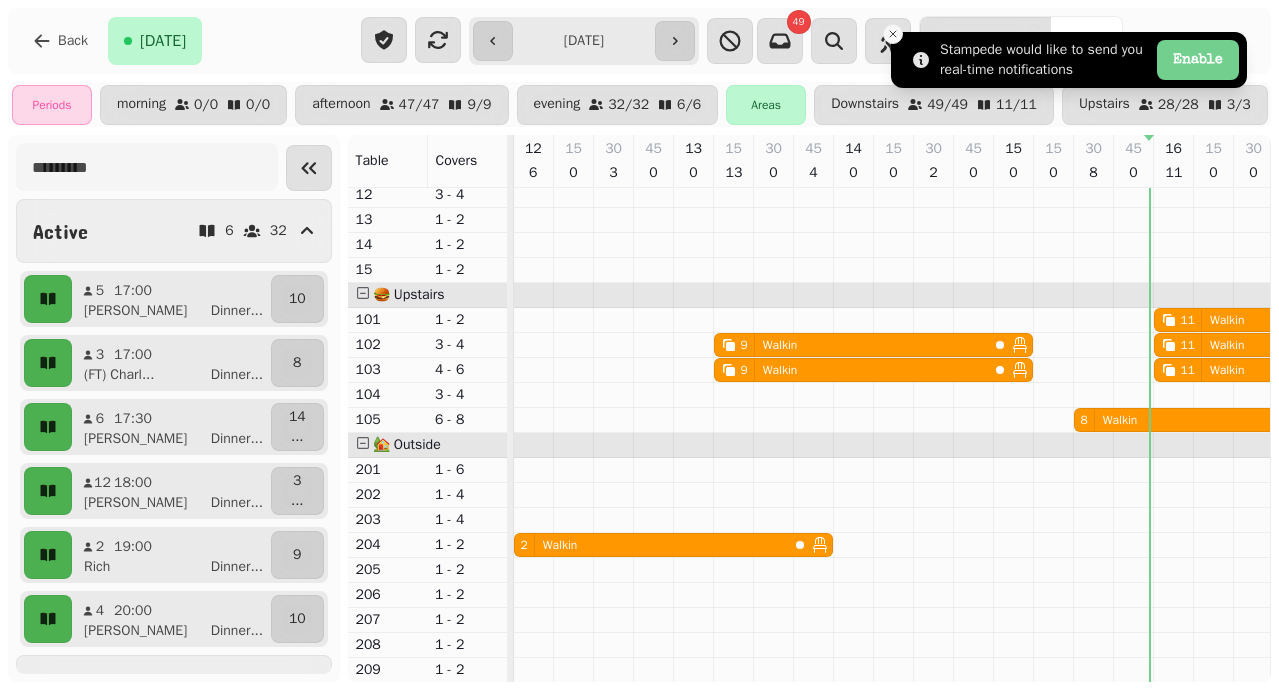 click 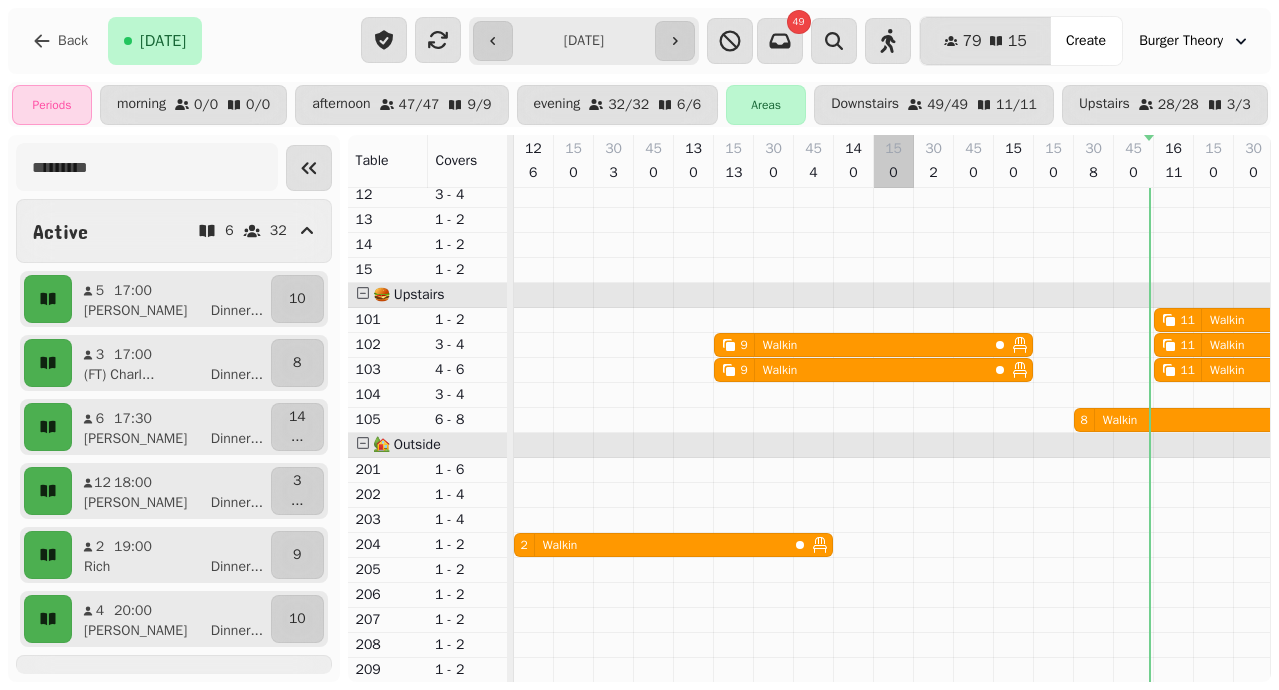 scroll, scrollTop: 0, scrollLeft: 0, axis: both 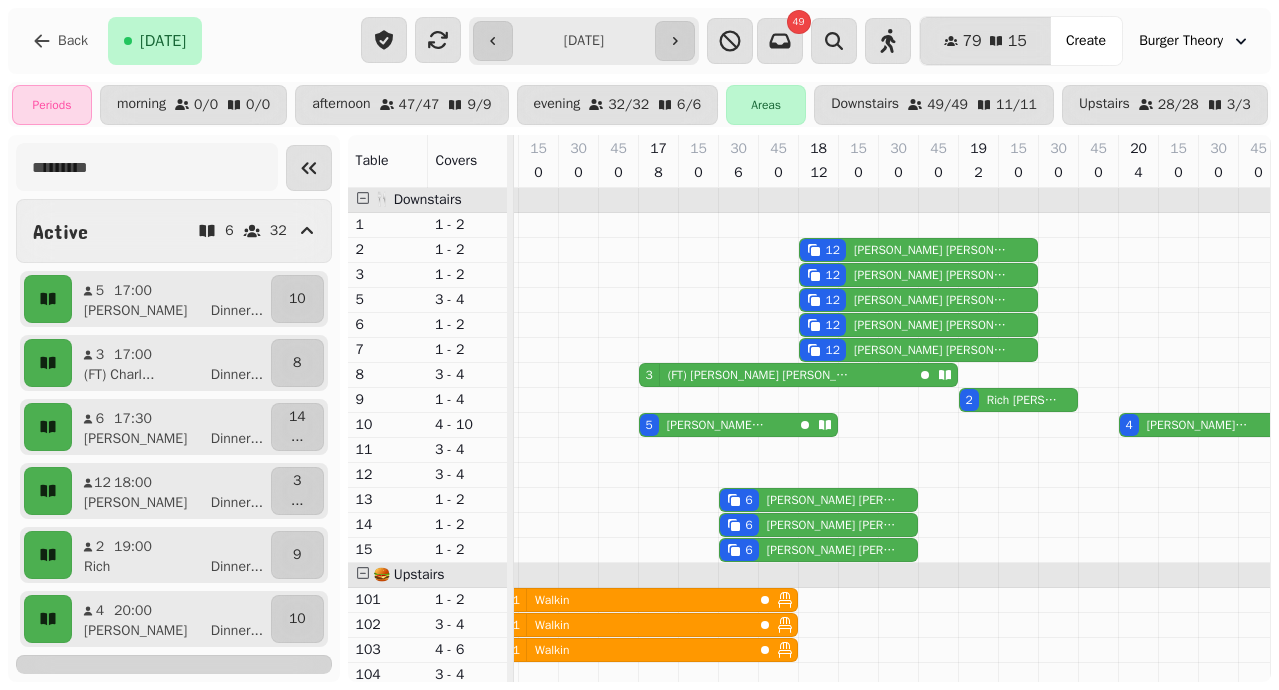 click on "Seated 2 19" at bounding box center [174, 687] 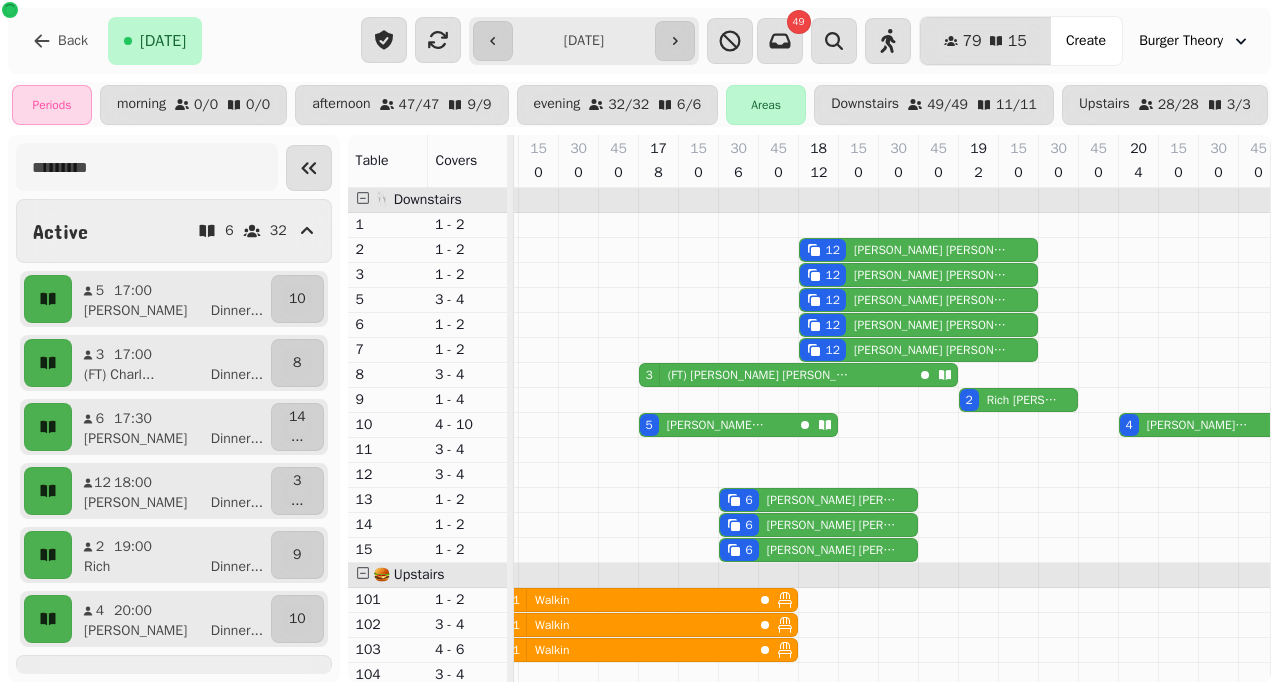 type 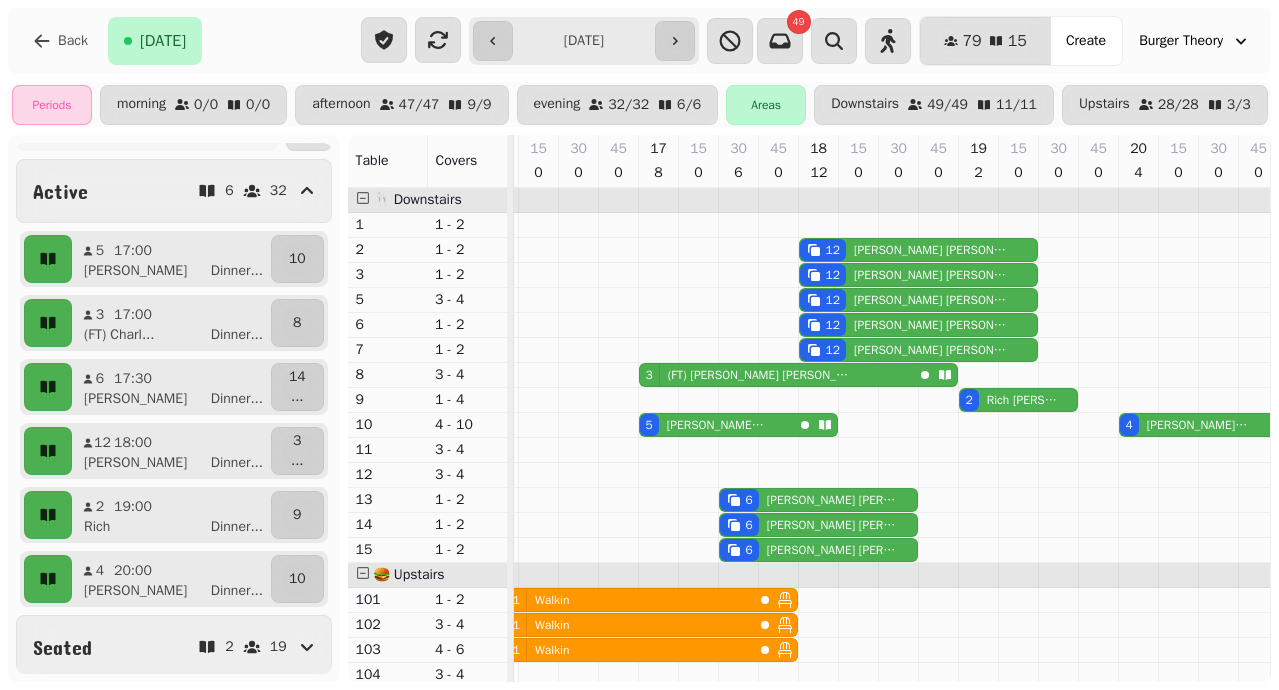 scroll, scrollTop: 0, scrollLeft: 0, axis: both 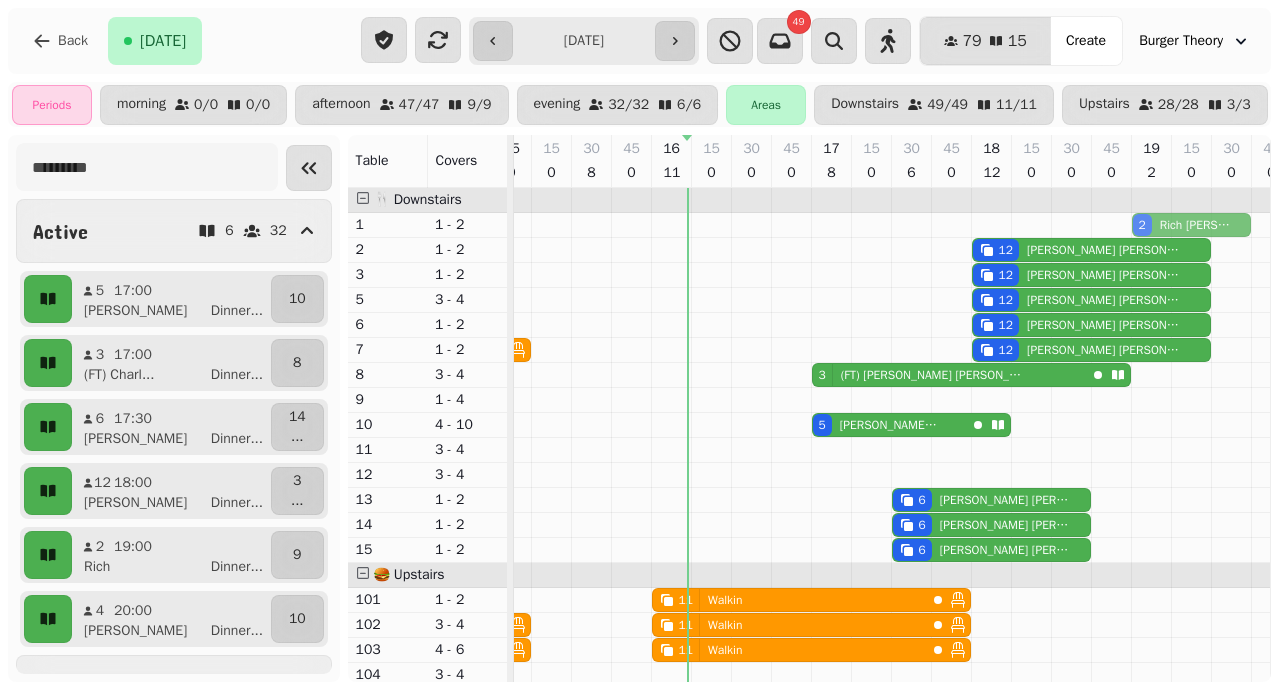 drag, startPoint x: 1167, startPoint y: 392, endPoint x: 1153, endPoint y: 221, distance: 171.57214 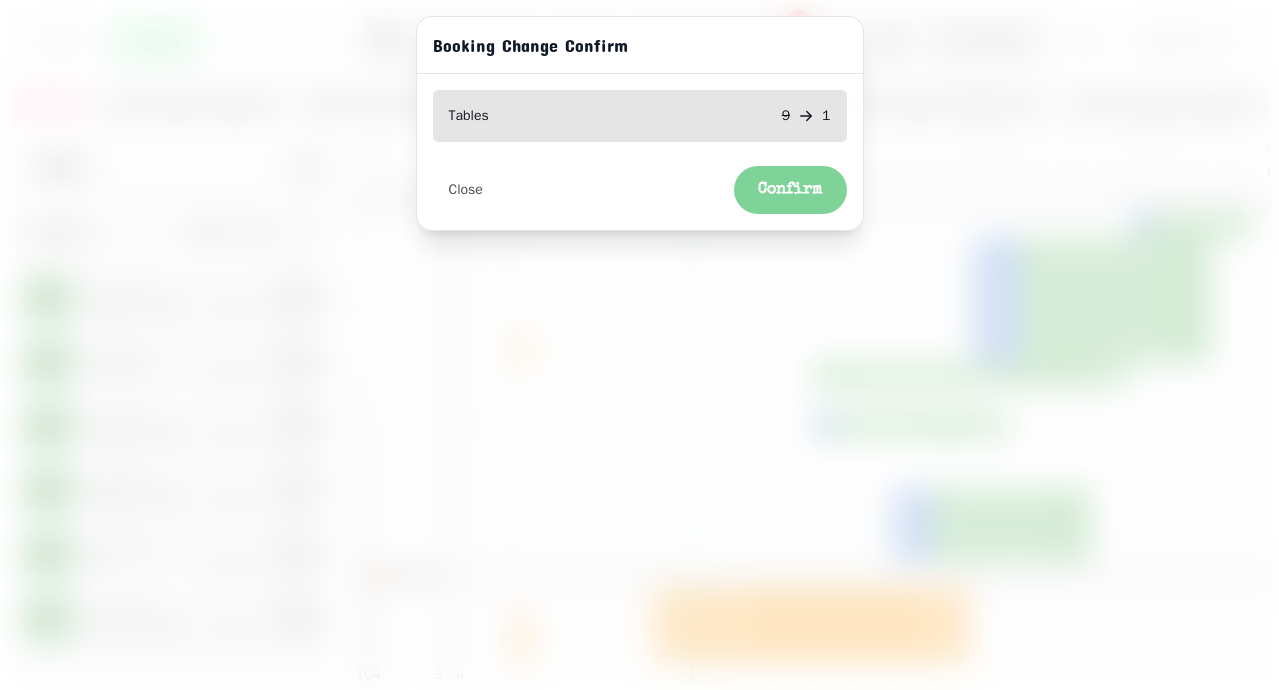 click on "Confirm" at bounding box center (790, 190) 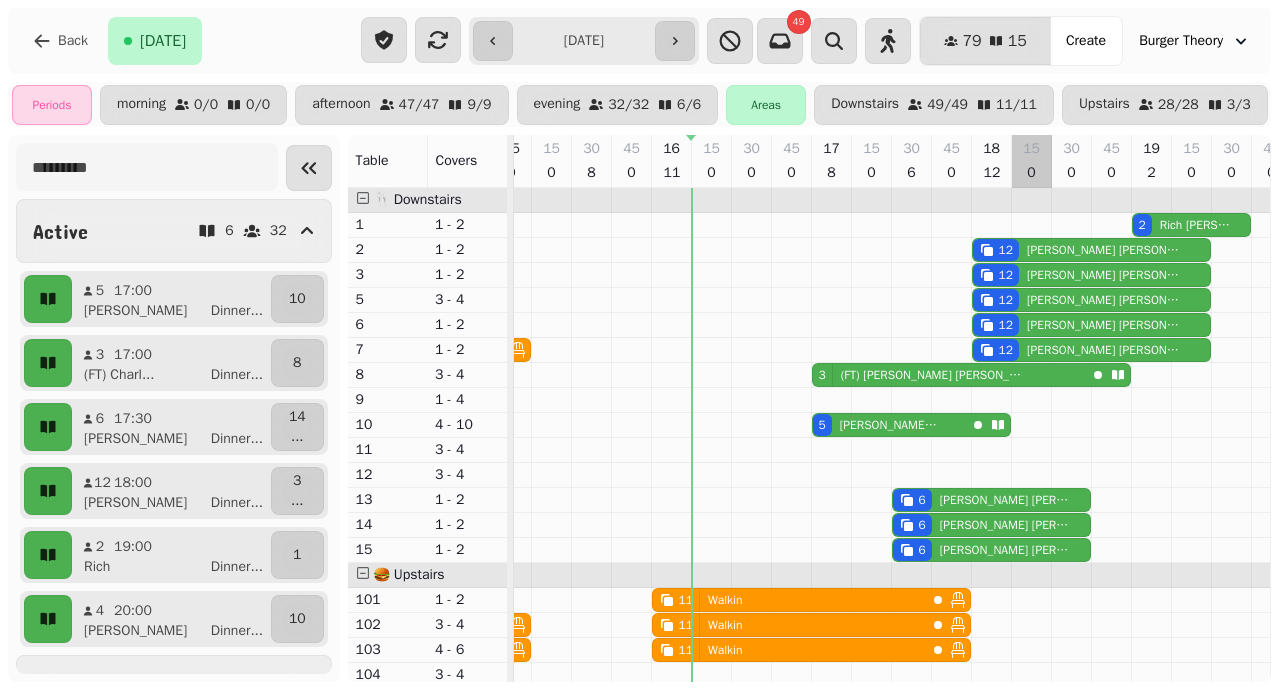 scroll, scrollTop: 280, scrollLeft: 502, axis: both 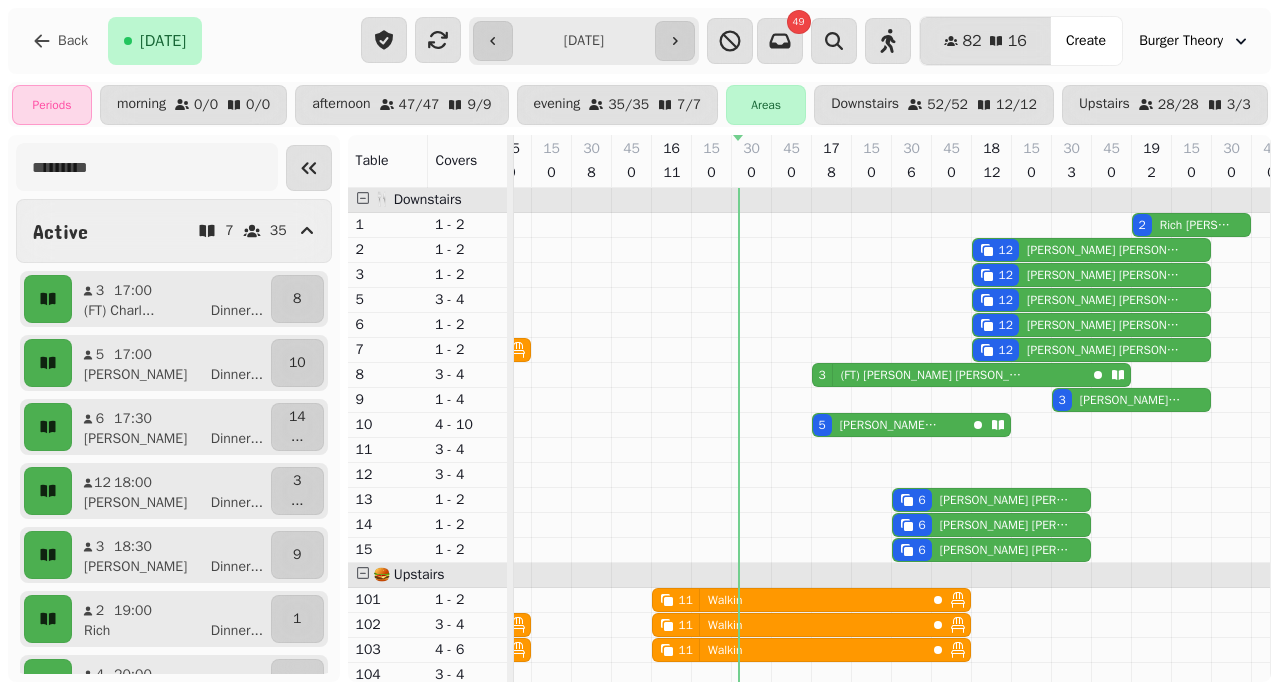 click on "Back [DATE]" at bounding box center [184, 41] 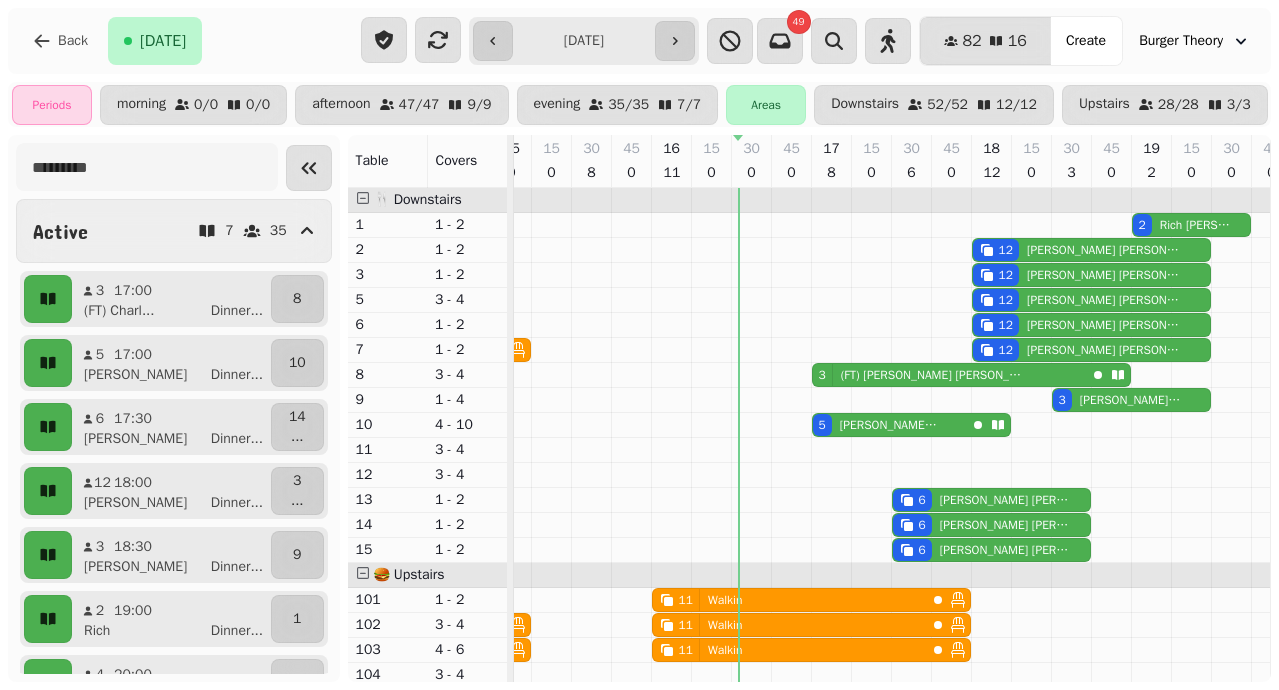 click on "Back [DATE]" at bounding box center [184, 41] 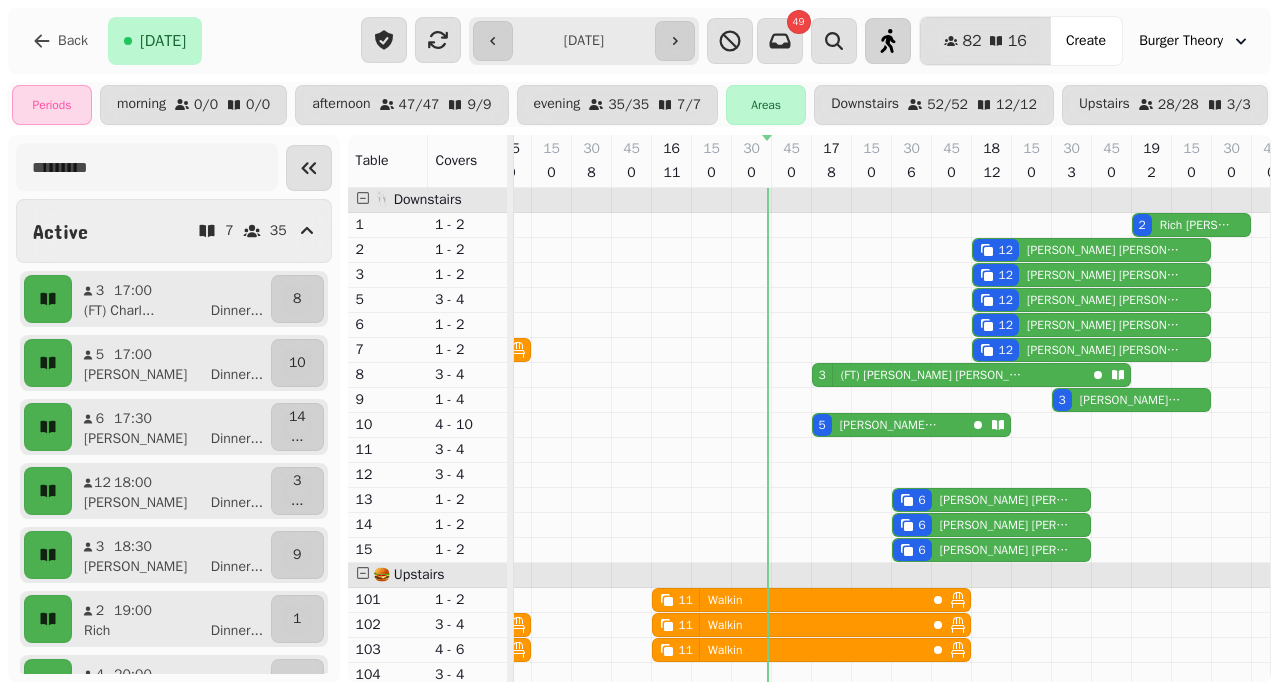 click 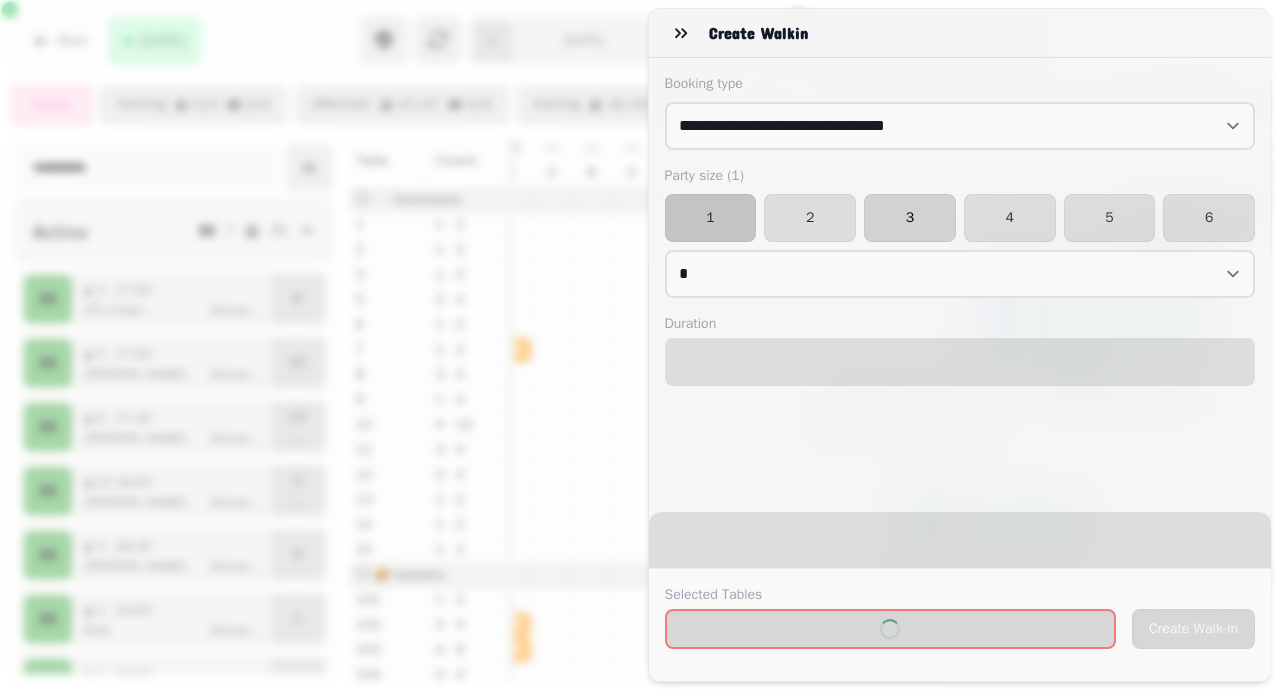 select on "****" 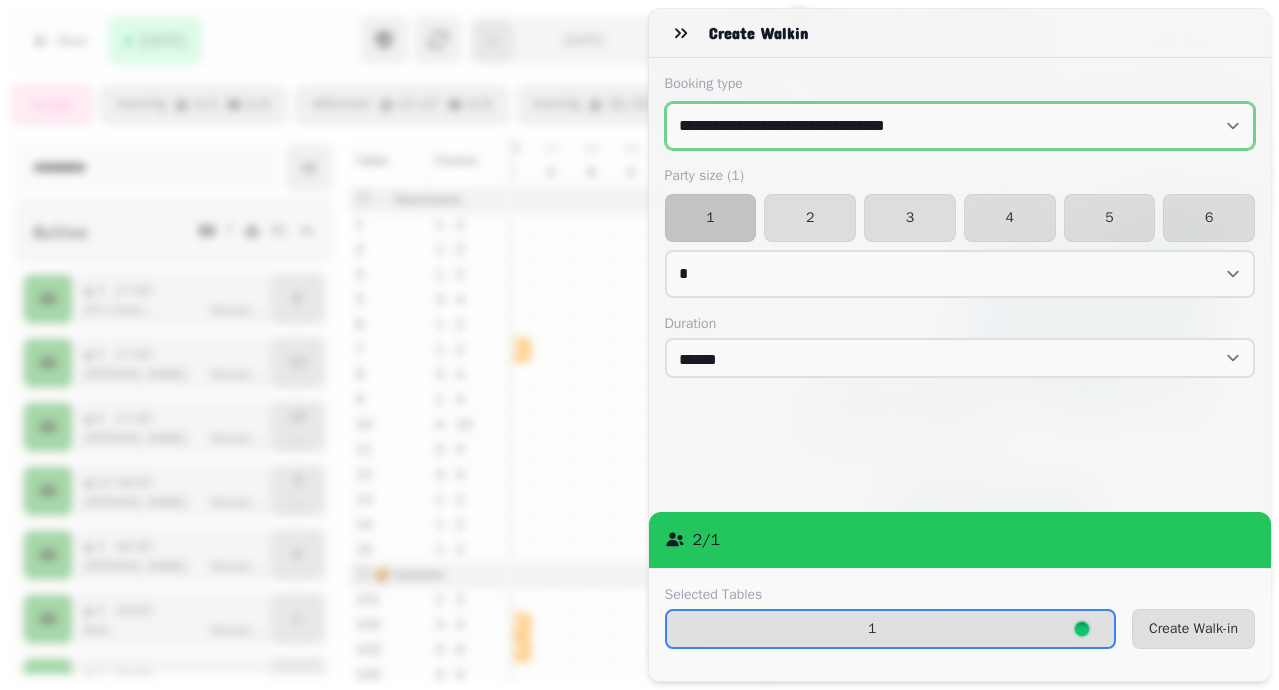 click on "**********" at bounding box center [960, 126] 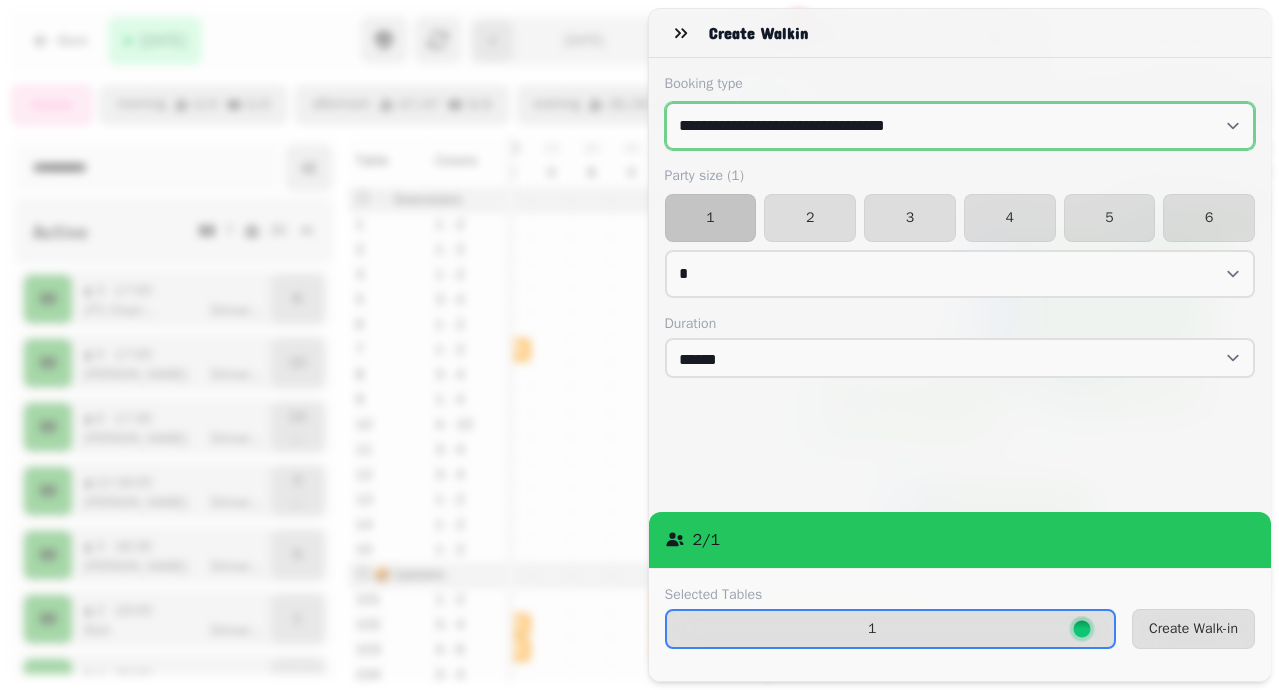 select on "**********" 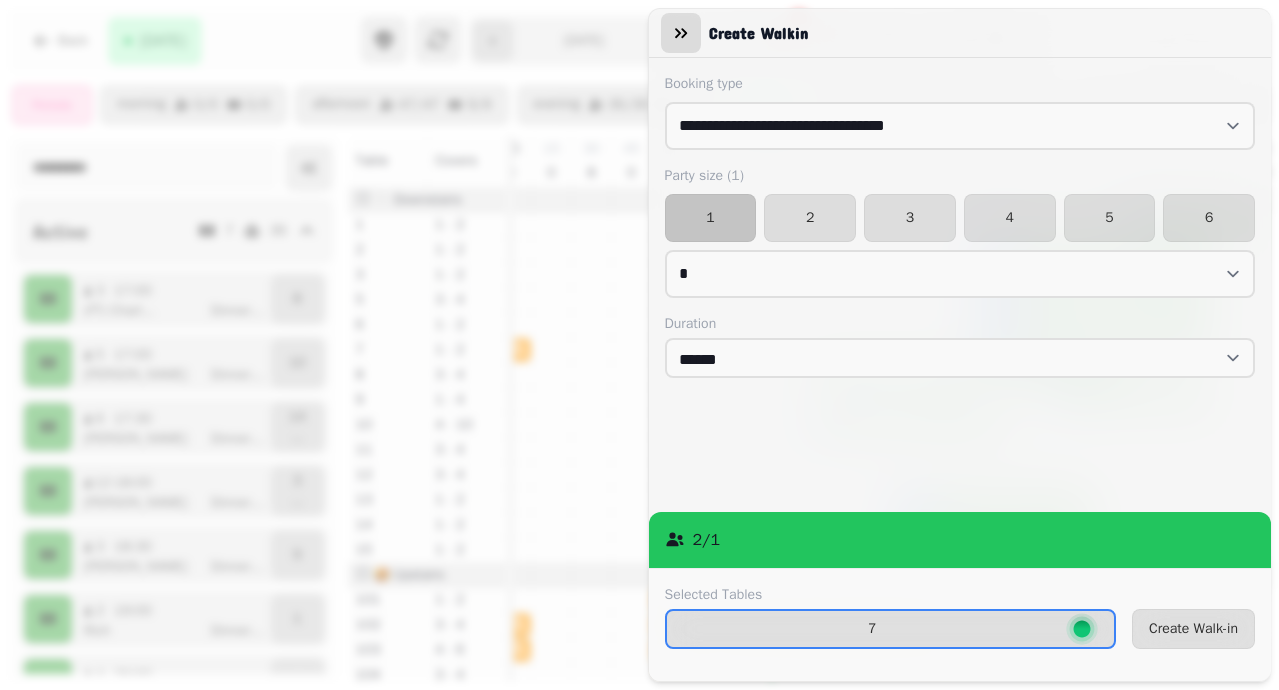 click at bounding box center (681, 33) 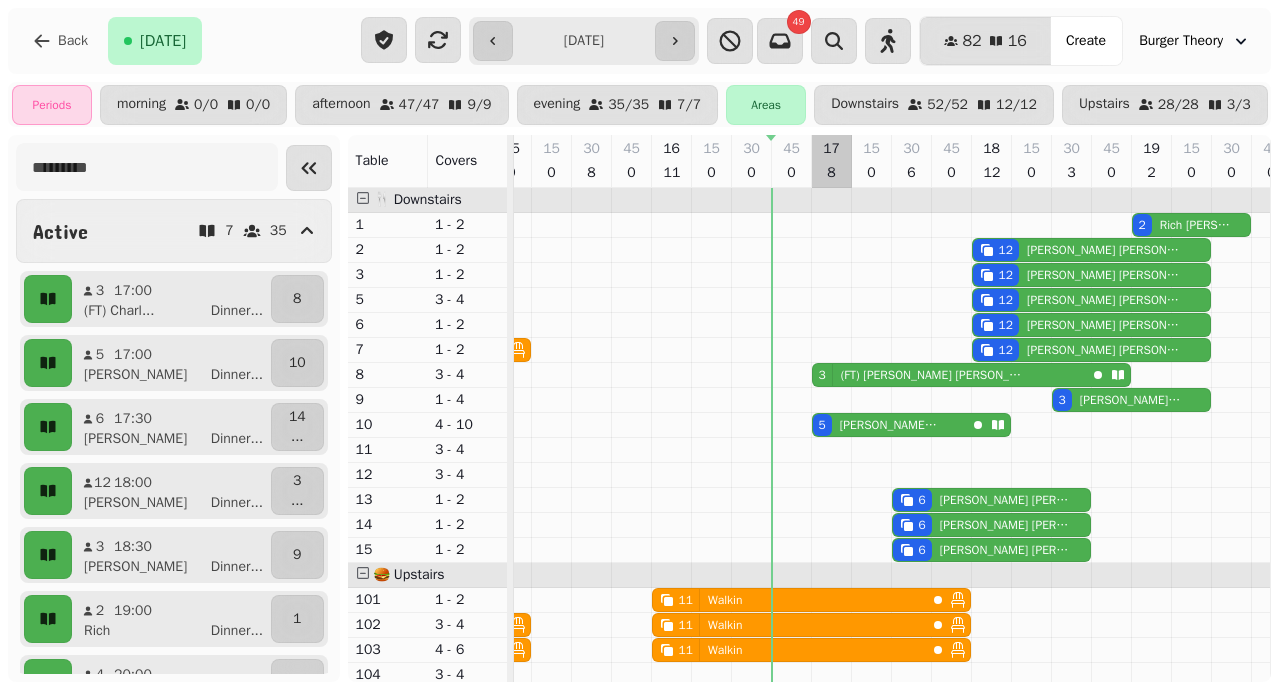 scroll, scrollTop: 0, scrollLeft: 381, axis: horizontal 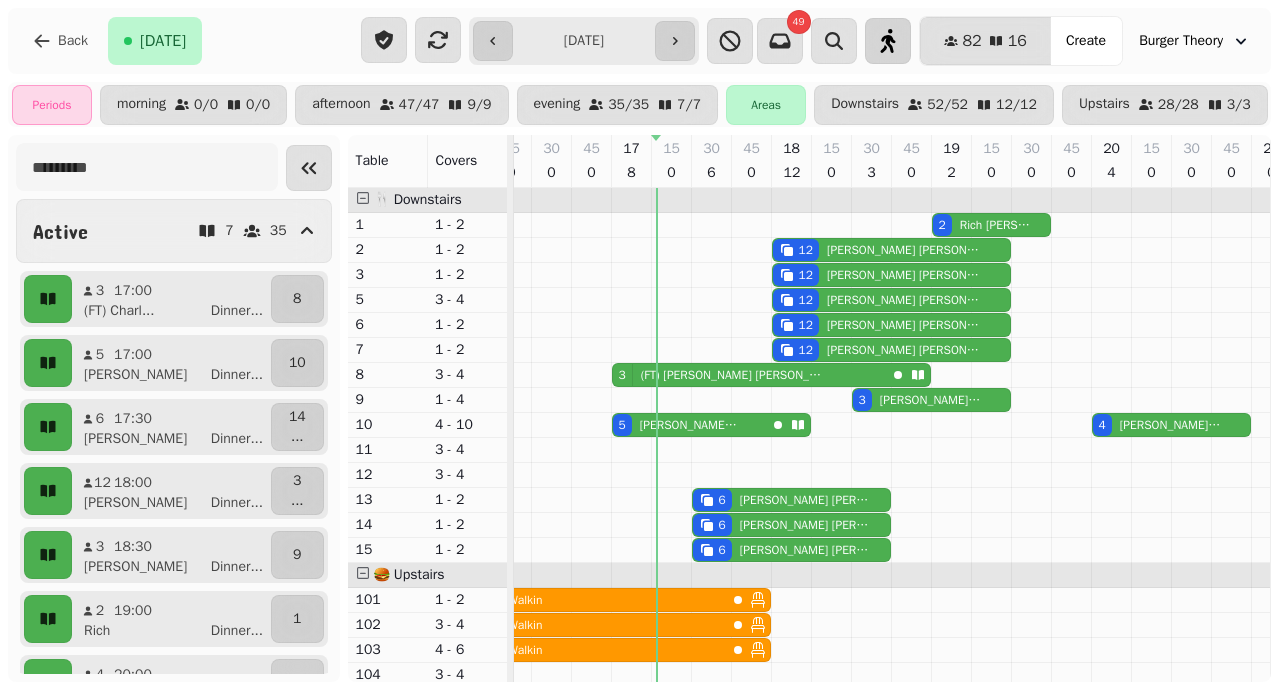 click 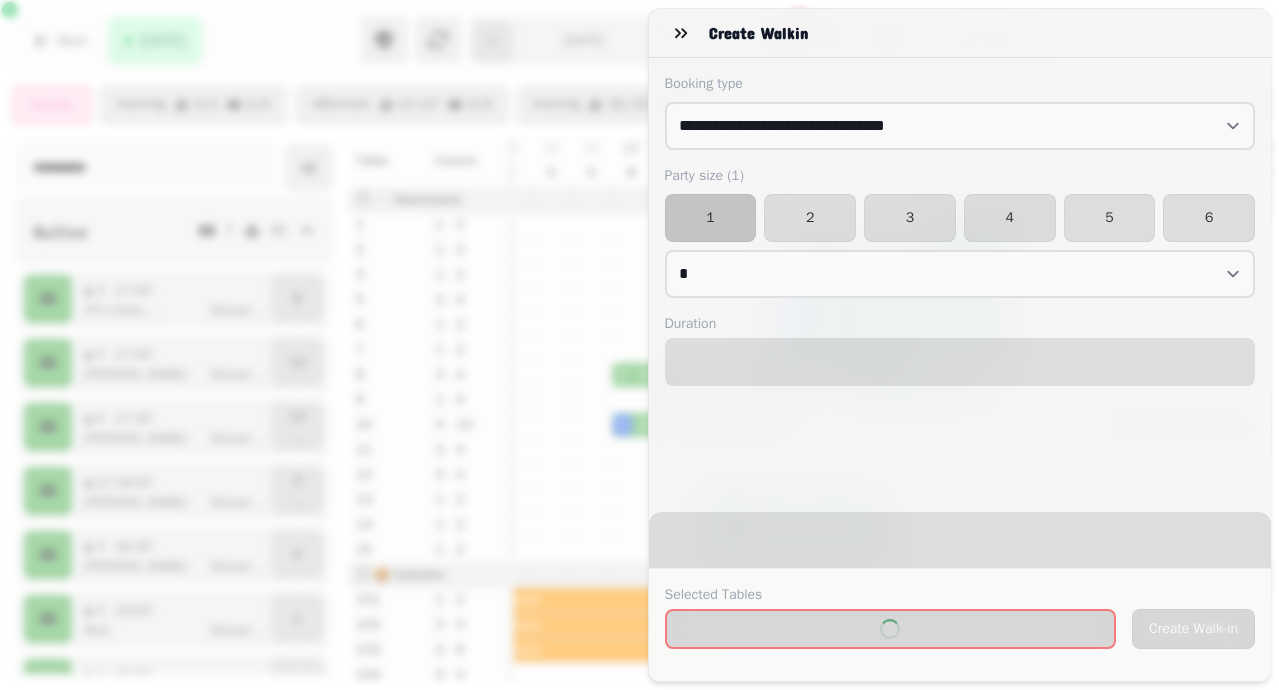 select on "****" 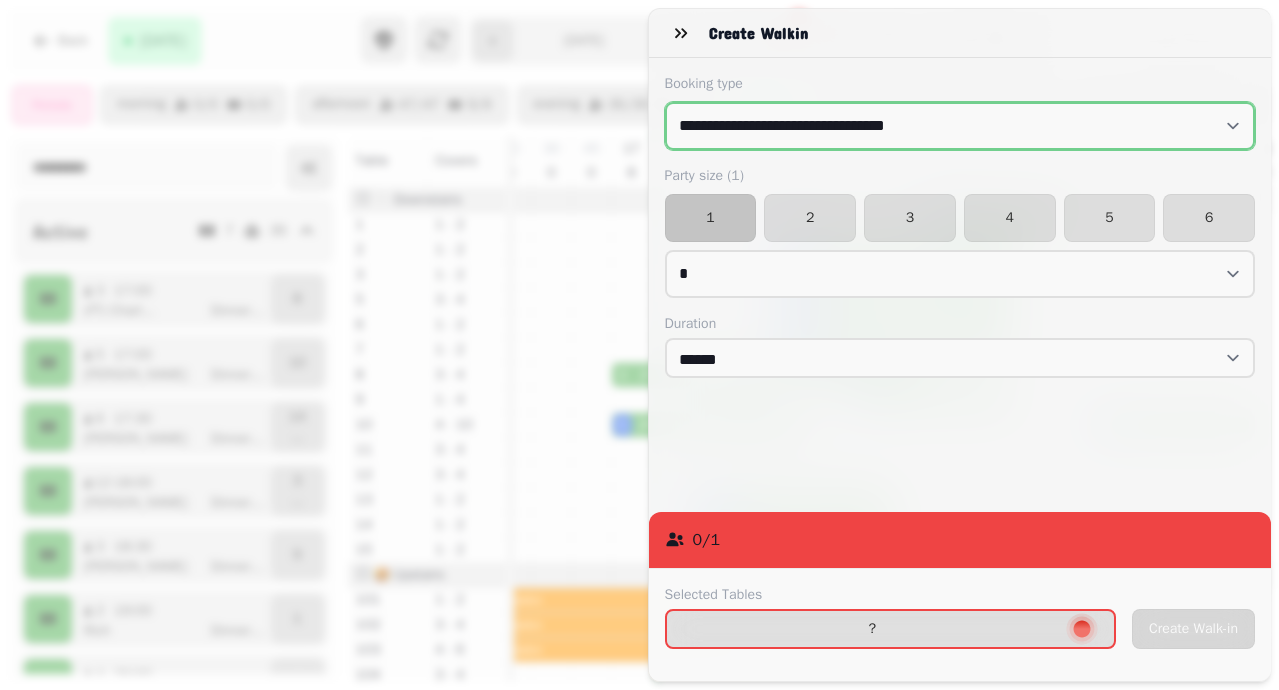 click on "**********" at bounding box center (960, 126) 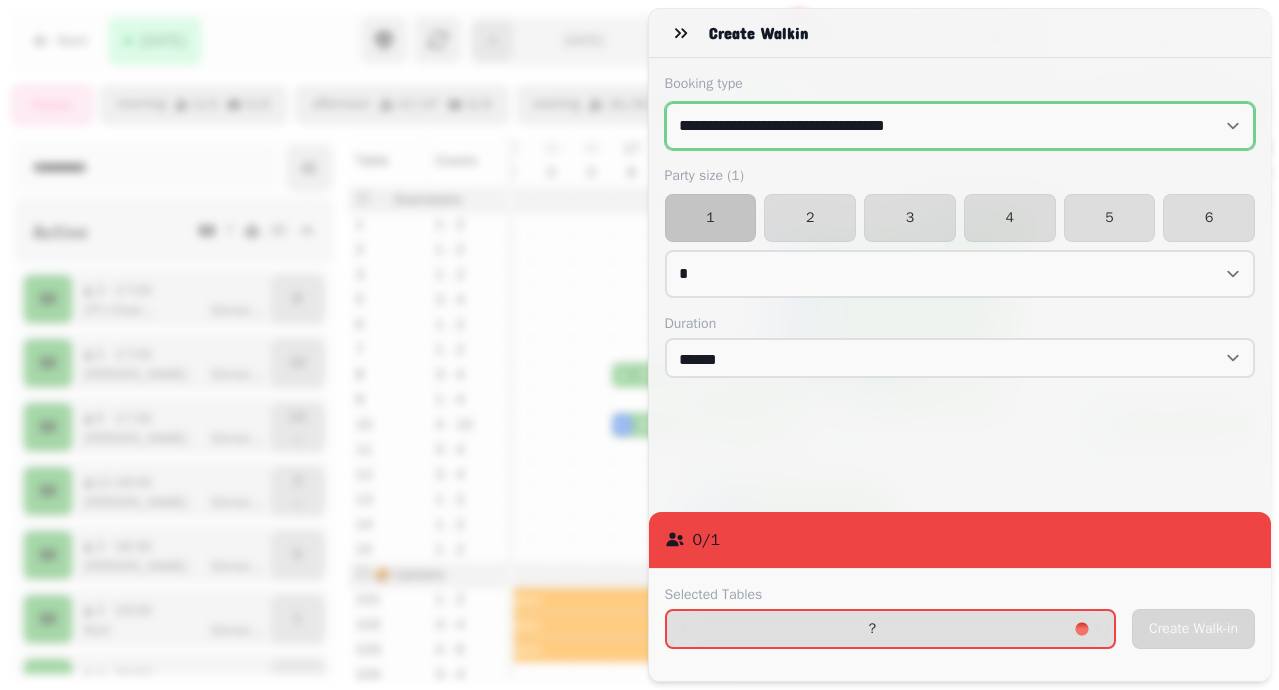 select on "**********" 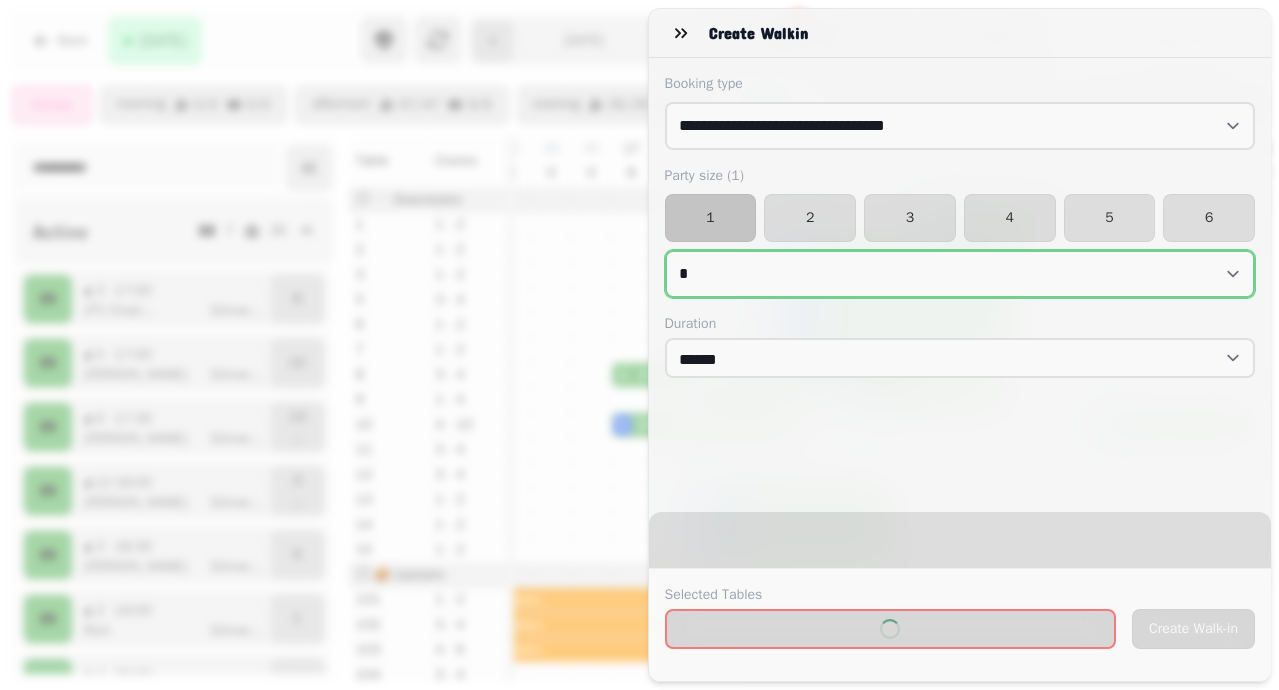 click on "* * * * * * * * * ** ** ** ** ** ** ** ** ** ** ** ** ** ** ** ** ** ** ** ** ** ** ** ** ** ** ** ** ** ** ** ** ** ** ** ** ** ** ** ** ** ** ** ** ** ** ** ** ** ** ** ** ** ** ** ** ** ** ** ** ** ** ** ** ** ** ** ** ** ** ** ** ** ** ** ** ** ** ** ** ** ** ** ** ** ** ** ** ** ** *** *** *** *** *** *** *** *** *** *** *** *** *** *** *** *** *** *** *** *** *** *** *** *** *** *** *** *** *** *** *** *** *** *** *** *** *** *** *** *** *** *** *** *** *** *** *** *** *** *** *** *** *** *** *** *** *** *** *** *** *** *** *** *** *** *** *** *** *** *** *** *** *** *** *** *** *** *** *** *** *** *** *** *** *** *** *** *** *** *** *** *** *** *** *** *** *** *** *** *** *** *** *** *** *** *** *** *** *** *** *** *** *** *** *** *** *** *** *** *** *** *** *** *** *** *** *** *** *** *** *** *** *** *** *** *** *** *** *** *** *** *** *** *** *** *** *** *** *** *** ***" at bounding box center (960, 274) 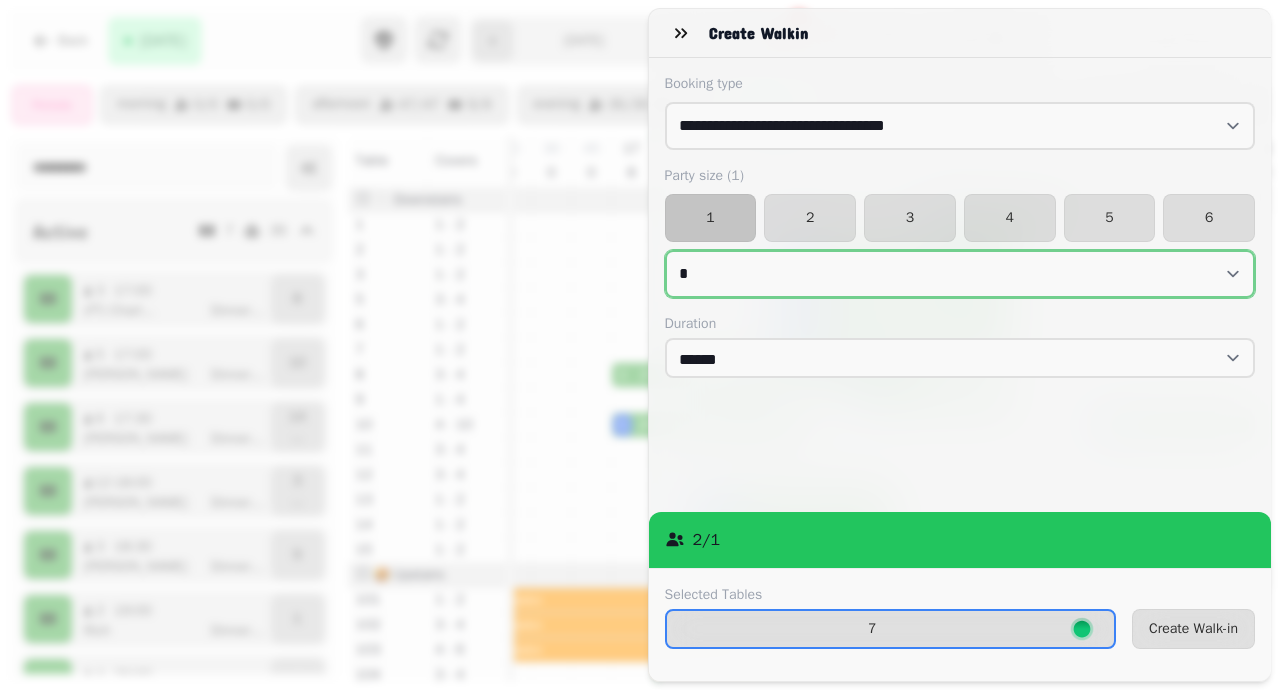 select on "*" 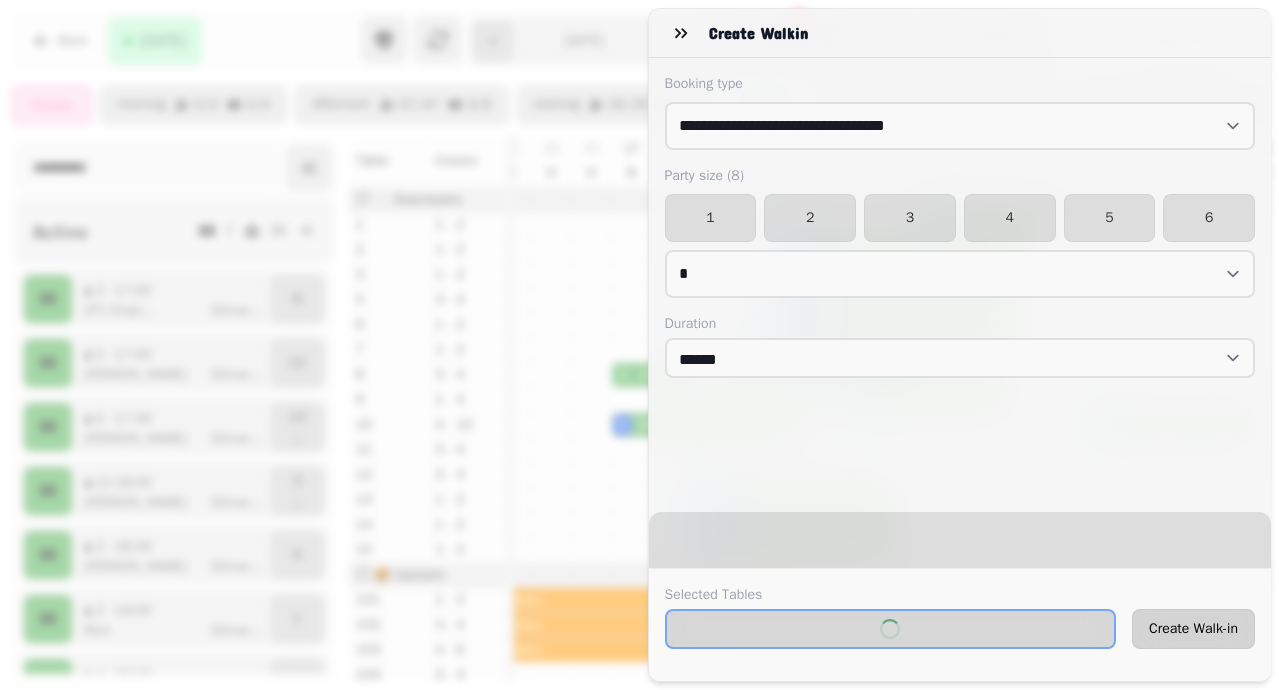 click on "Create Walk-in" at bounding box center [1193, 629] 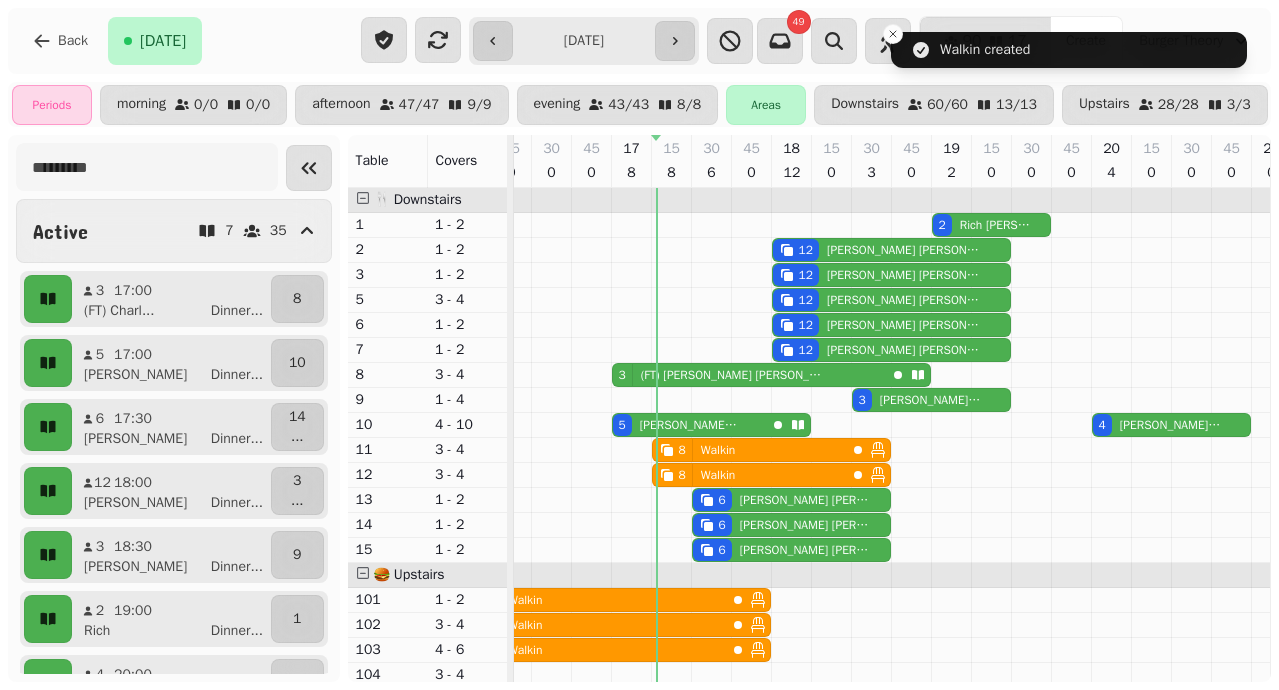 scroll, scrollTop: 0, scrollLeft: 870, axis: horizontal 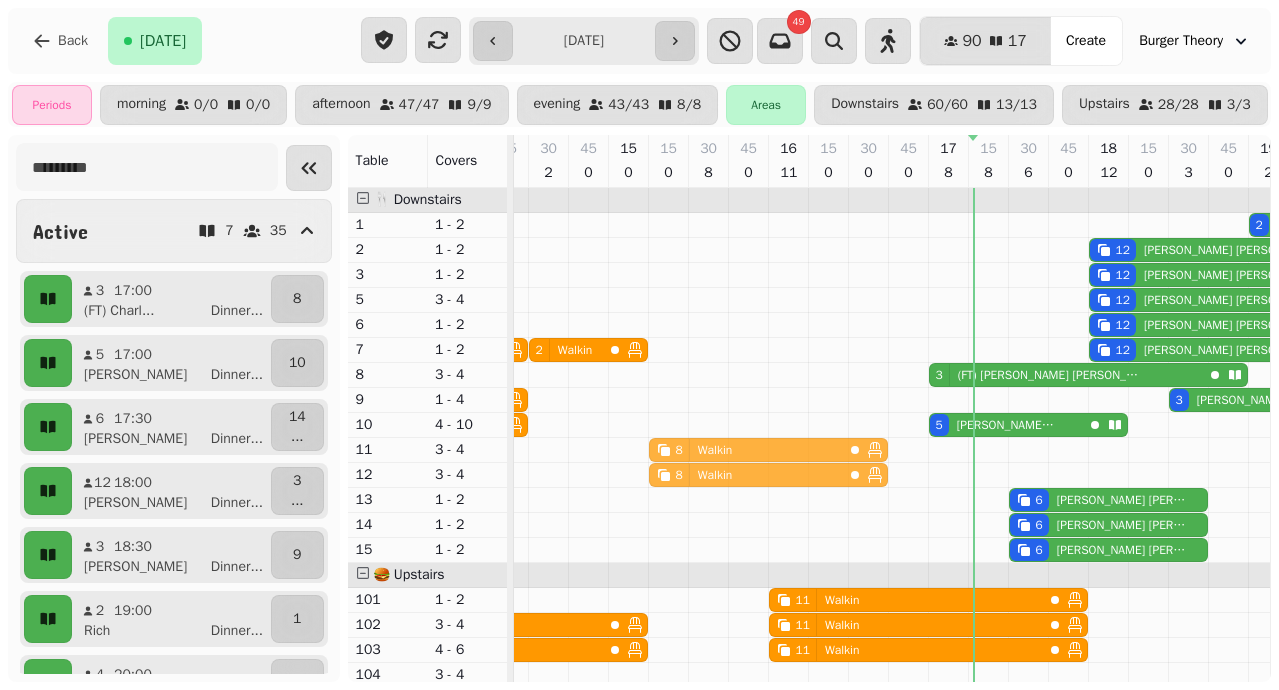 drag, startPoint x: 1002, startPoint y: 452, endPoint x: 678, endPoint y: 455, distance: 324.0139 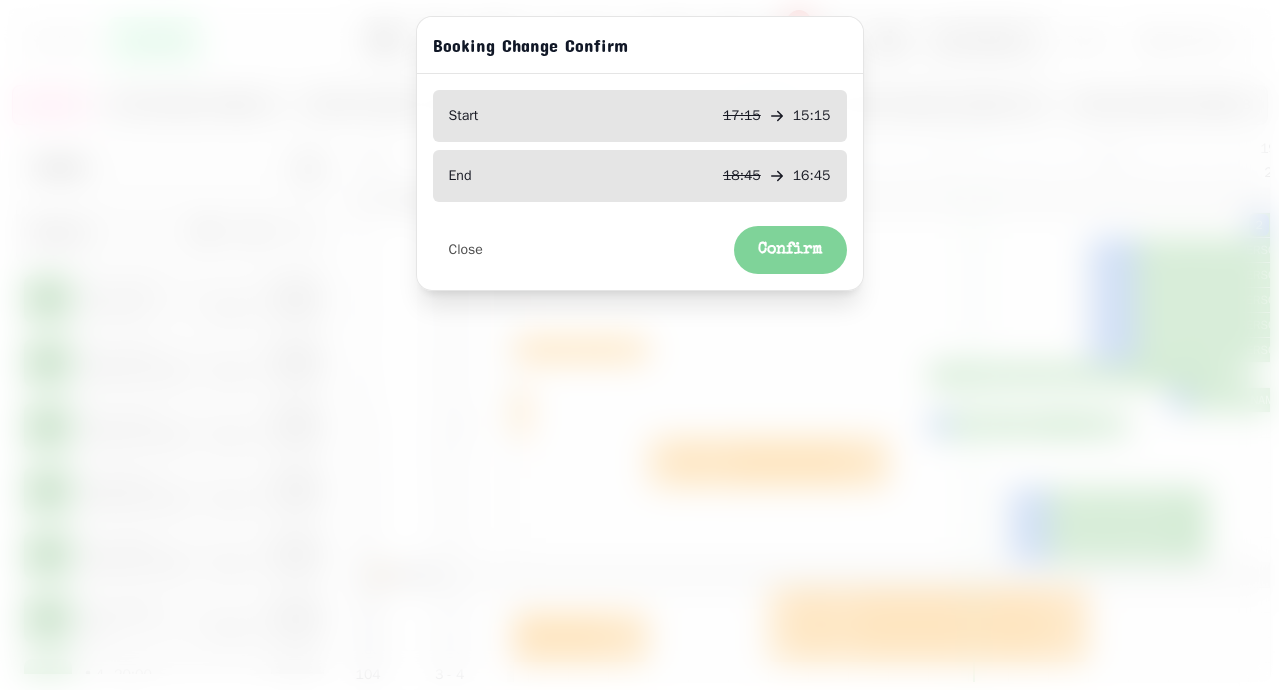 click on "Confirm" at bounding box center (790, 250) 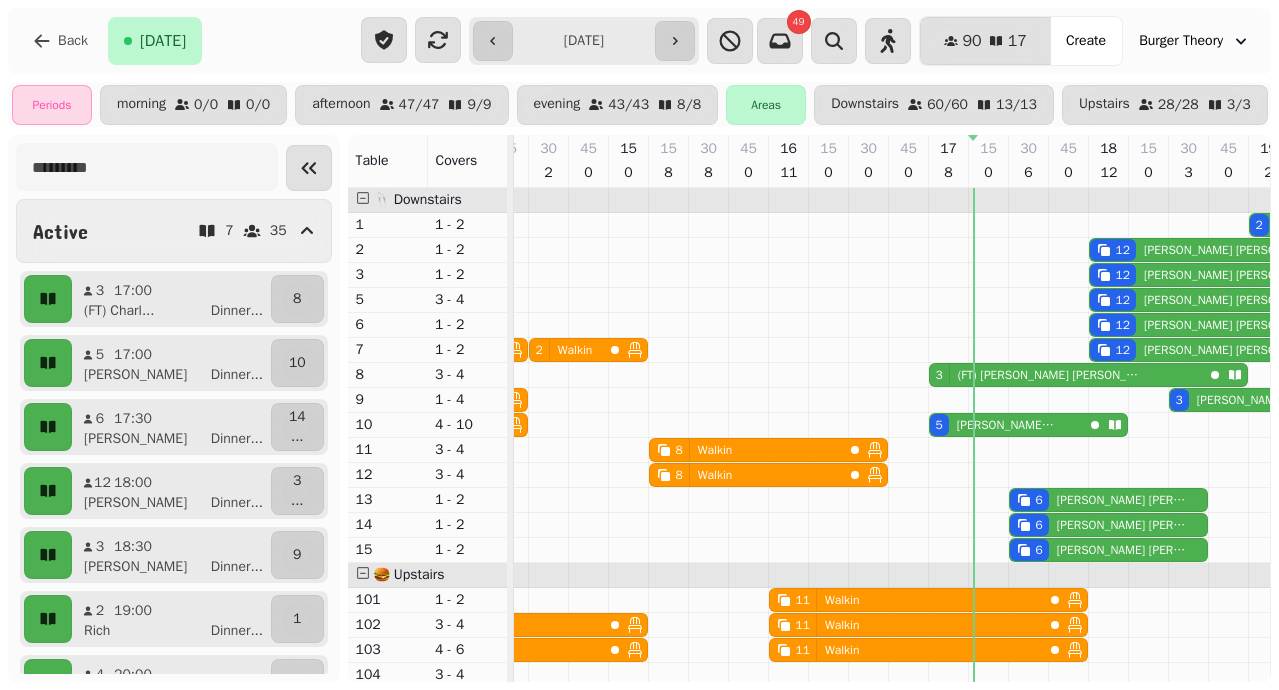 click on "(FT) [PERSON_NAME]" at bounding box center (1049, 375) 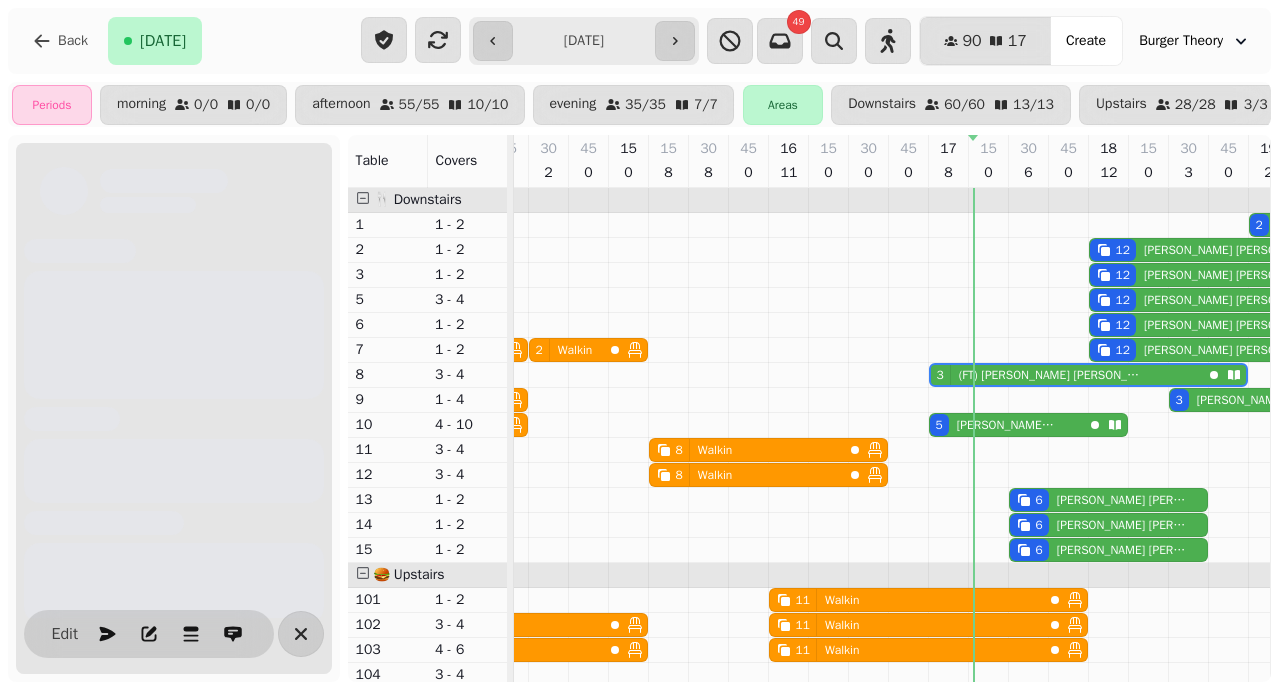 scroll, scrollTop: 0, scrollLeft: 787, axis: horizontal 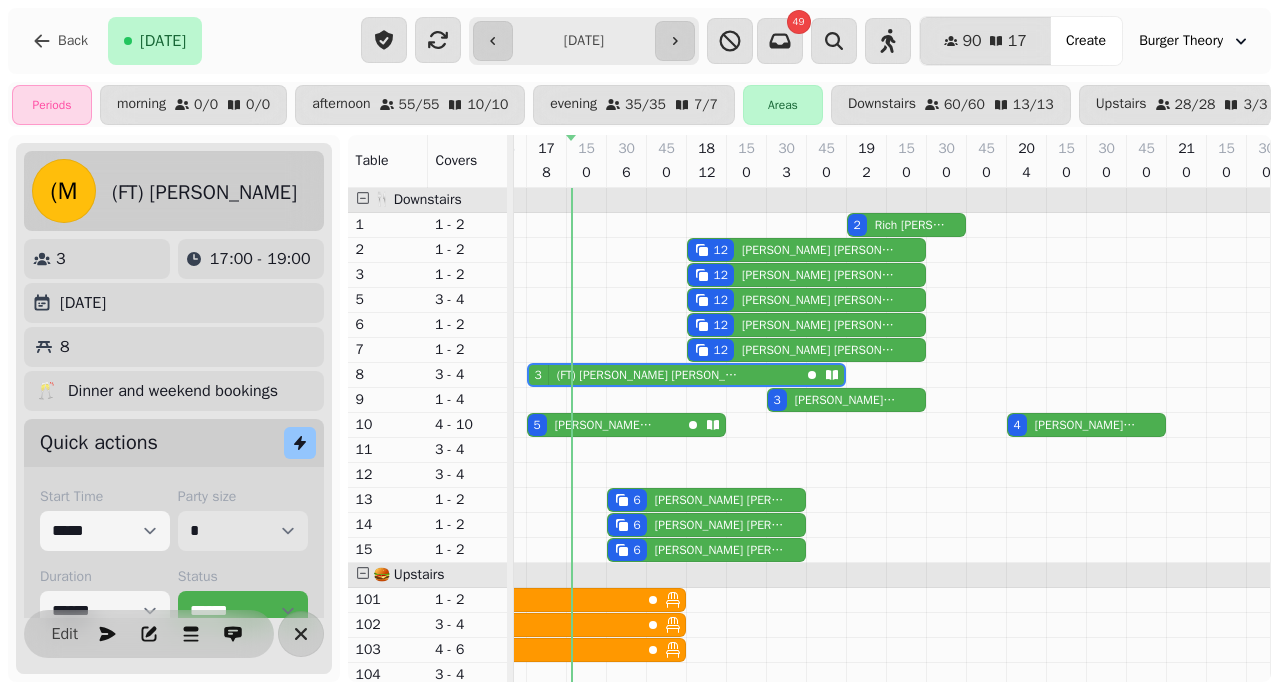 click on "* * * * * * * * * ** ** ** ** ** ** ** ** ** ** ** ** ** ** ** ** ** ** ** ** ** ** ** ** ** ** ** ** ** ** ** ** ** ** ** ** ** ** ** ** ** ** ** ** ** ** ** ** ** ** ** ** ** ** ** ** ** ** ** ** ** ** ** ** ** ** ** ** ** ** ** ** ** ** ** ** ** ** ** ** ** ** ** ** ** ** ** ** ** ** *** *** *** *** *** *** *** *** *** *** *** *** *** *** *** *** *** *** *** *** *** *** *** *** *** *** *** *** *** *** *** *** *** *** *** *** *** *** *** *** *** *** *** *** *** *** *** *** *** *** *** *** *** *** *** *** *** *** *** *** *** *** *** *** *** *** *** *** *** *** *** *** *** *** *** *** *** *** *** *** *** *** *** *** *** *** *** *** *** *** *** *** *** *** *** *** *** *** *** *** *** *** *** *** *** *** *** *** *** *** *** *** *** *** *** *** *** *** *** *** *** *** *** *** *** *** *** *** *** *** *** *** *** *** *** *** *** *** *** *** *** *** *** *** *** *** *** *** *** *** ***" at bounding box center (243, 531) 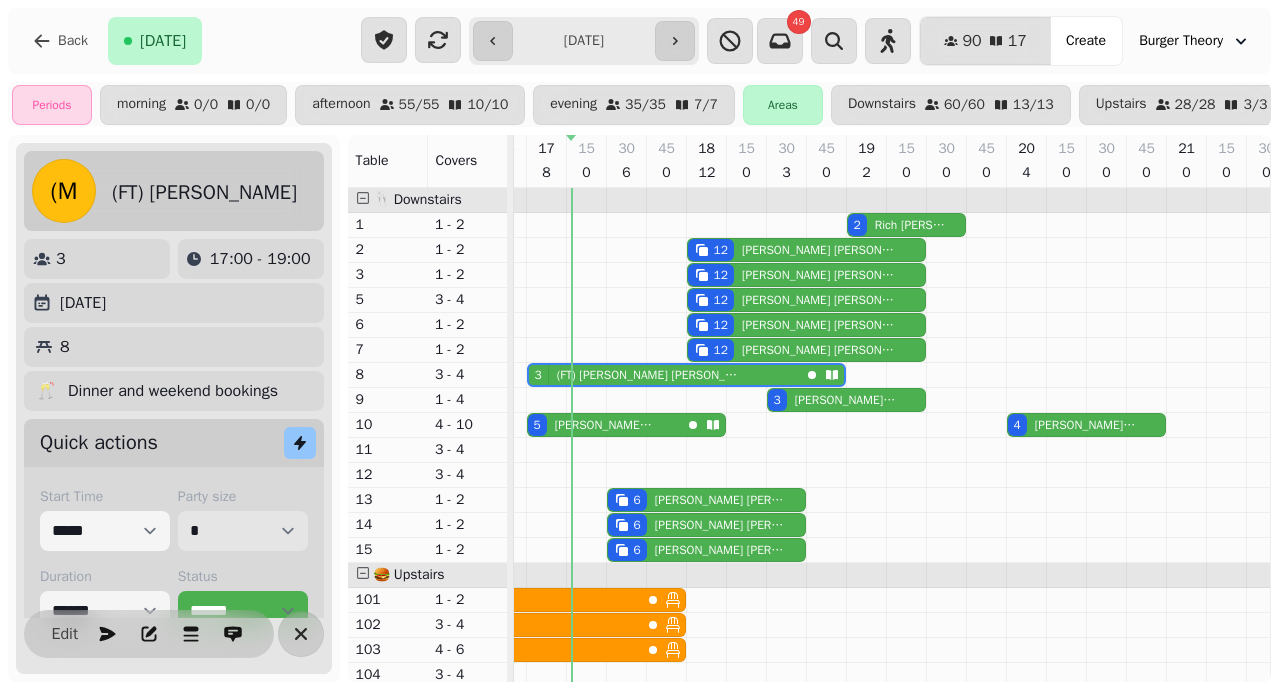 scroll, scrollTop: 101, scrollLeft: 0, axis: vertical 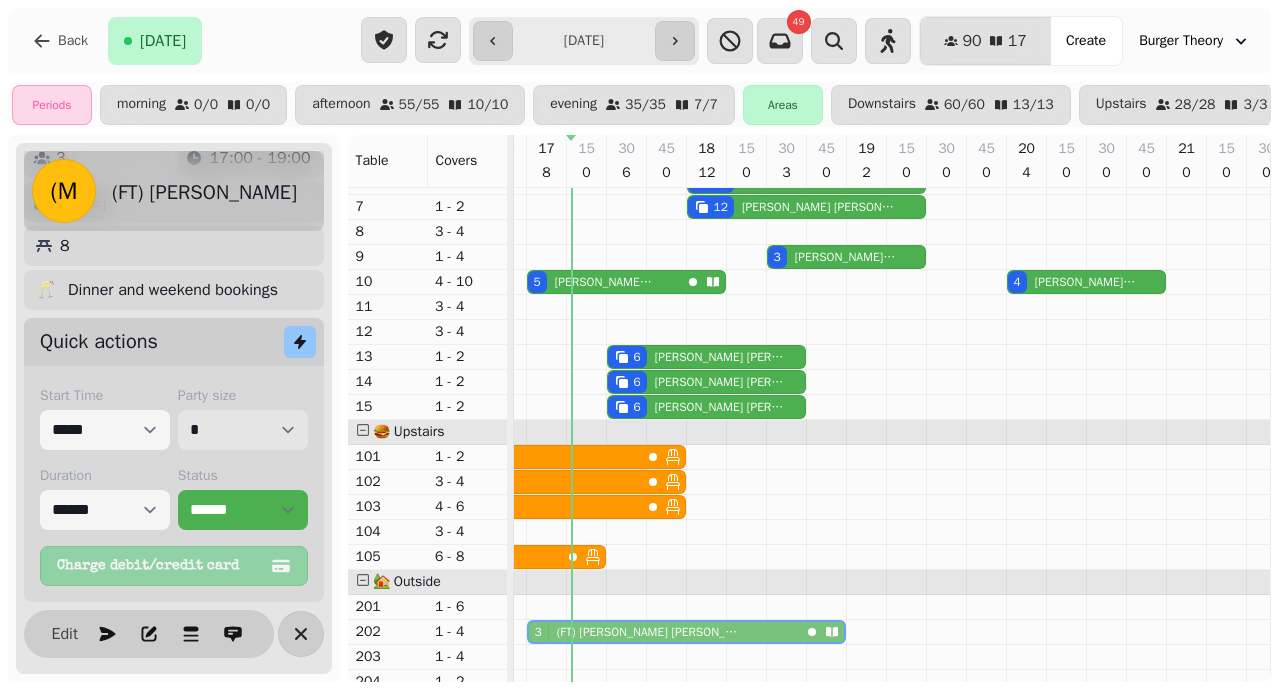 drag, startPoint x: 566, startPoint y: 241, endPoint x: 560, endPoint y: 637, distance: 396.04544 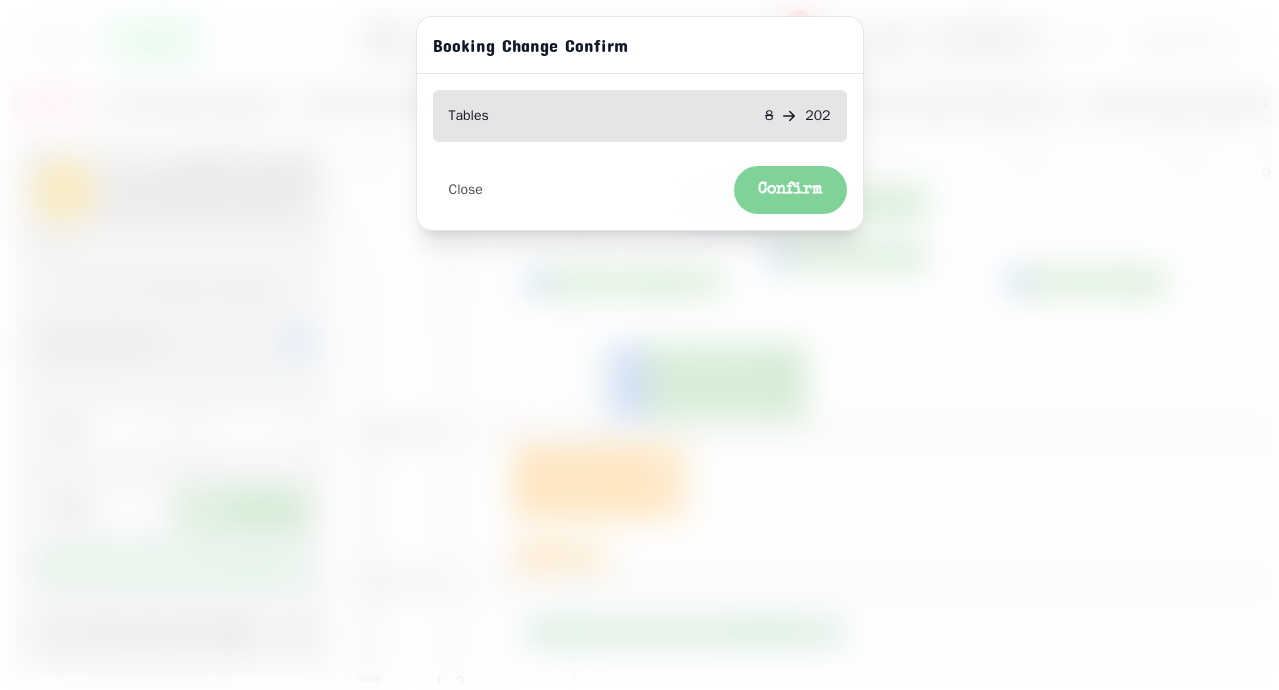 click on "Confirm" at bounding box center [790, 190] 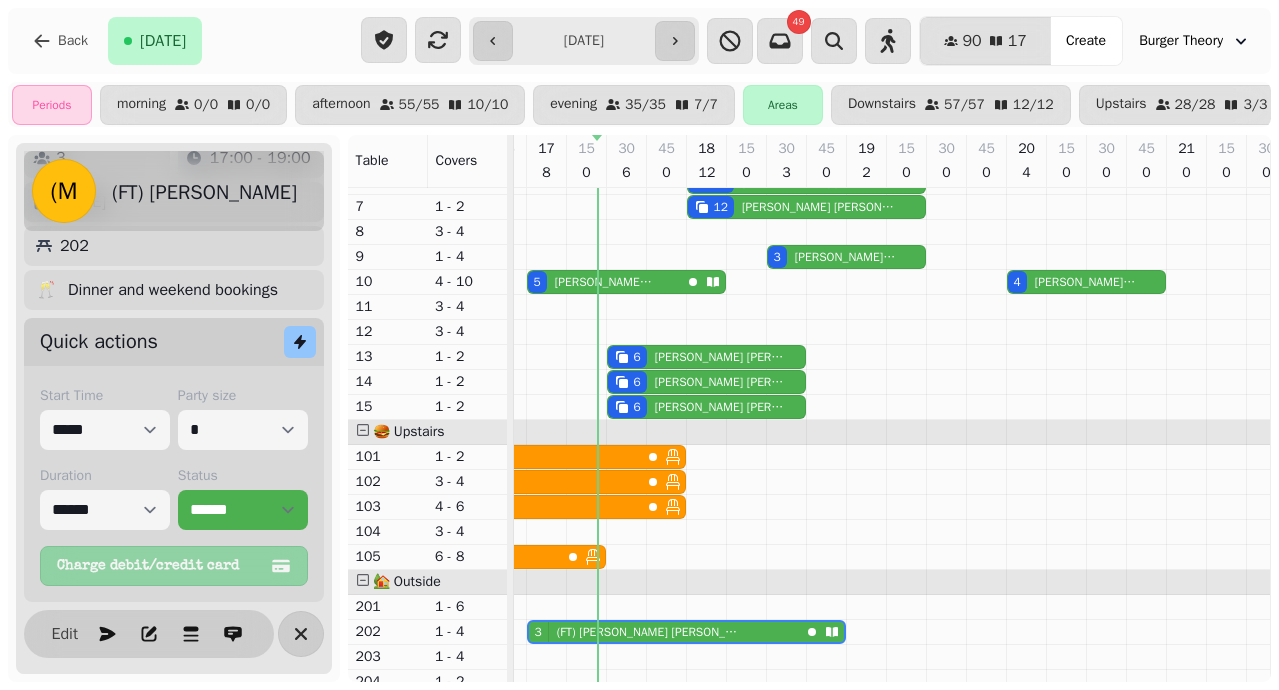scroll, scrollTop: 279, scrollLeft: 787, axis: both 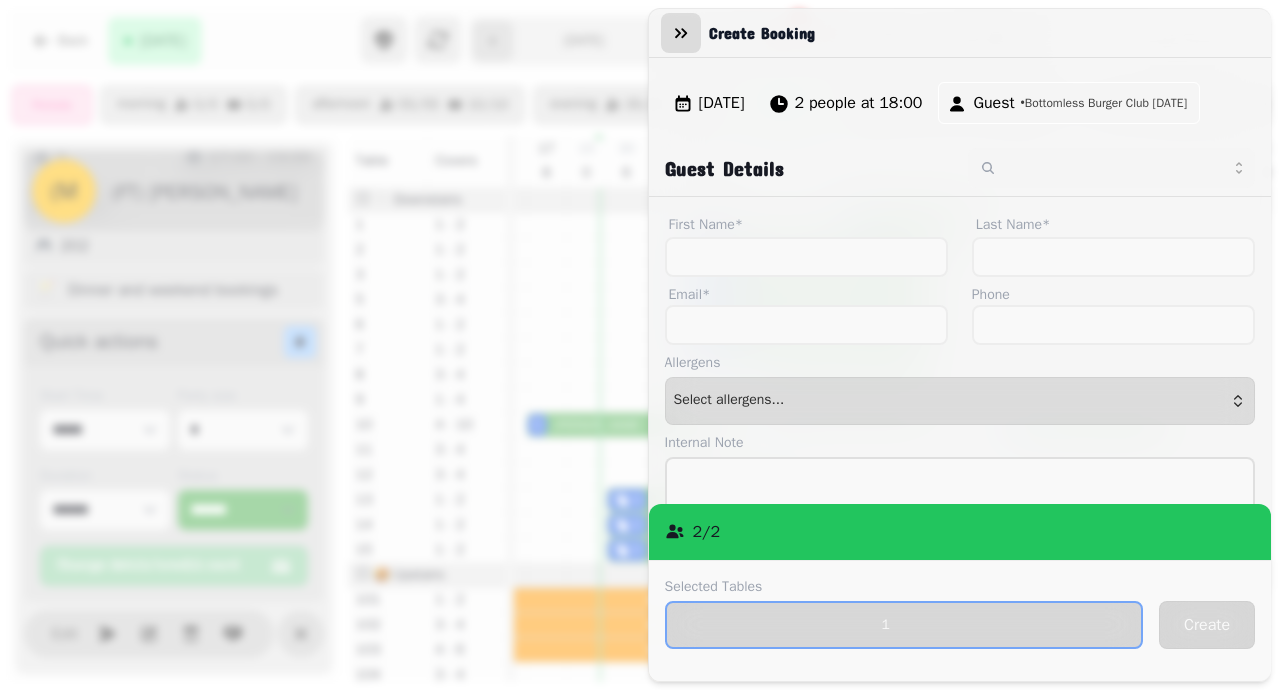 click at bounding box center (681, 33) 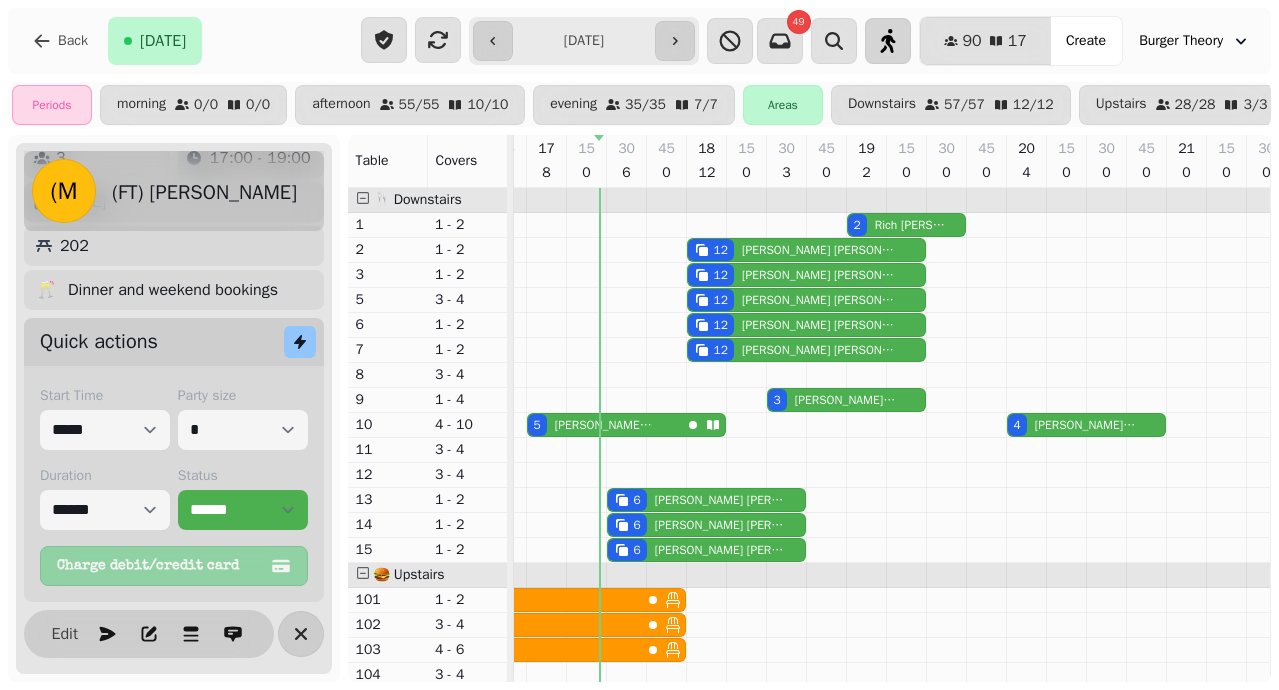 click 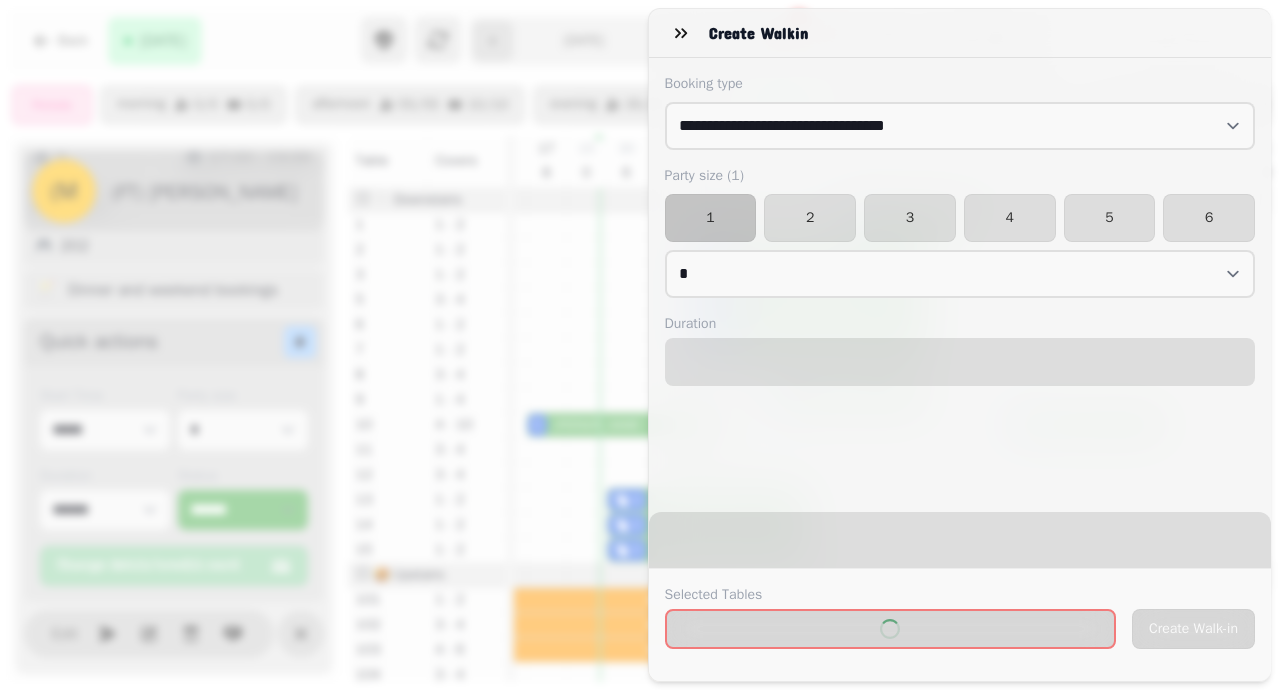 select on "****" 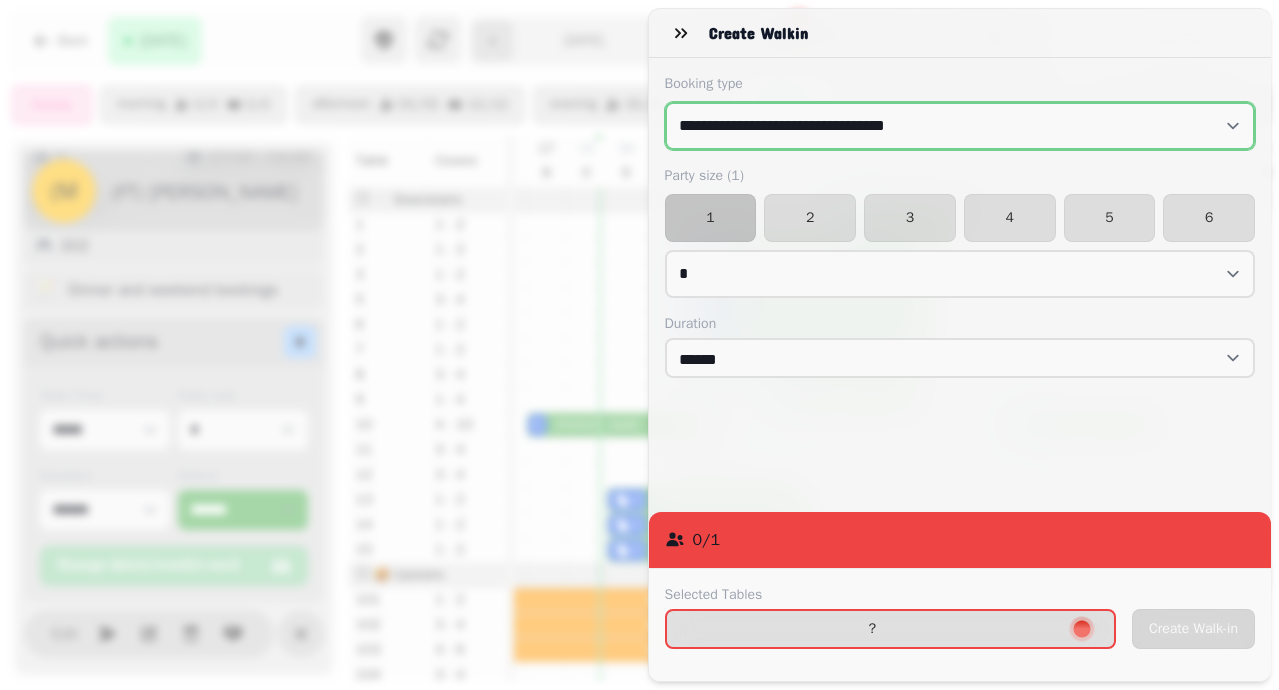 click on "**********" at bounding box center [960, 126] 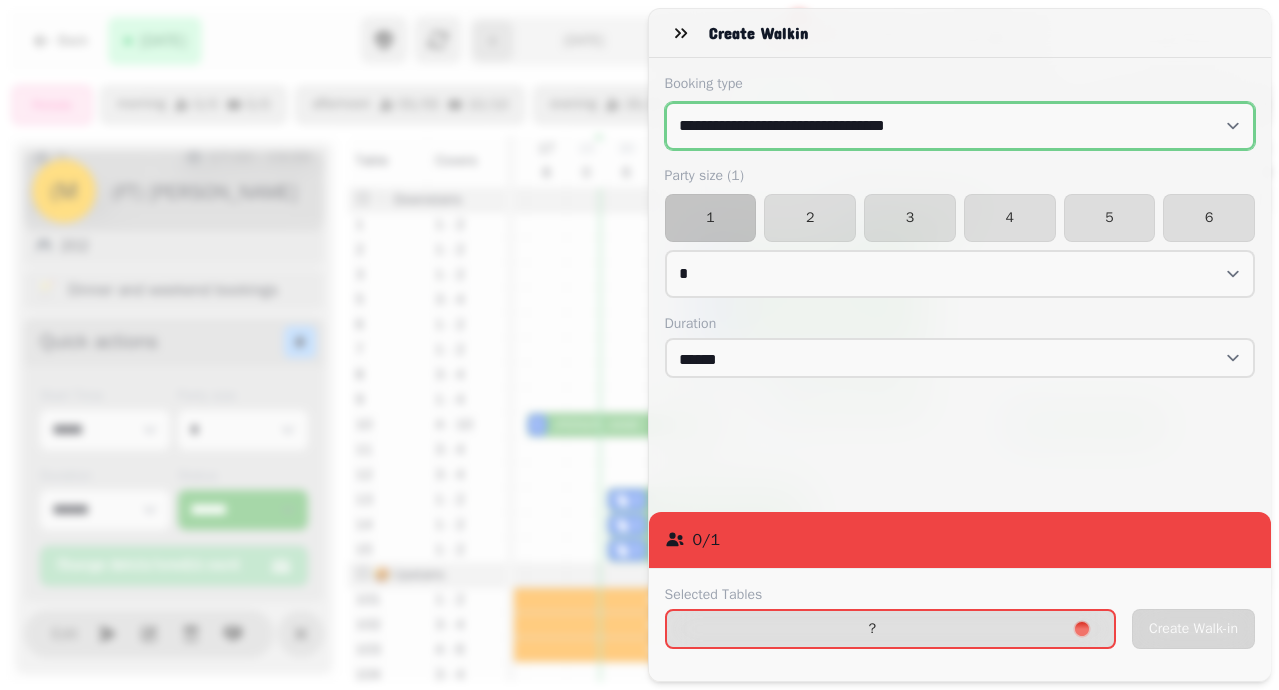 select on "**********" 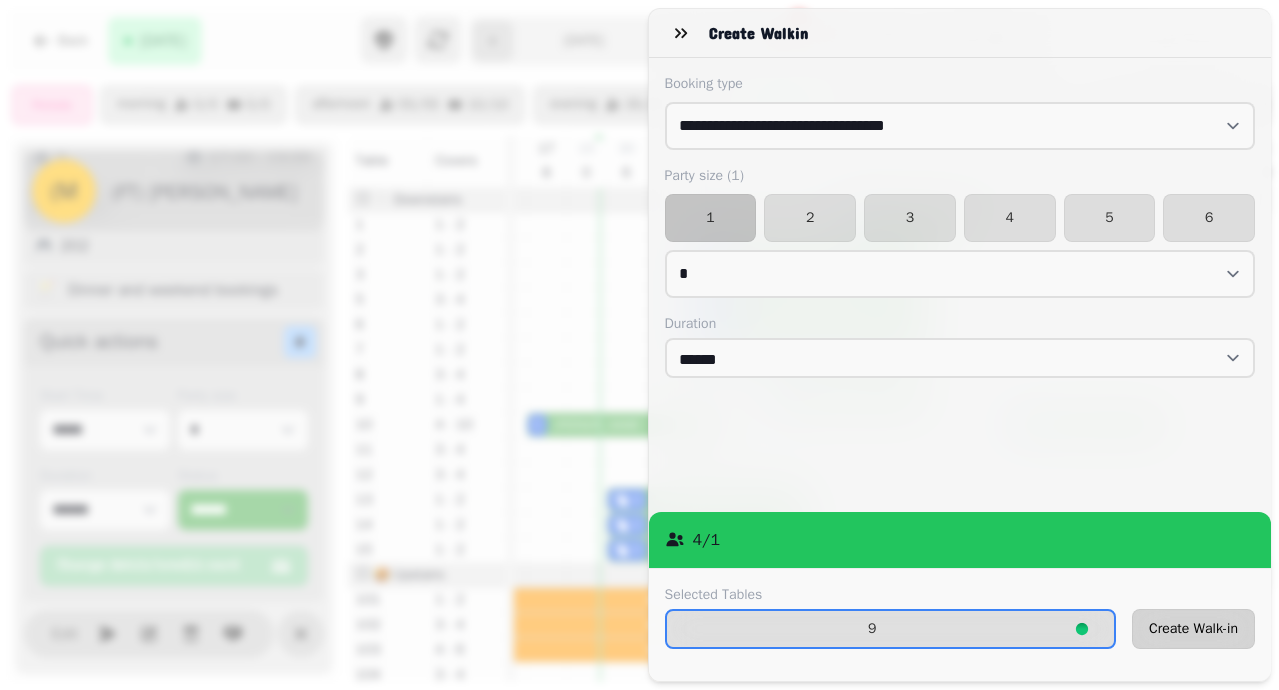 click on "Create Walk-in" at bounding box center (1193, 629) 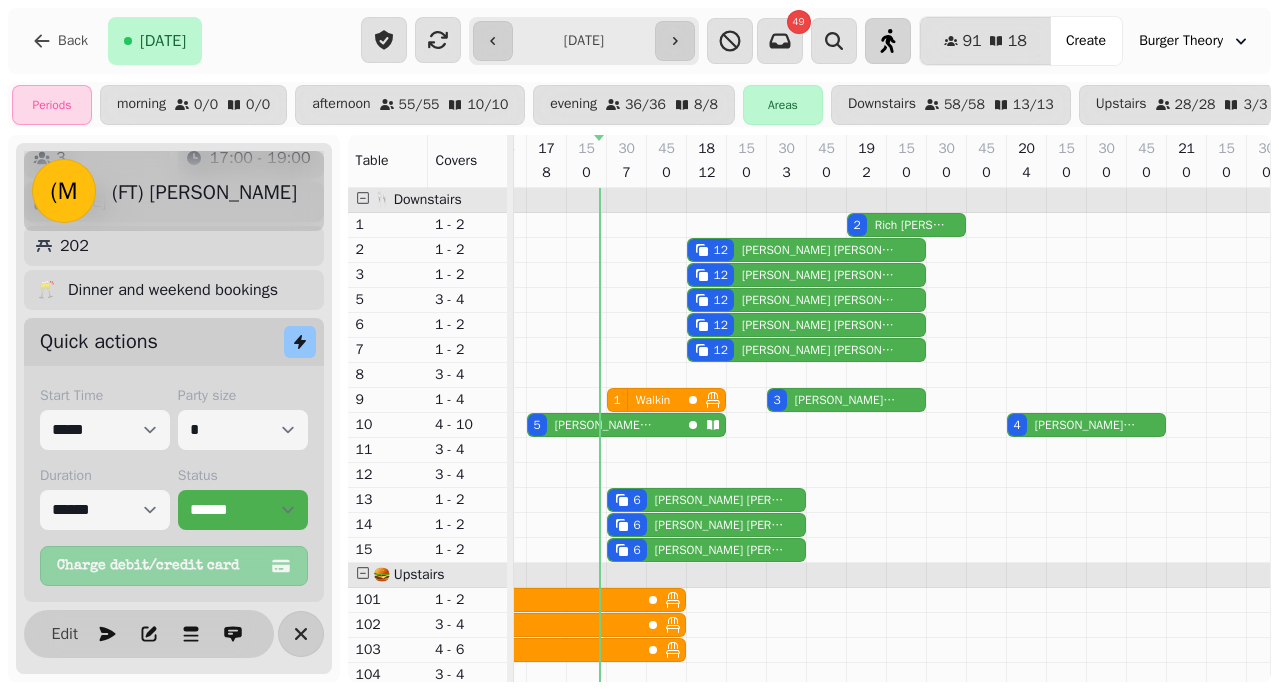 click 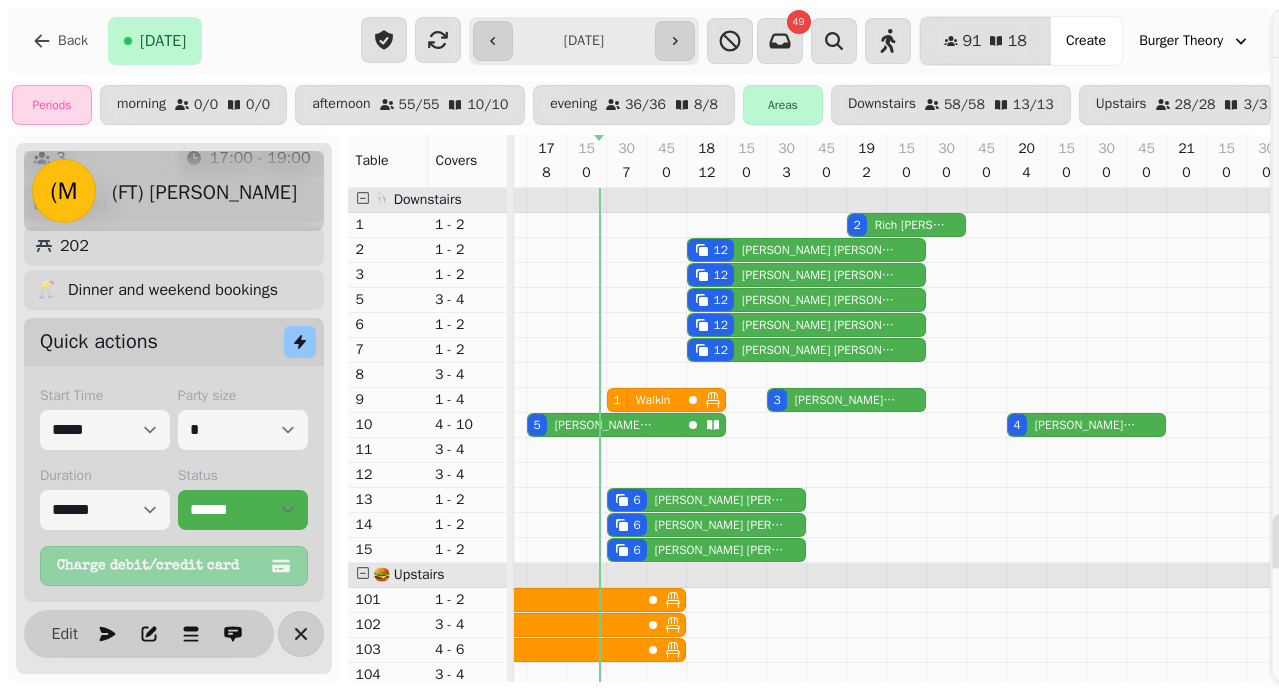select on "****" 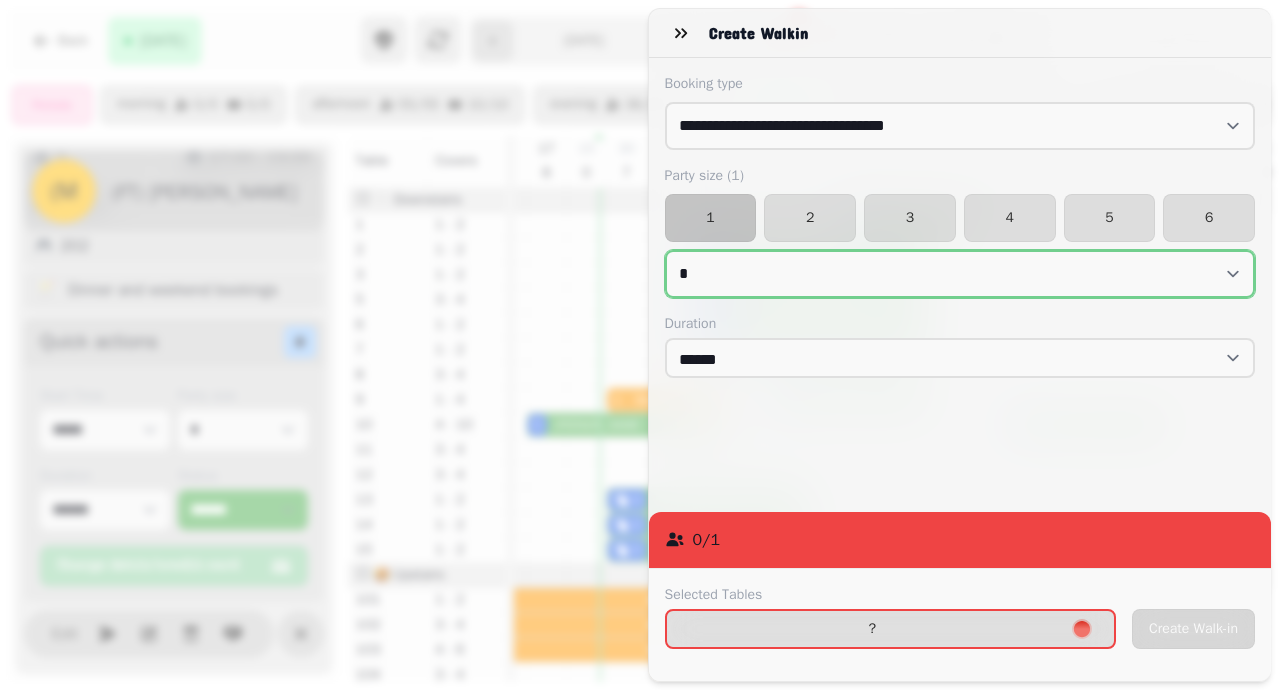 click on "* * * * * * * * * ** ** ** ** ** ** ** ** ** ** ** ** ** ** ** ** ** ** ** ** ** ** ** ** ** ** ** ** ** ** ** ** ** ** ** ** ** ** ** ** ** ** ** ** ** ** ** ** ** ** ** ** ** ** ** ** ** ** ** ** ** ** ** ** ** ** ** ** ** ** ** ** ** ** ** ** ** ** ** ** ** ** ** ** ** ** ** ** ** ** *** *** *** *** *** *** *** *** *** *** *** *** *** *** *** *** *** *** *** *** *** *** *** *** *** *** *** *** *** *** *** *** *** *** *** *** *** *** *** *** *** *** *** *** *** *** *** *** *** *** *** *** *** *** *** *** *** *** *** *** *** *** *** *** *** *** *** *** *** *** *** *** *** *** *** *** *** *** *** *** *** *** *** *** *** *** *** *** *** *** *** *** *** *** *** *** *** *** *** *** *** *** *** *** *** *** *** *** *** *** *** *** *** *** *** *** *** *** *** *** *** *** *** *** *** *** *** *** *** *** *** *** *** *** *** *** *** *** *** *** *** *** *** *** *** *** *** *** *** *** ***" at bounding box center [960, 274] 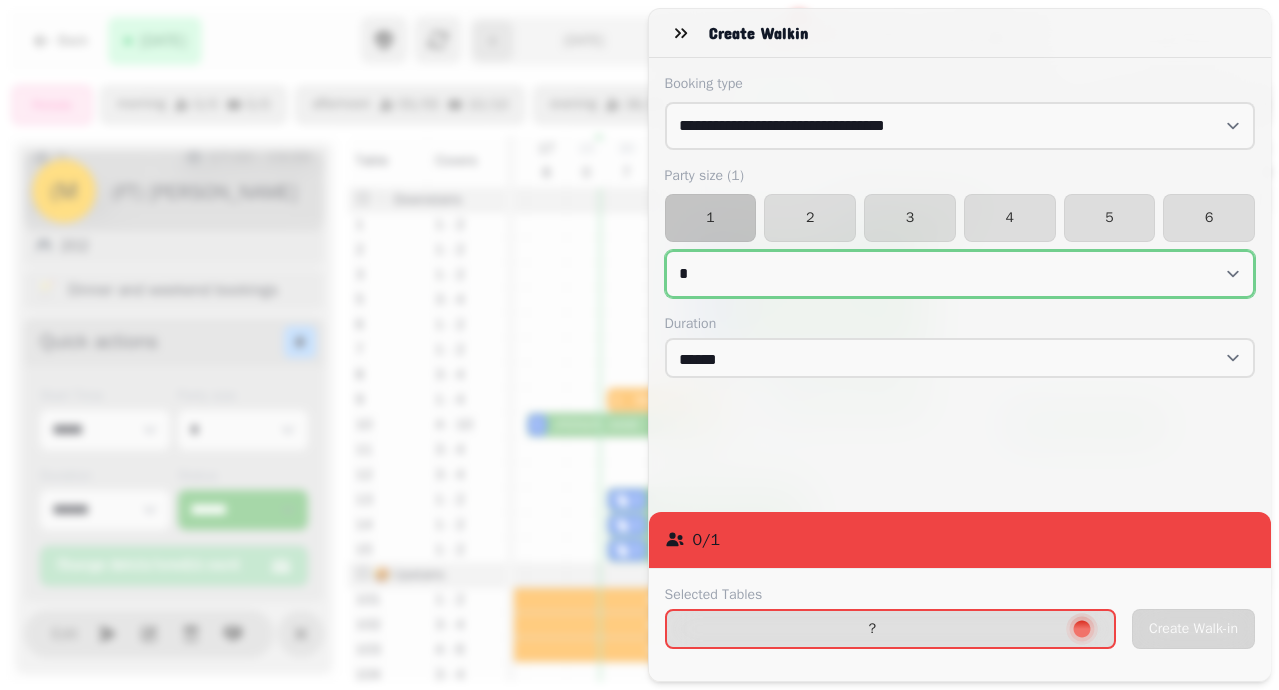 select on "*" 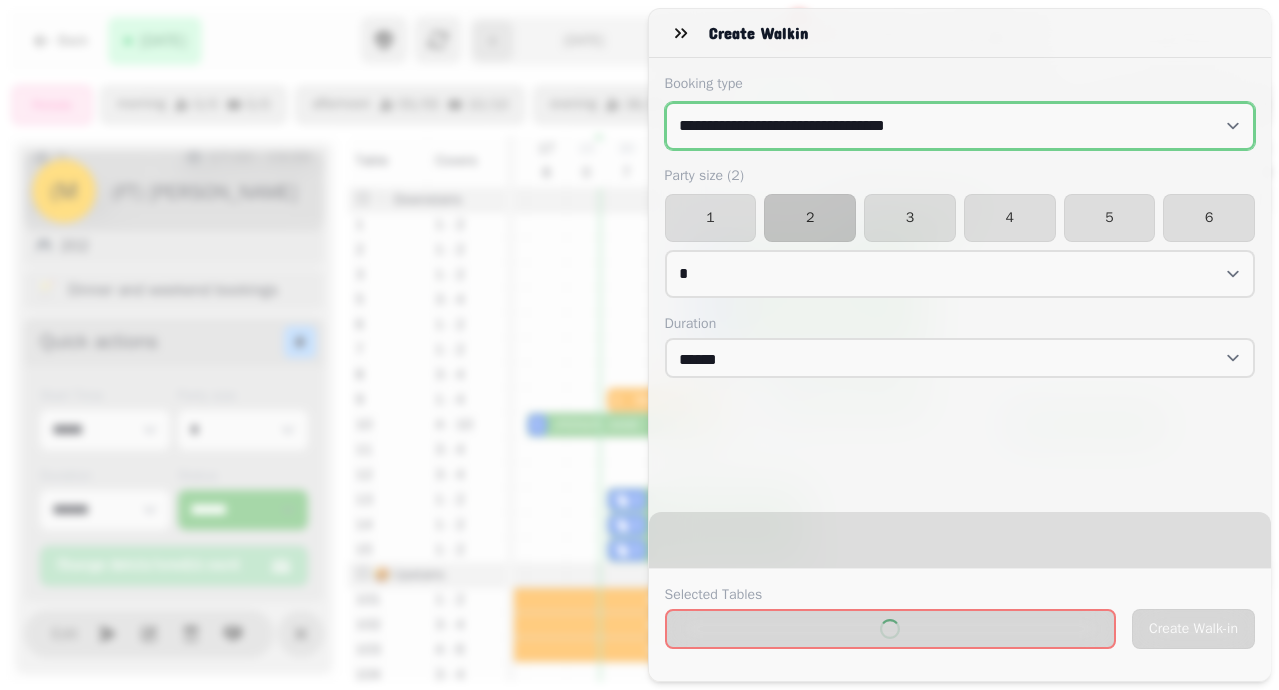 click on "**********" at bounding box center (960, 126) 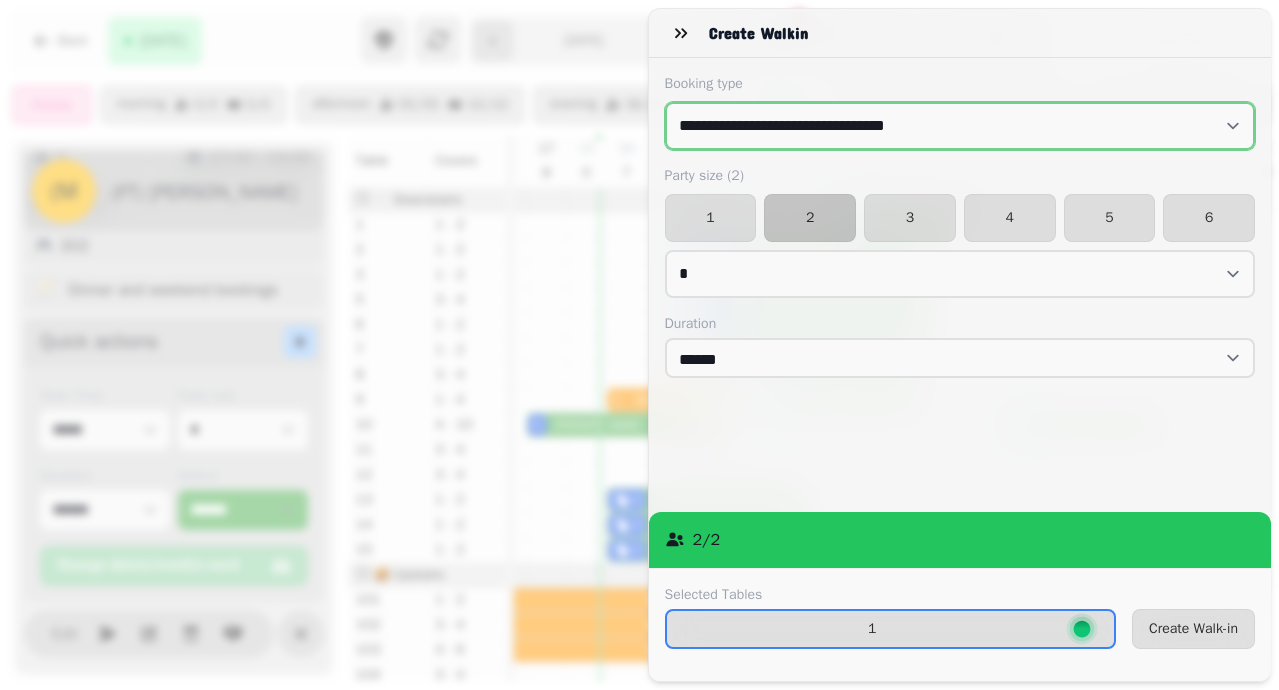 click on "**********" at bounding box center (960, 126) 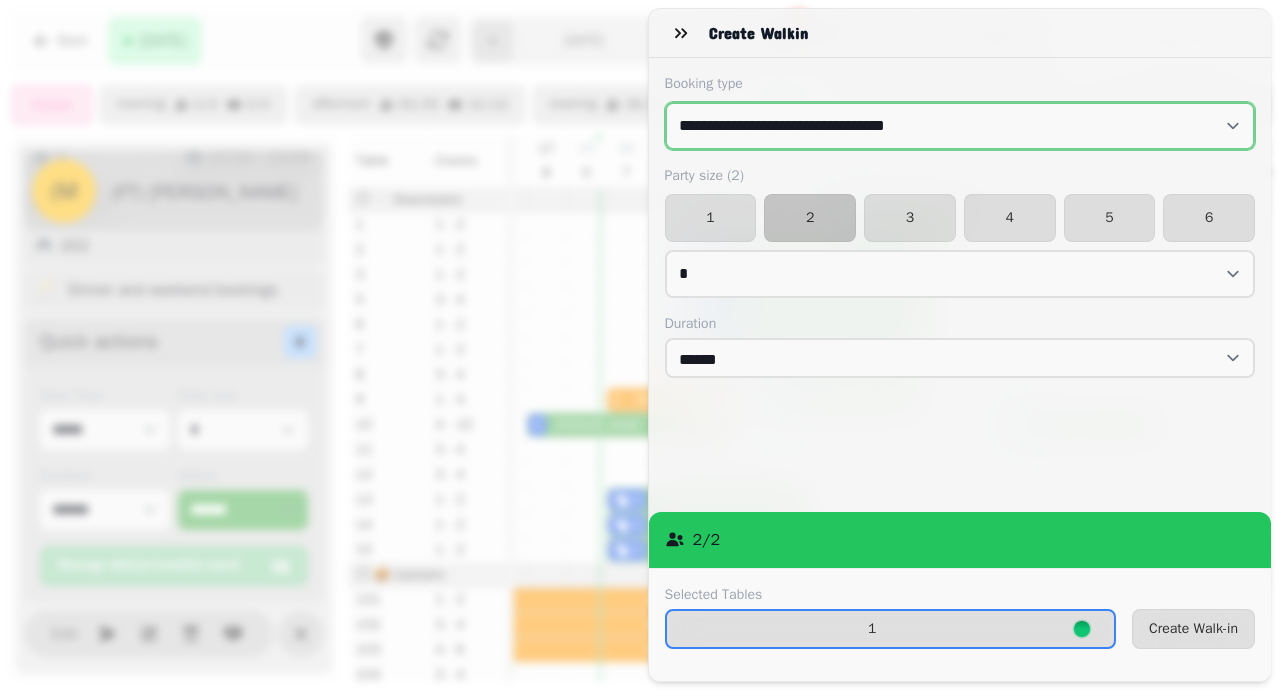 select on "**********" 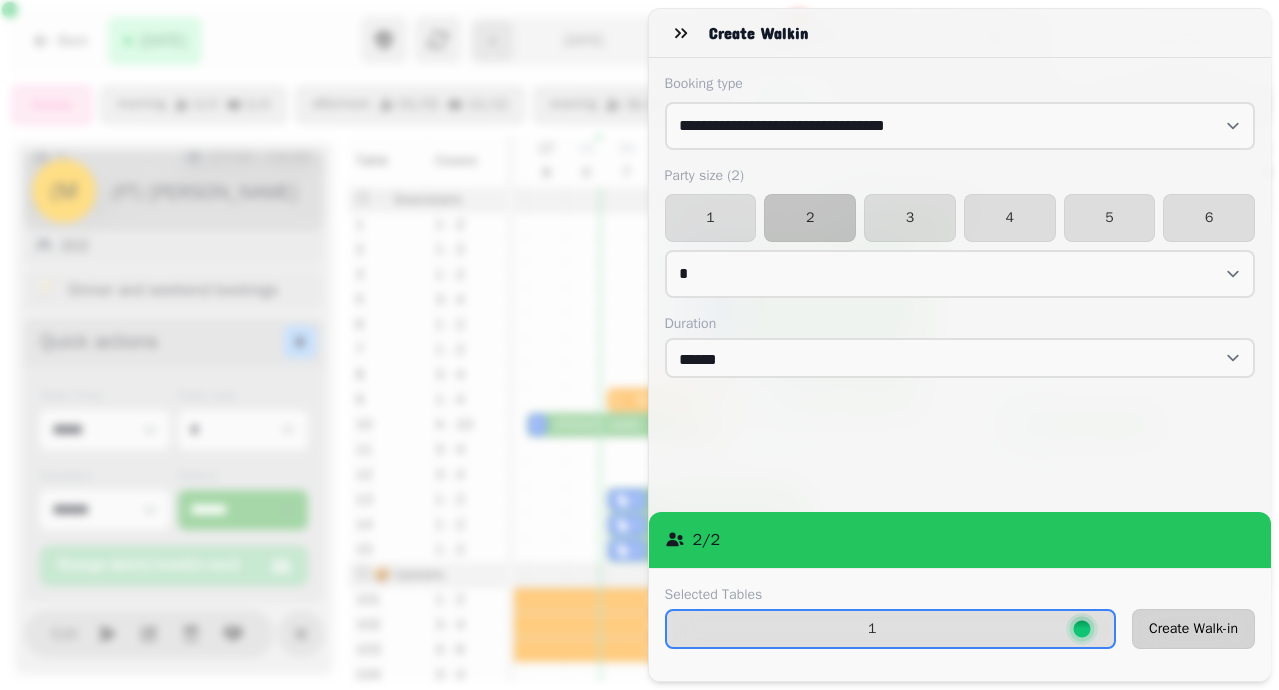 click on "Create Walk-in" at bounding box center (1193, 629) 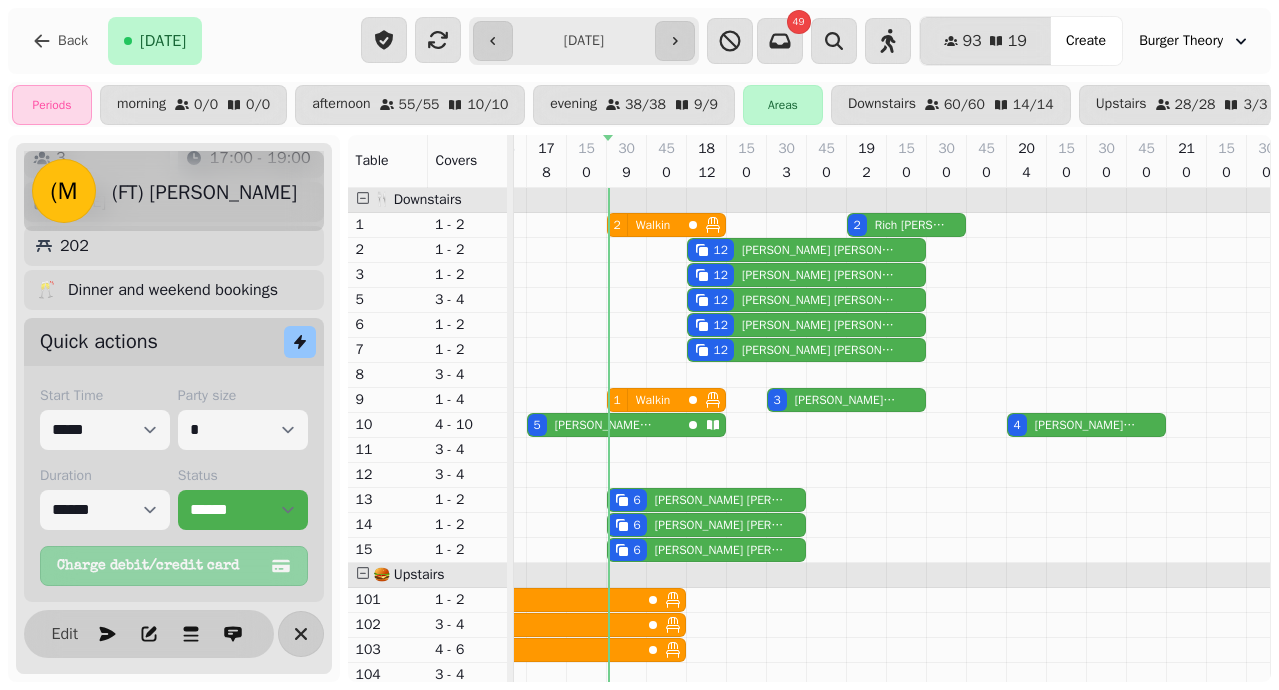 click on "Walkin" at bounding box center [653, 400] 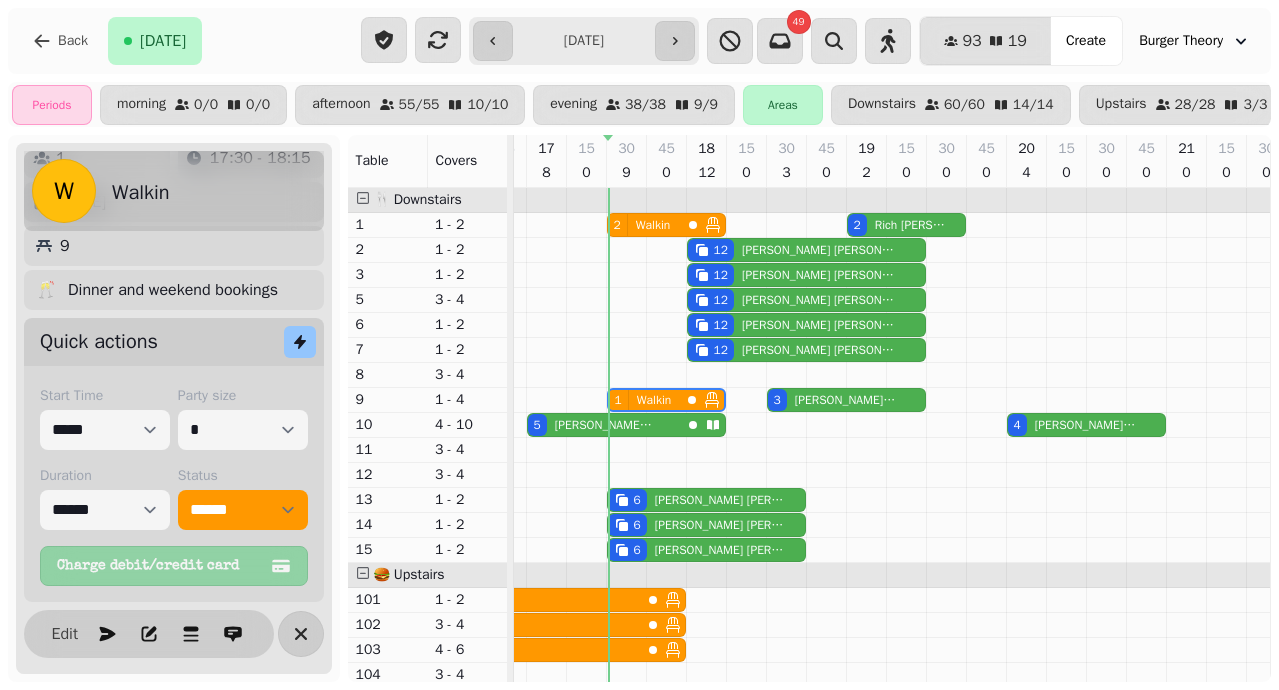 scroll, scrollTop: 0, scrollLeft: 867, axis: horizontal 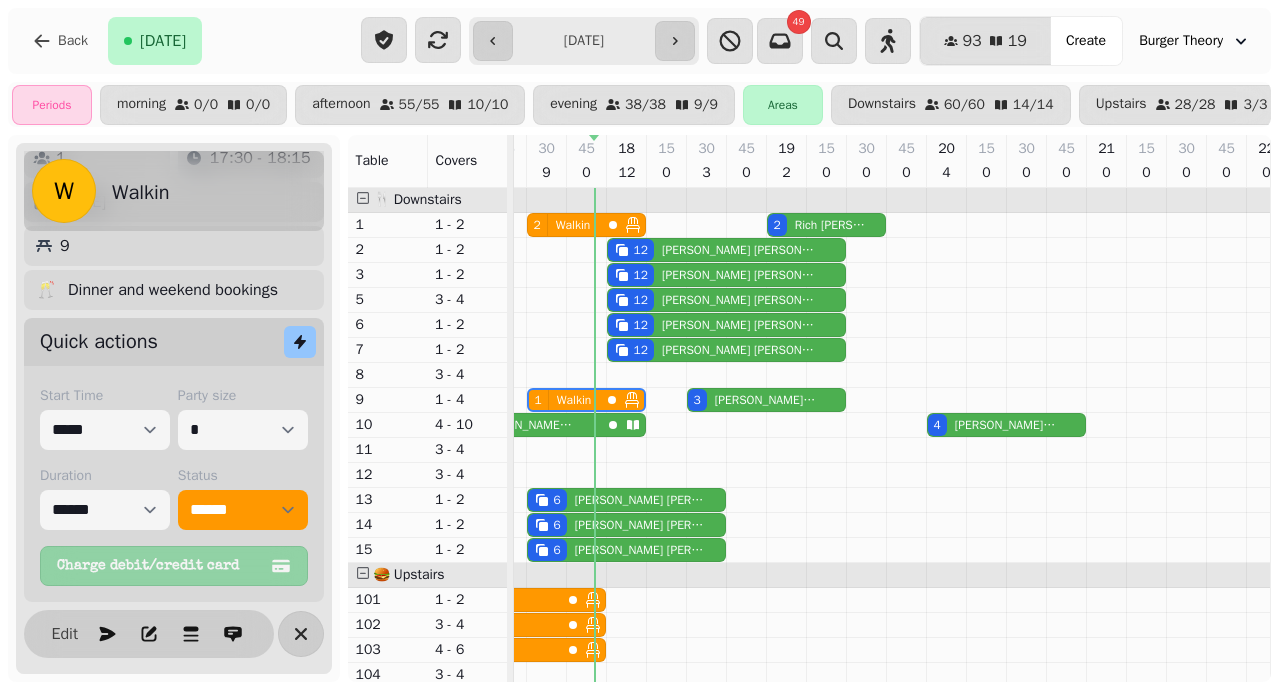 click on "5 [PERSON_NAME]   Power" at bounding box center [524, 425] 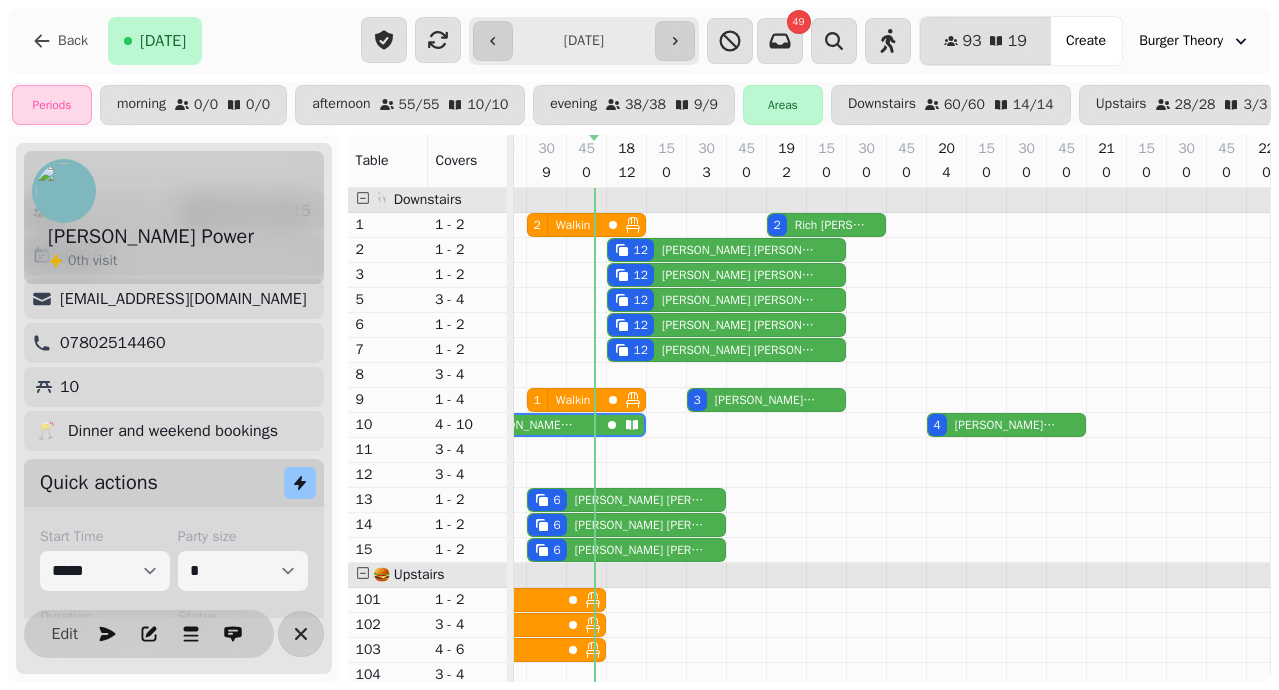 scroll, scrollTop: 111, scrollLeft: 0, axis: vertical 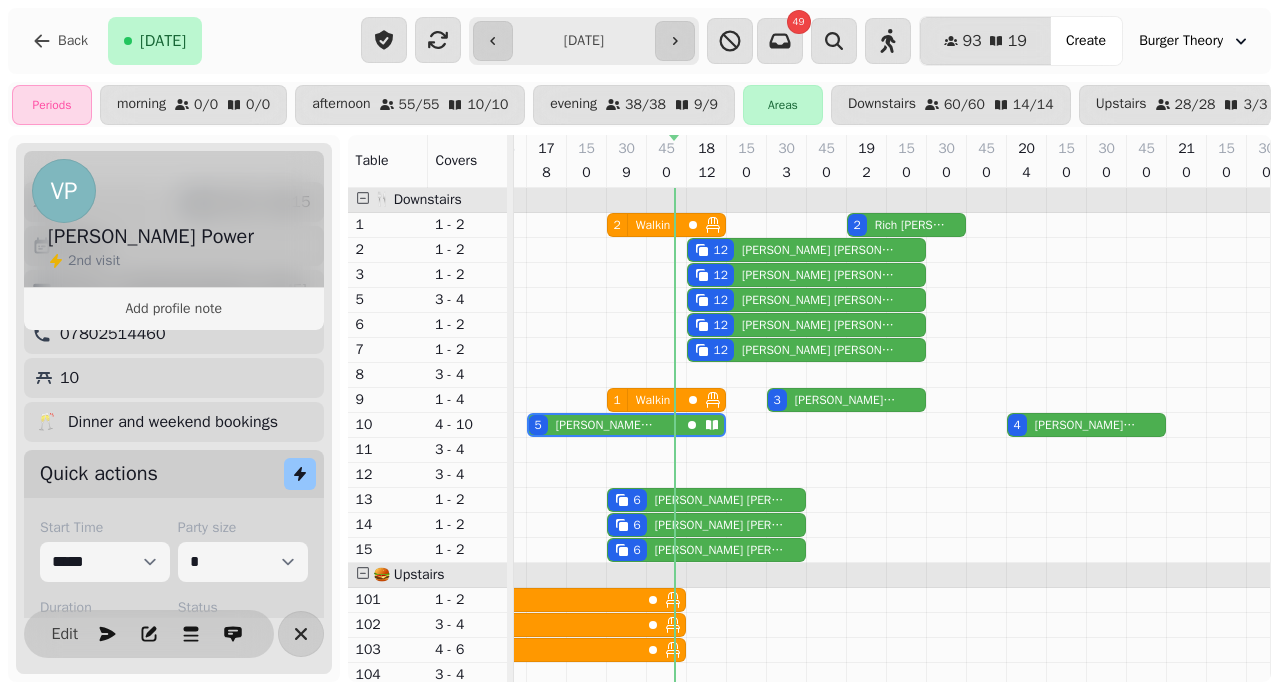 click on "**********" at bounding box center [243, 642] 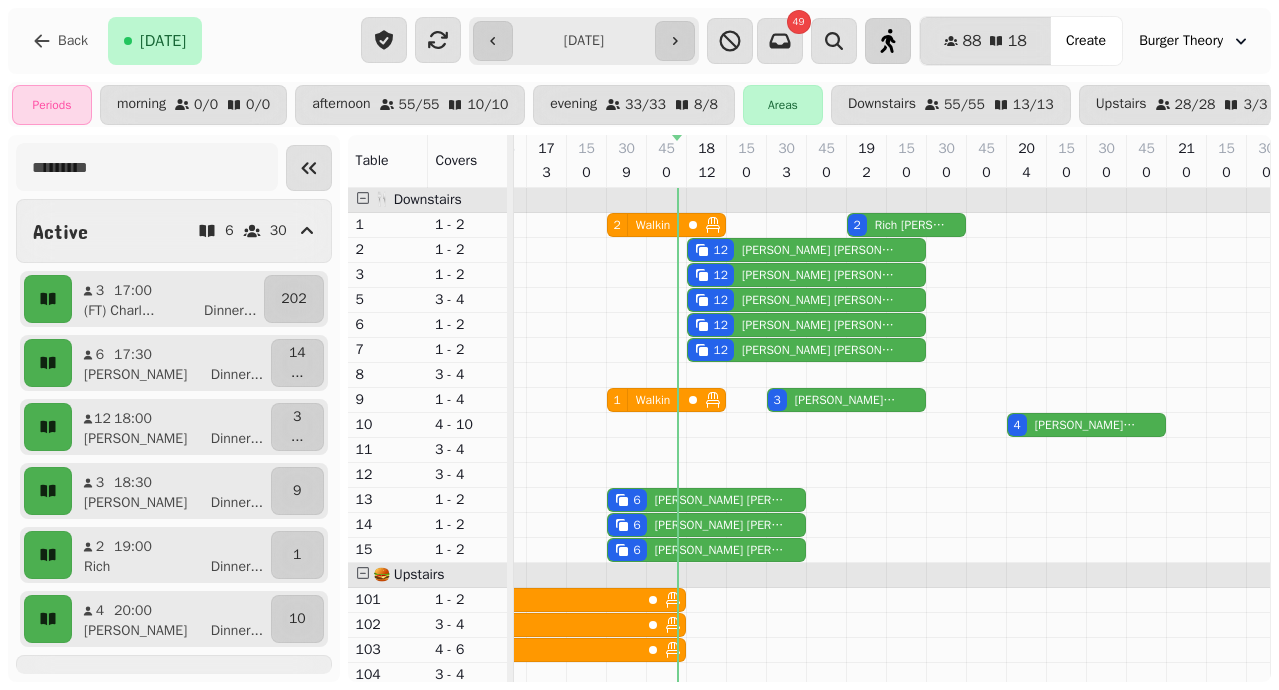 click 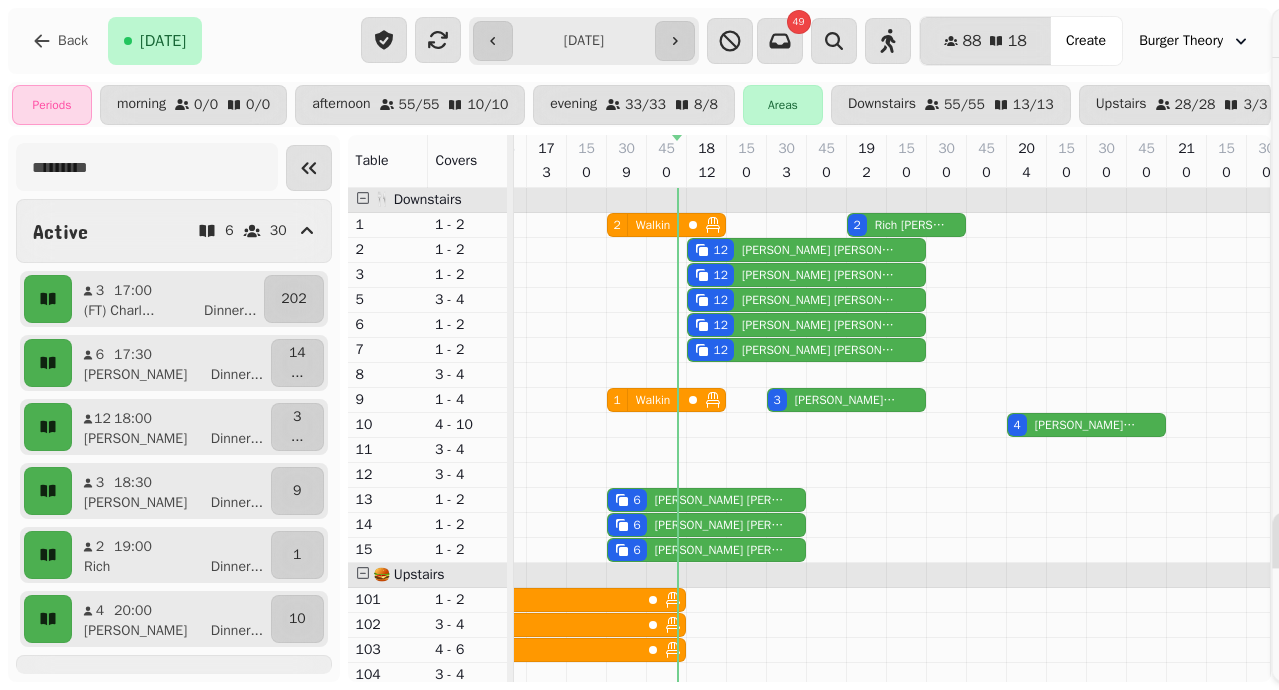 select on "****" 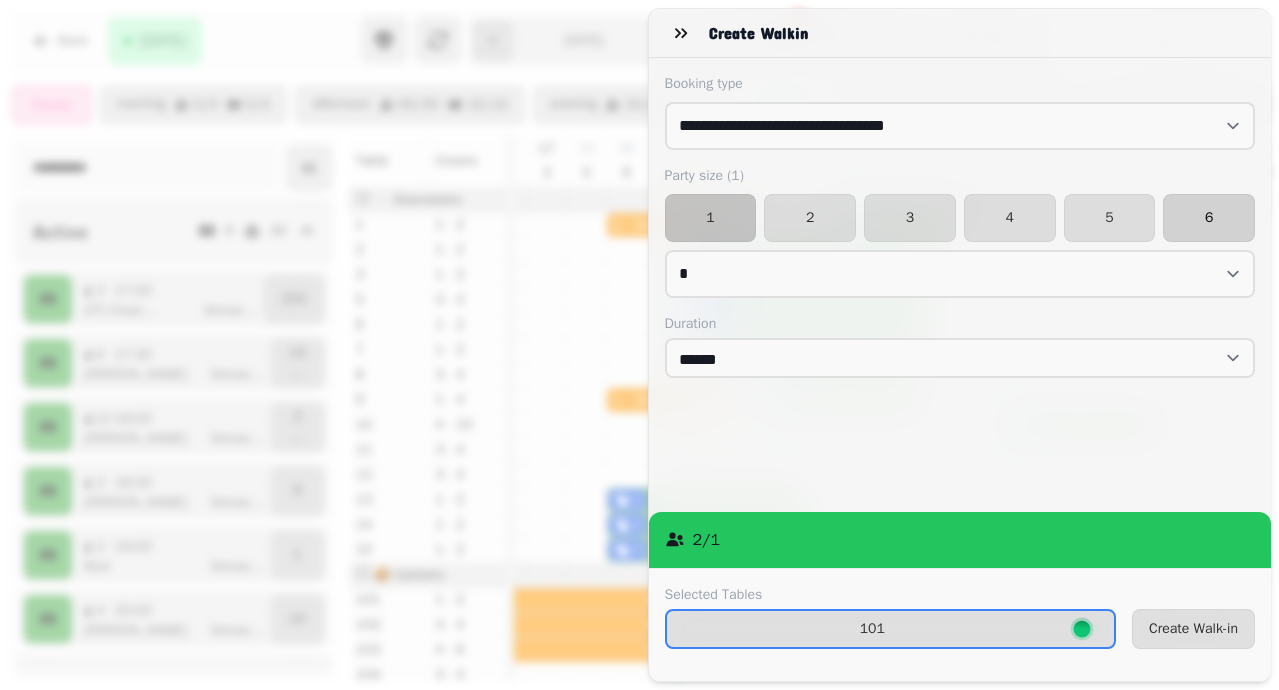 click on "6" at bounding box center [1209, 218] 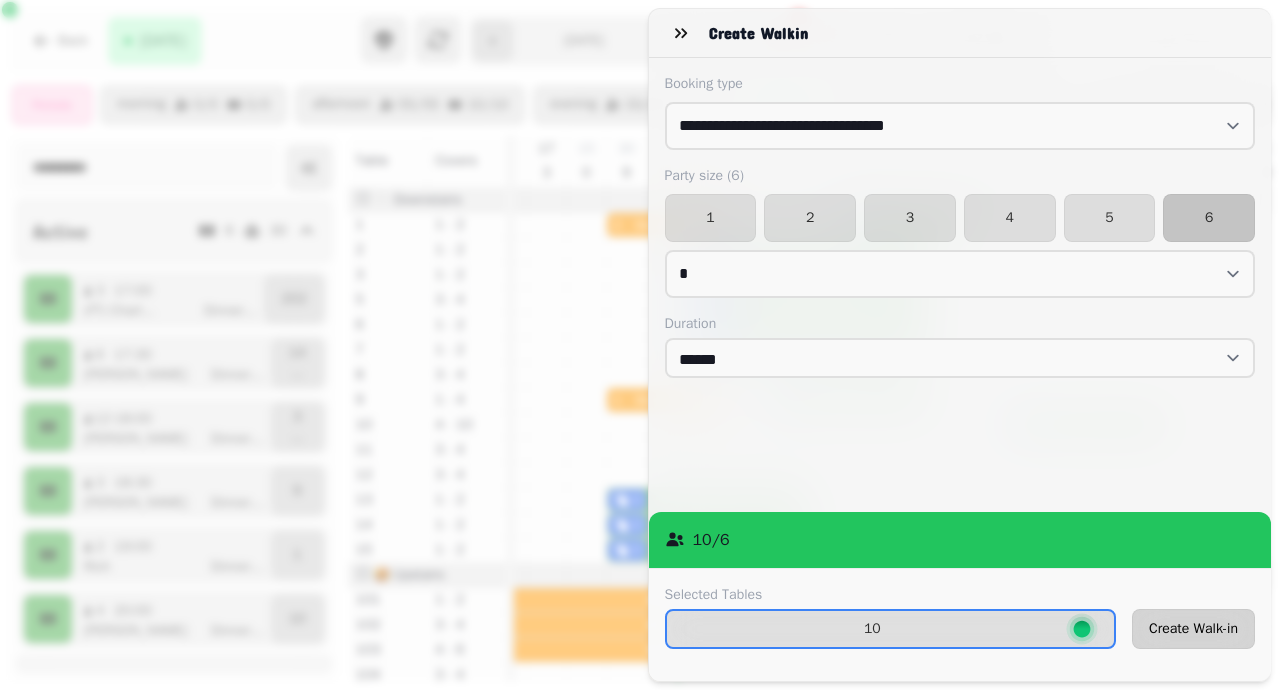 click on "Create Walk-in" at bounding box center [1193, 629] 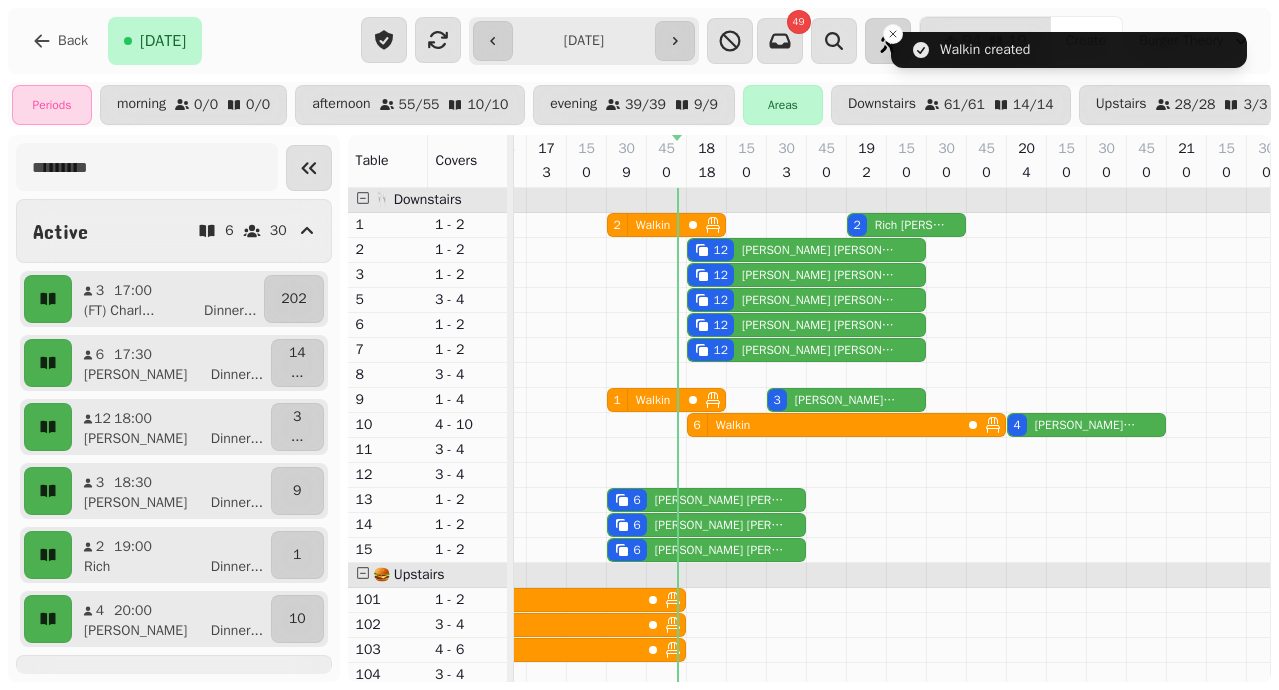 click 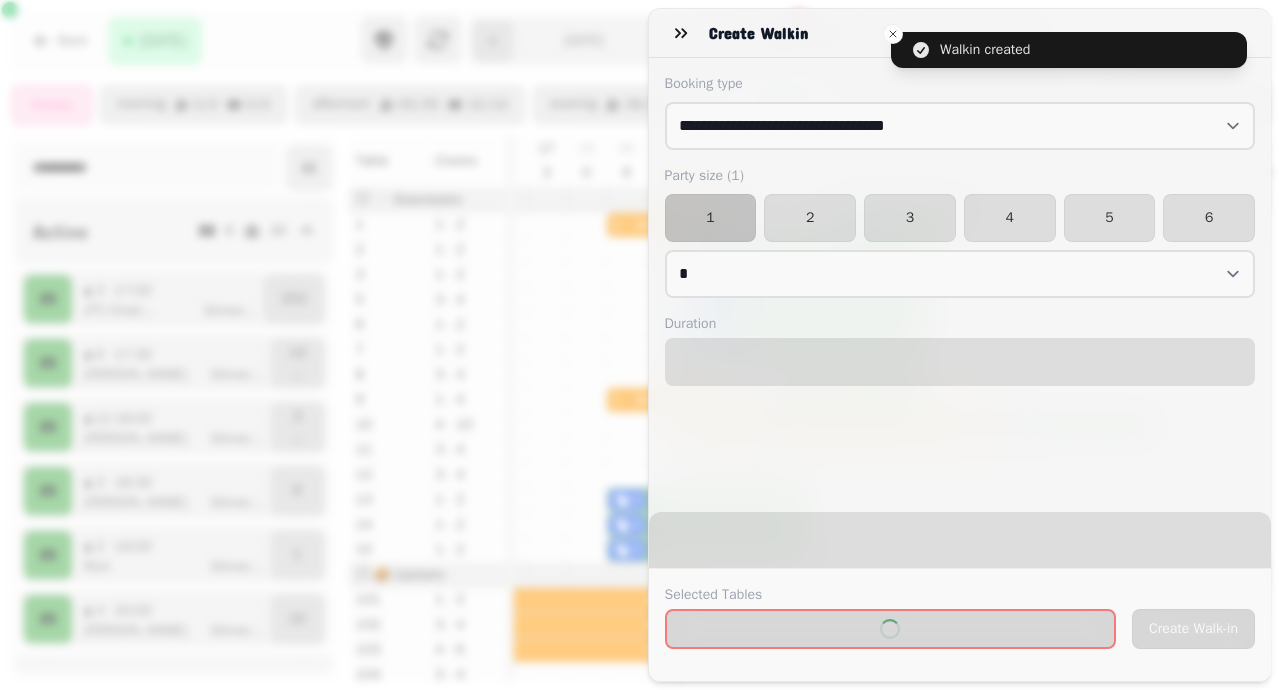 select on "****" 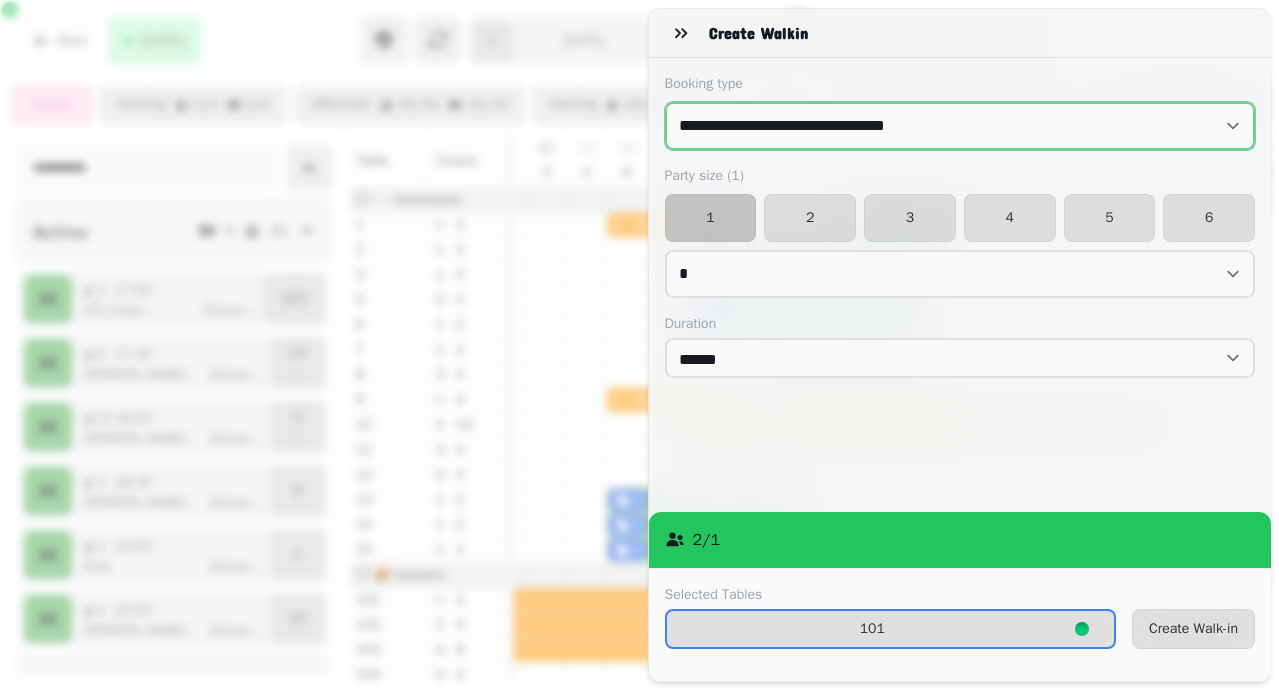click on "**********" at bounding box center [960, 126] 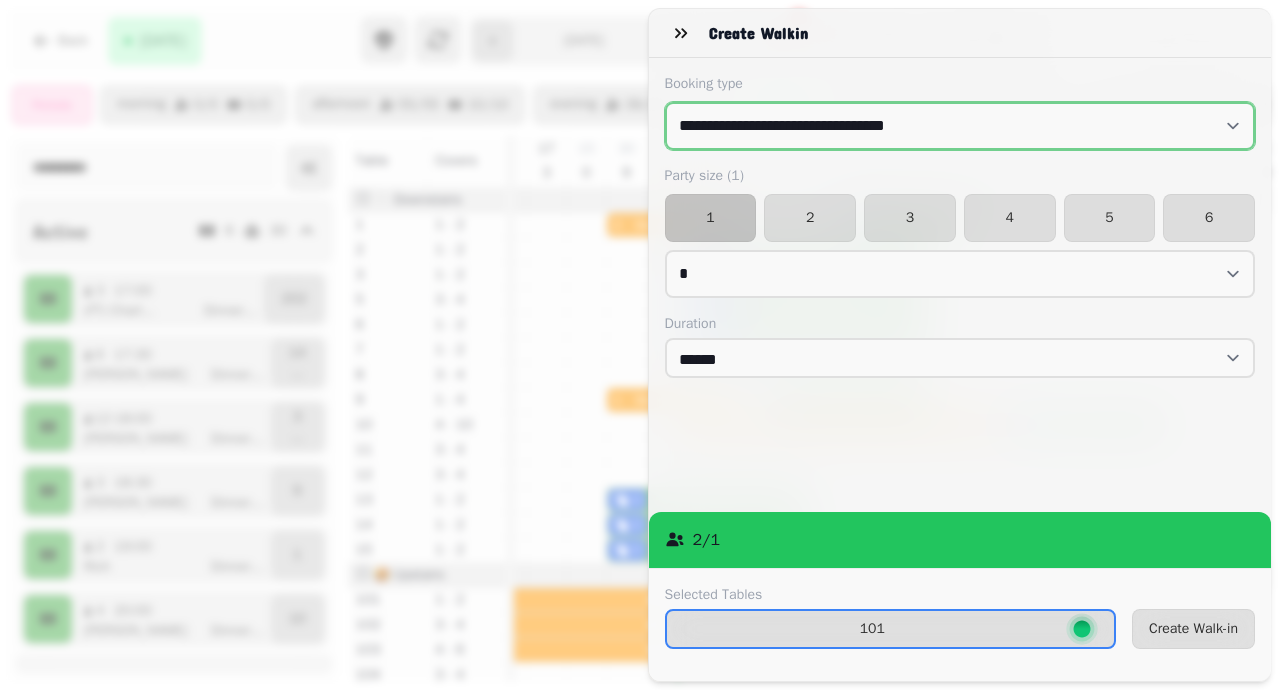 select on "**********" 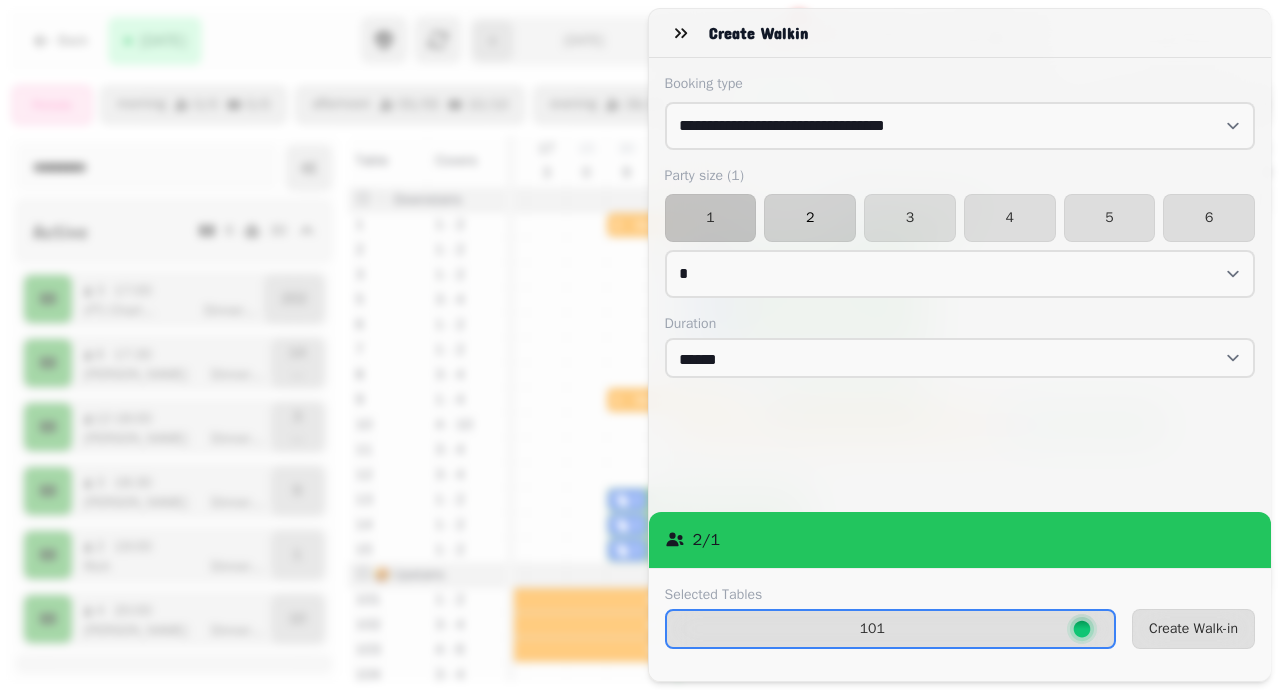 click on "2" at bounding box center (810, 218) 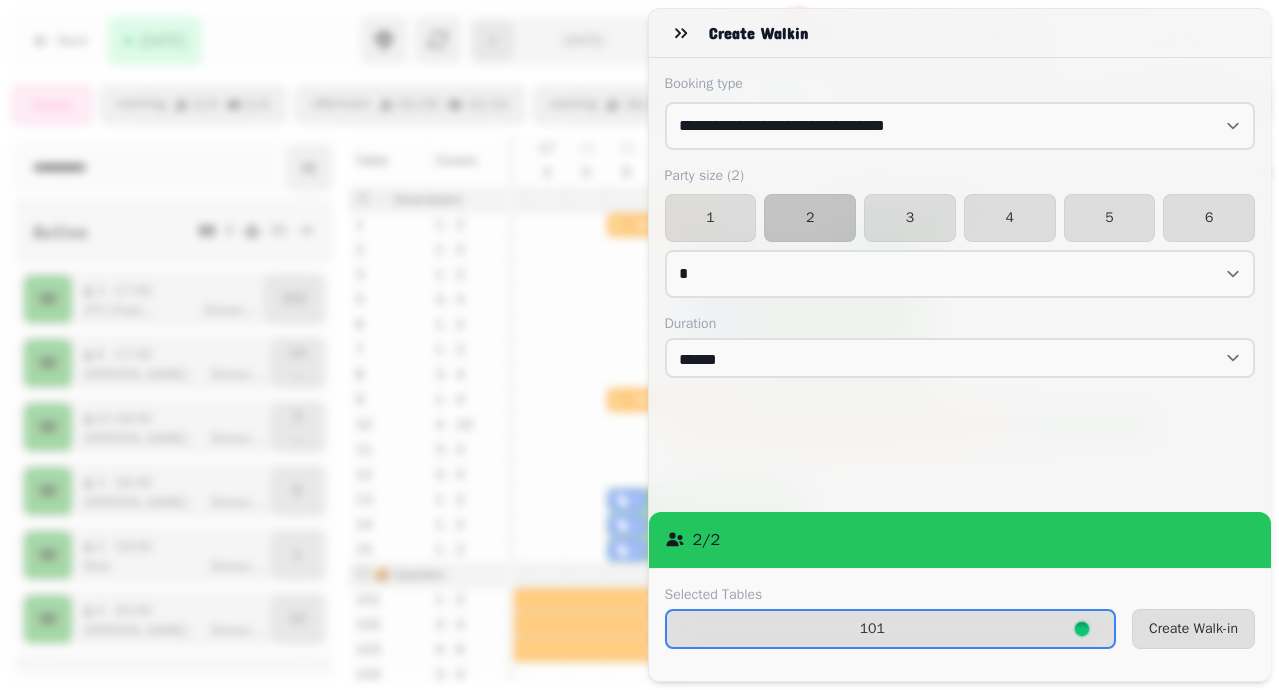 click on "Selected Tables 101   Create Walk-in" at bounding box center [960, 624] 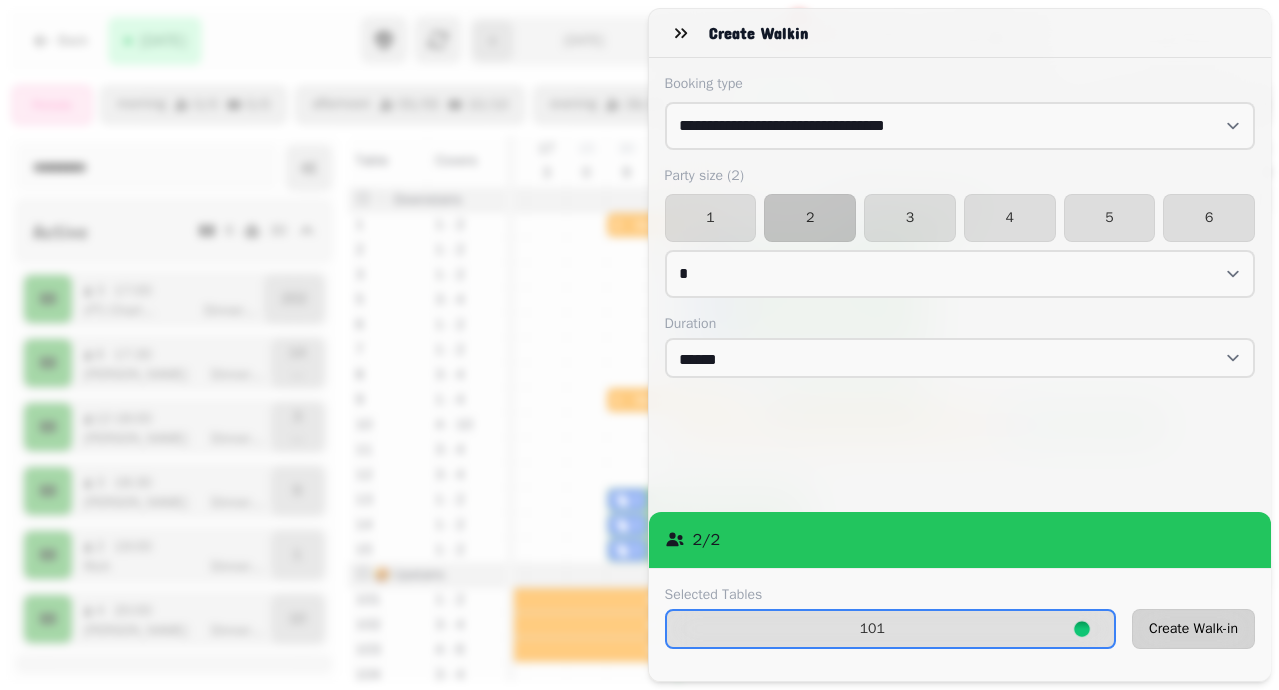 click on "Create Walk-in" at bounding box center [1193, 629] 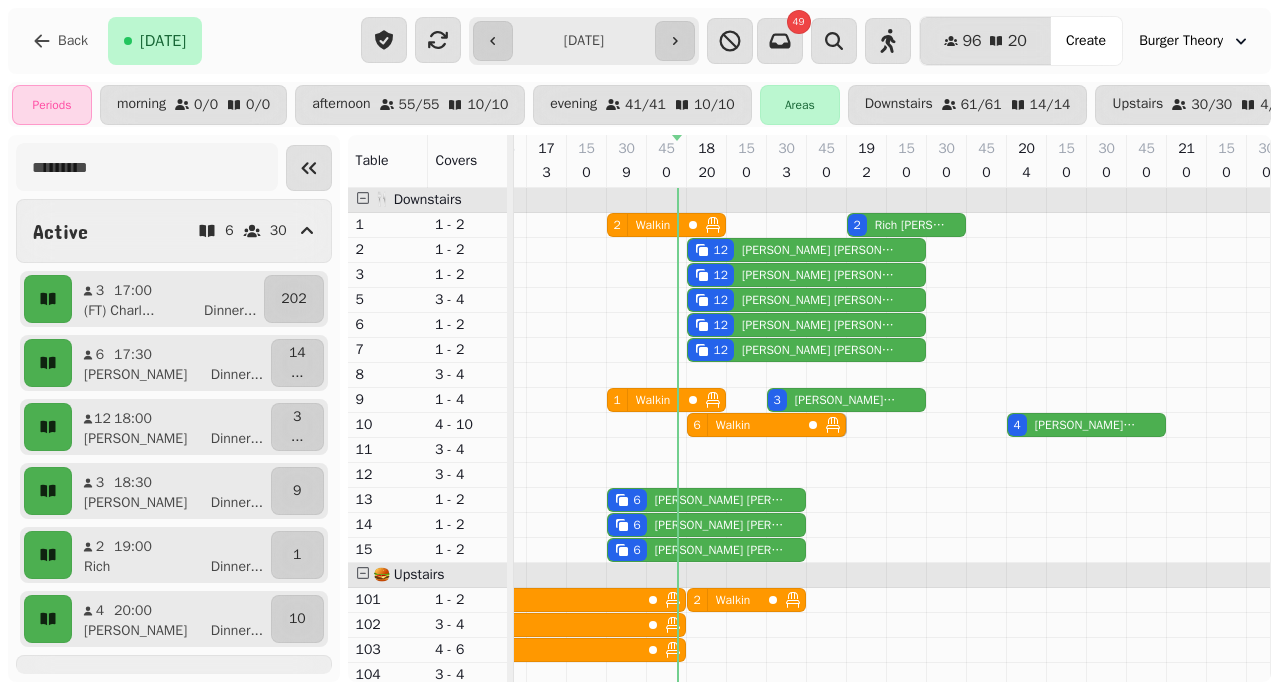 drag, startPoint x: 999, startPoint y: 424, endPoint x: 836, endPoint y: 418, distance: 163.1104 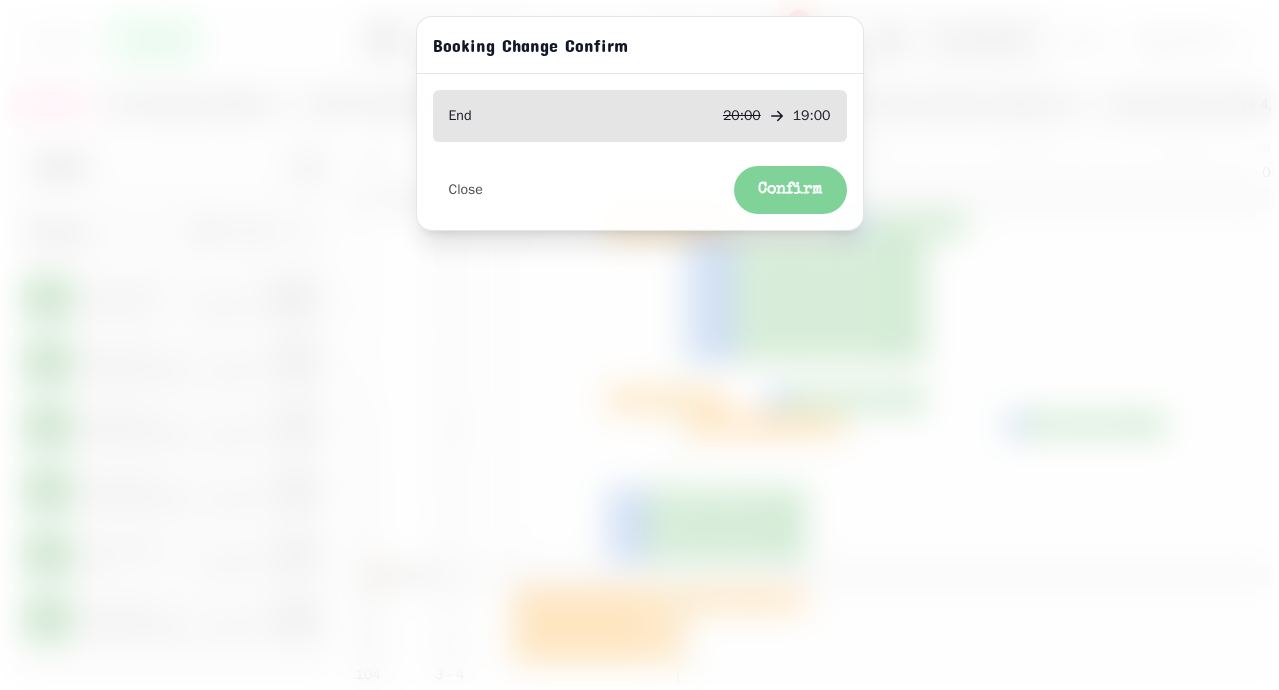 click on "Confirm" at bounding box center [790, 190] 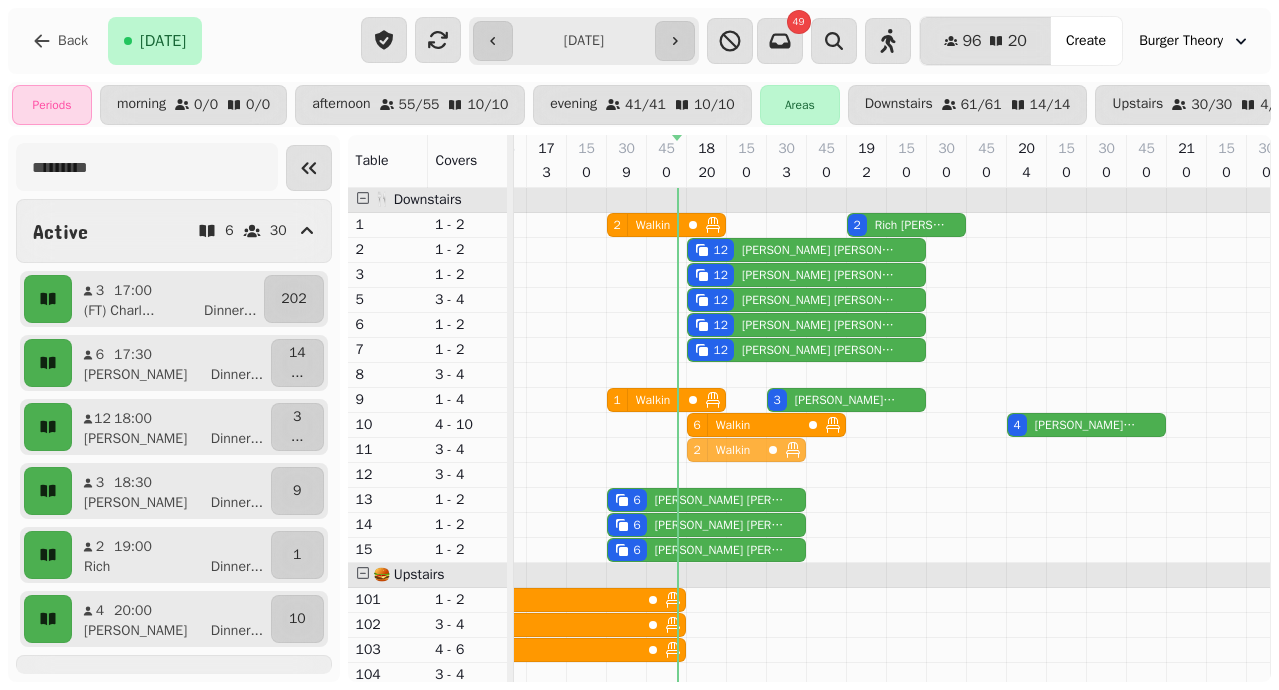 click on "2 Walkin   2 [PERSON_NAME] 12 [PERSON_NAME] 12 [PERSON_NAME] 4 Walkin   12 [PERSON_NAME] 12 [PERSON_NAME] 4 Walkin   2 Walkin   12 [PERSON_NAME] 3 Walkin   1 Walkin   3 [PERSON_NAME] 4 [PERSON_NAME] 6 Walkin   4 [PERSON_NAME] 8 Walkin   2 Walkin   8 Walkin   6 [PERSON_NAME] 6 [PERSON_NAME] 6 [PERSON_NAME] 11 Walkin   2 Walkin   9 Walkin   11 Walkin   9 Walkin   11 Walkin   8 Walkin   3 (FT) [PERSON_NAME] 2 Walkin" at bounding box center (647, 575) 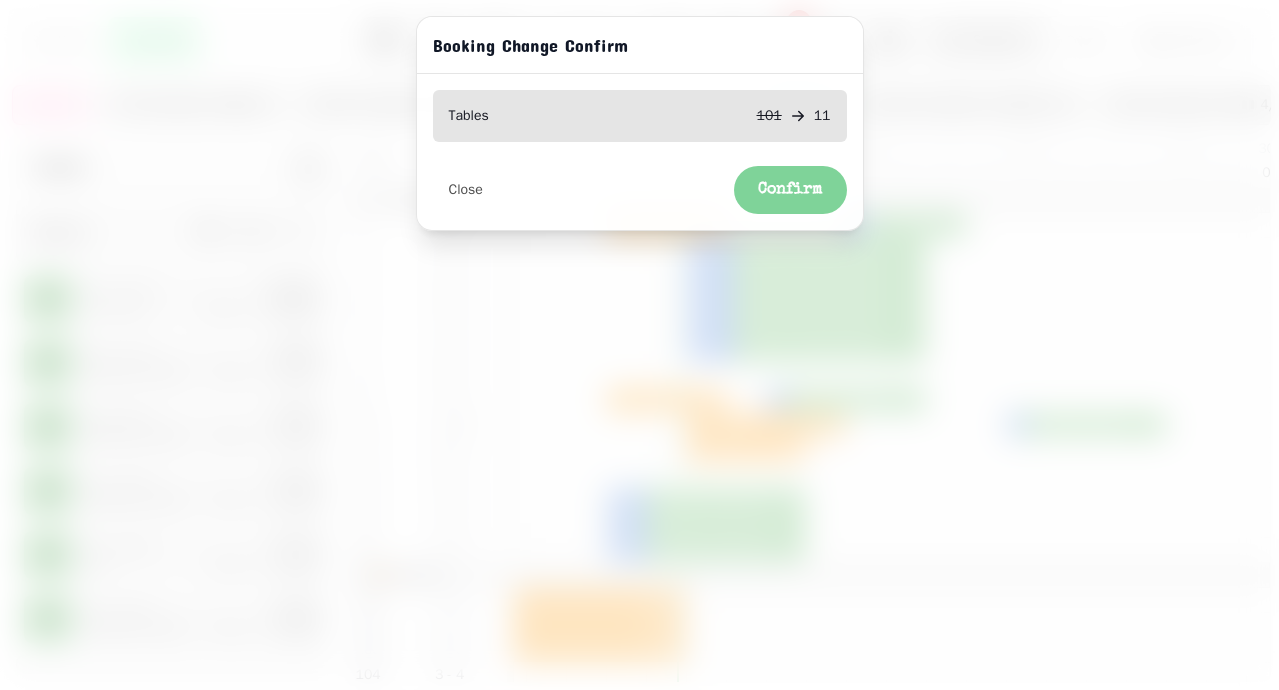 click on "Confirm" at bounding box center (790, 190) 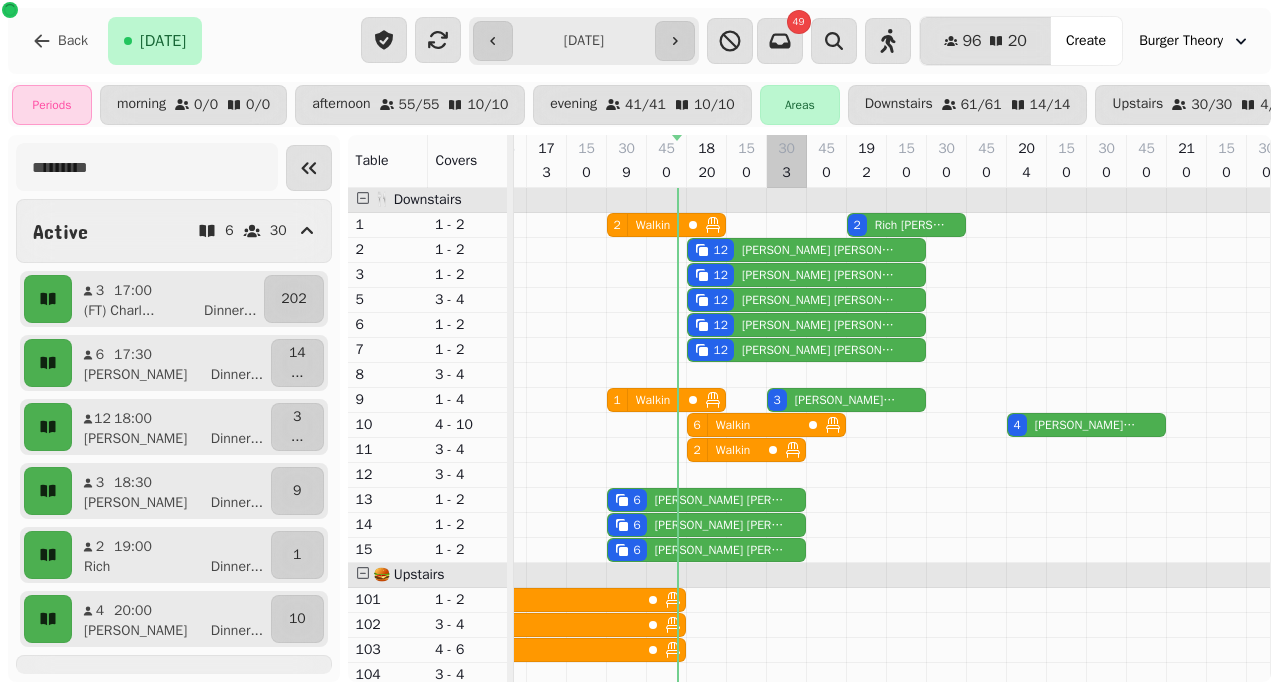 click on "Walkin" at bounding box center [653, 400] 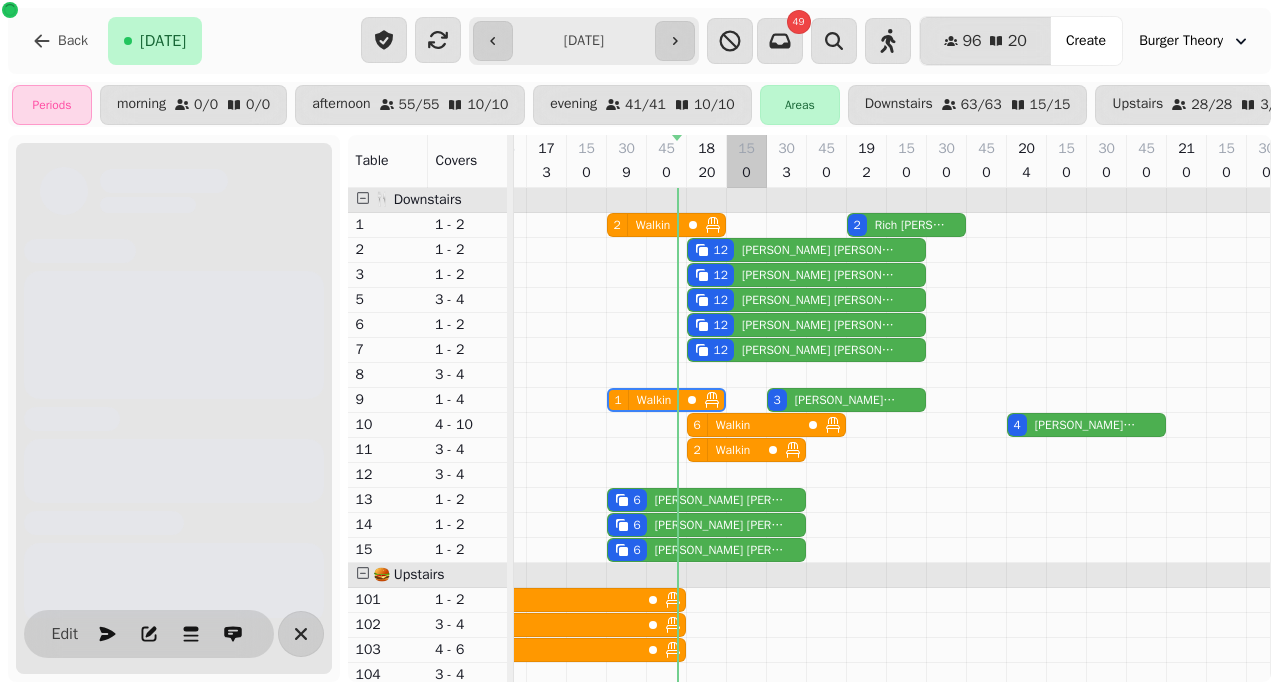 scroll, scrollTop: 0, scrollLeft: 867, axis: horizontal 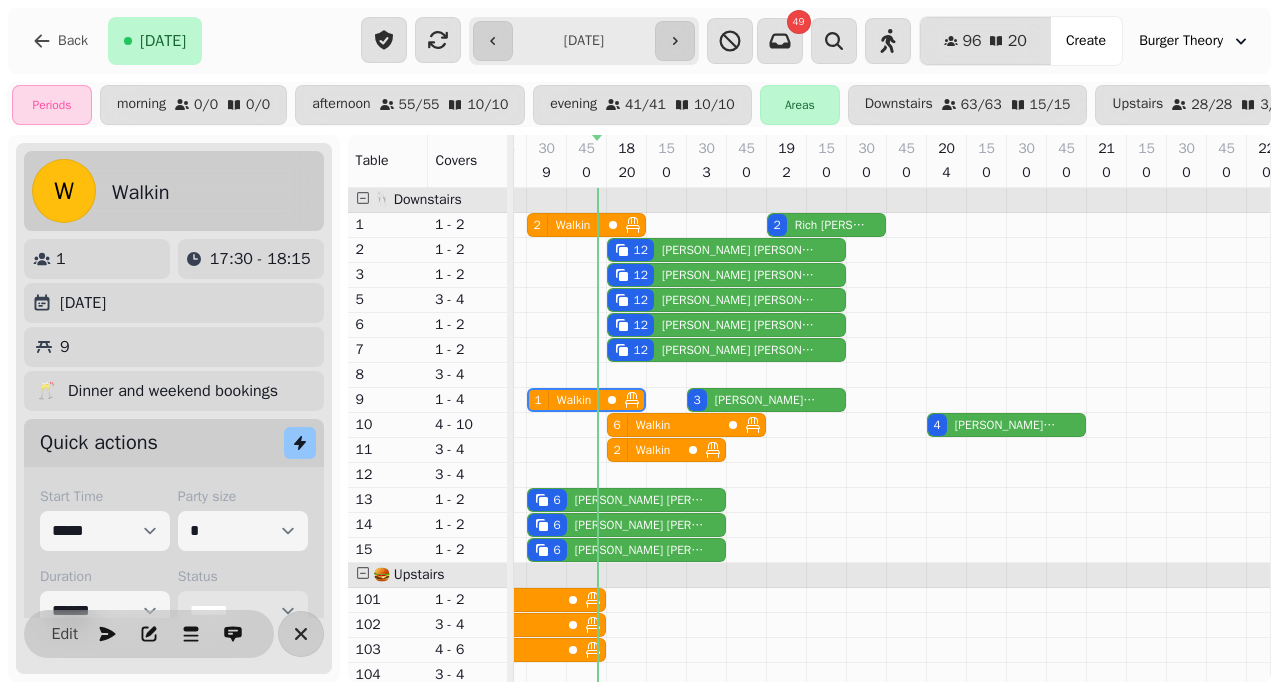 click on "**********" at bounding box center [243, 611] 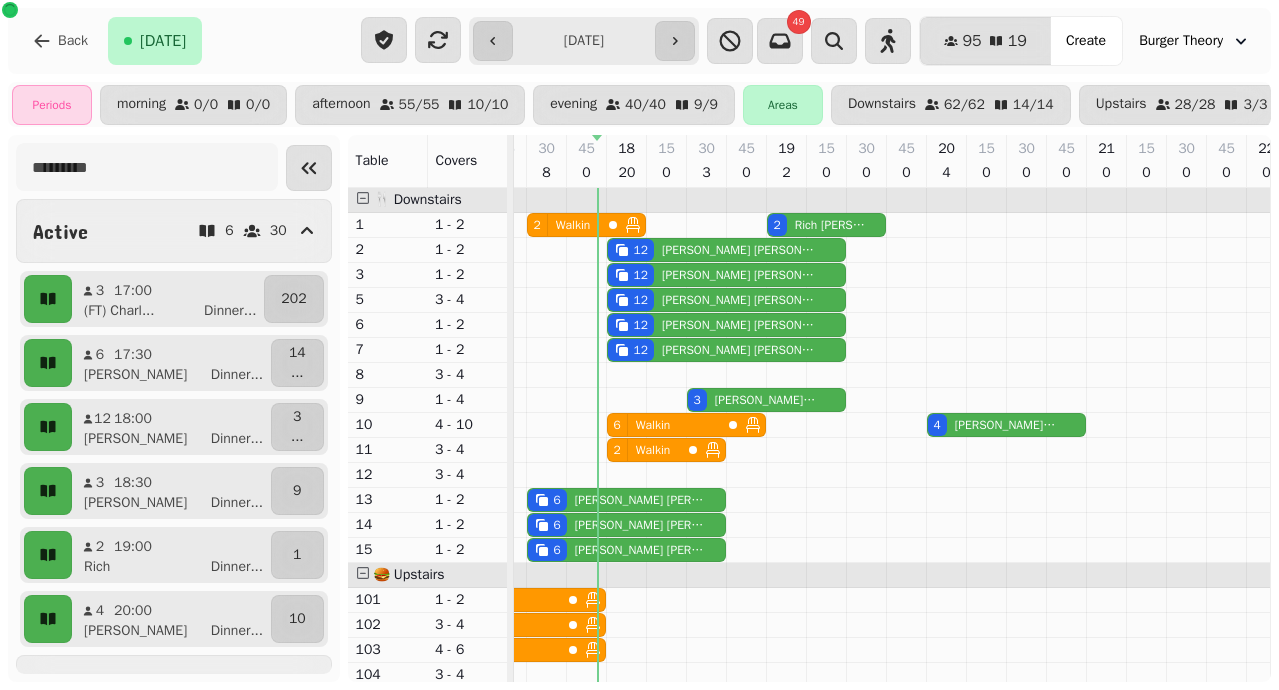 scroll, scrollTop: 0, scrollLeft: 0, axis: both 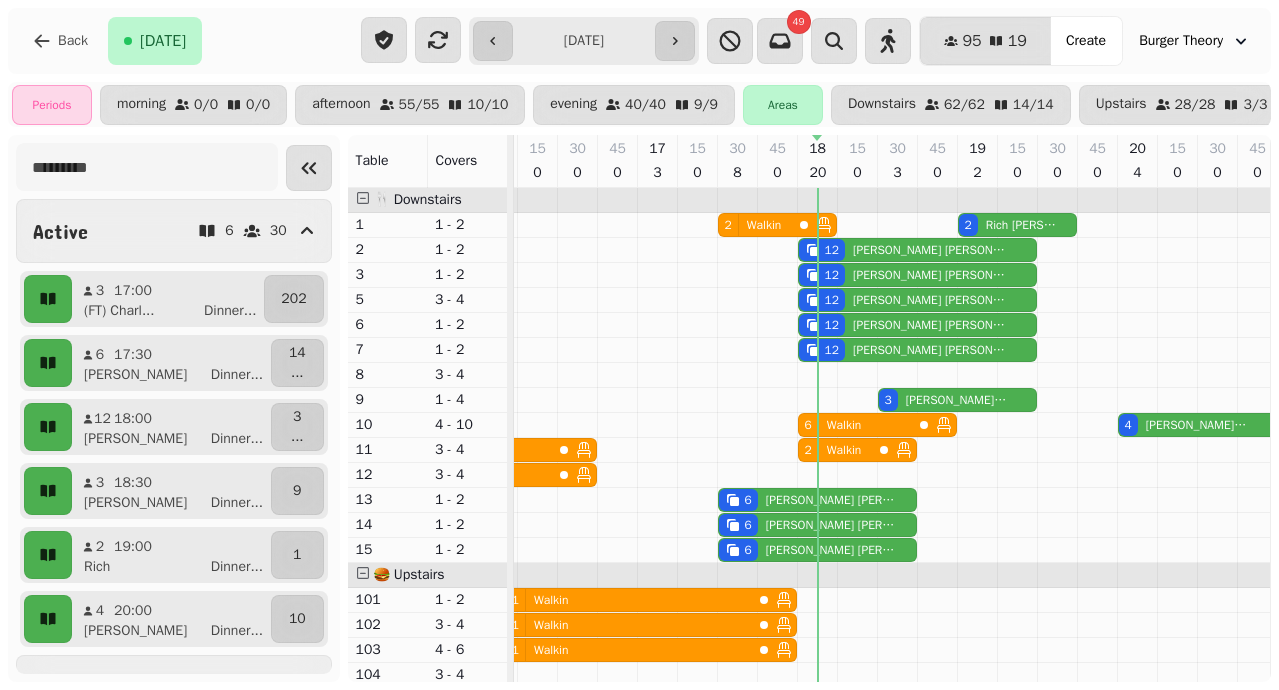 click on "6 [PERSON_NAME]" at bounding box center (817, 500) 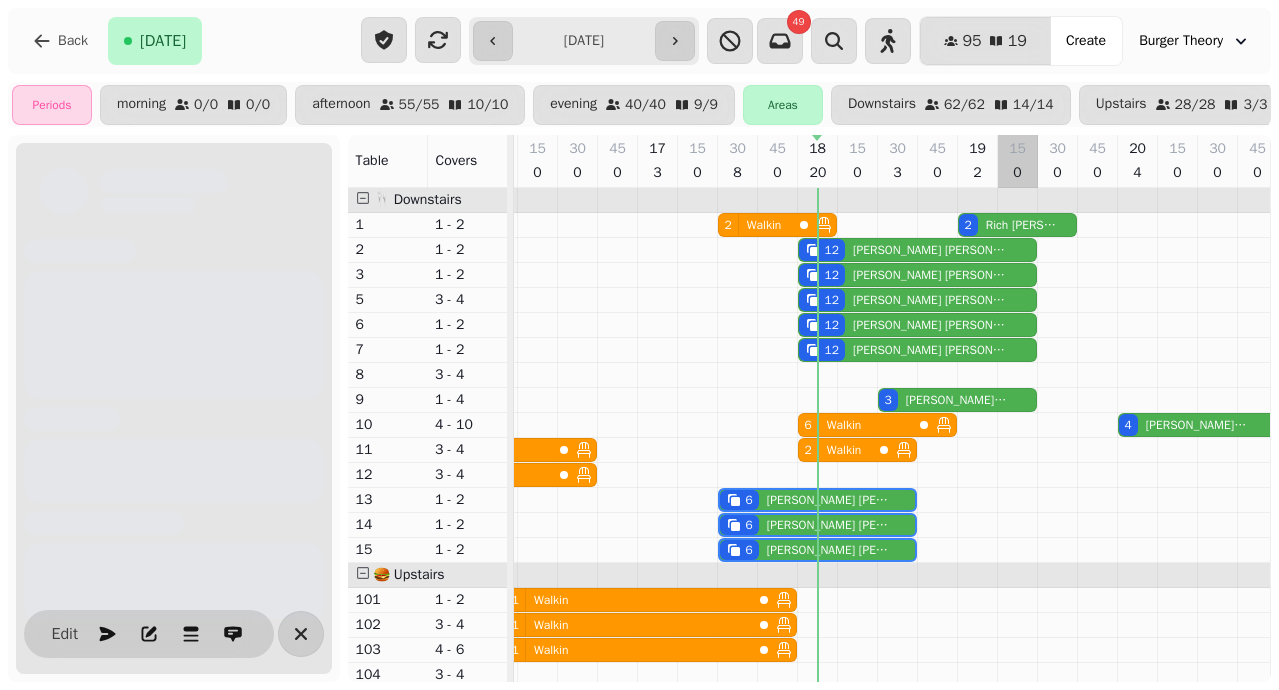 scroll, scrollTop: 0, scrollLeft: 867, axis: horizontal 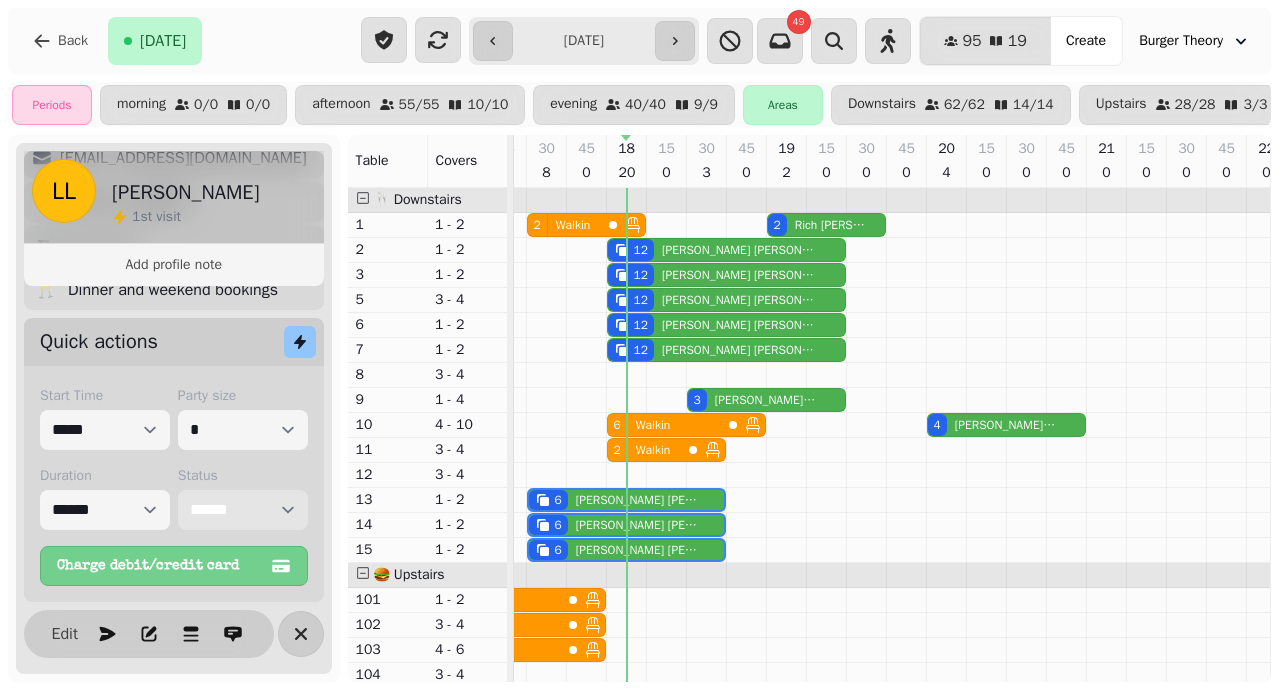 click on "**********" at bounding box center [243, 510] 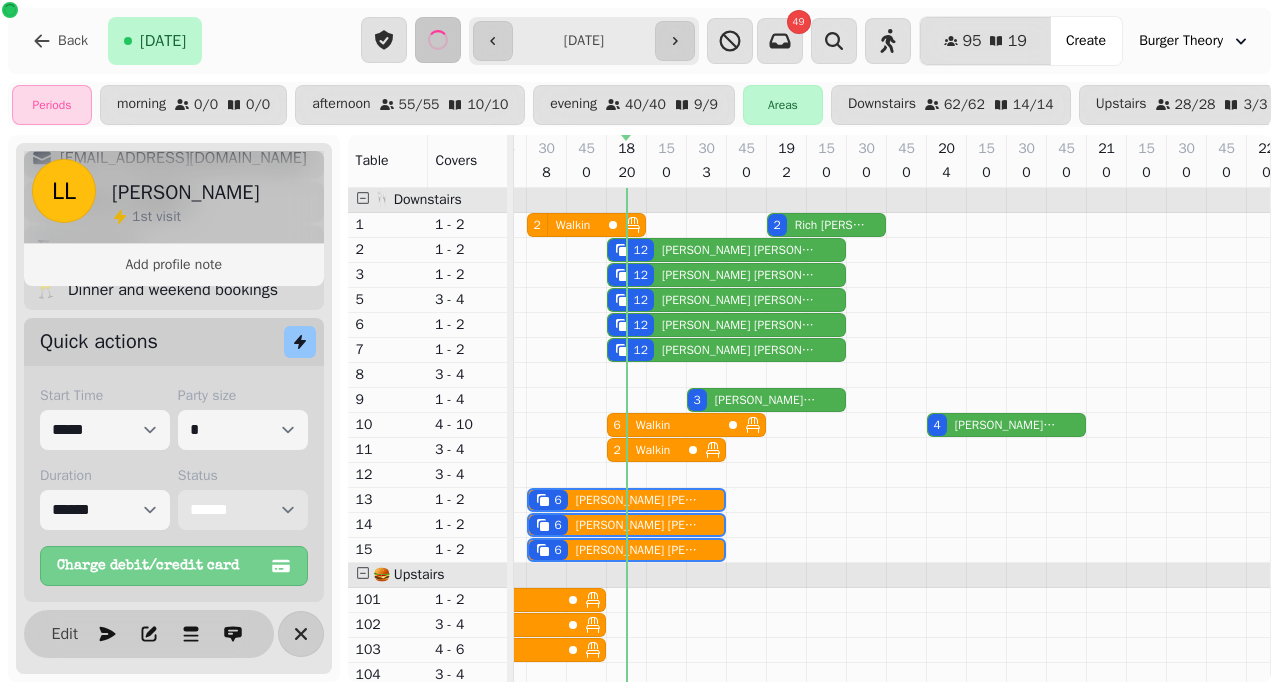 click on "[PERSON_NAME]" at bounding box center [740, 250] 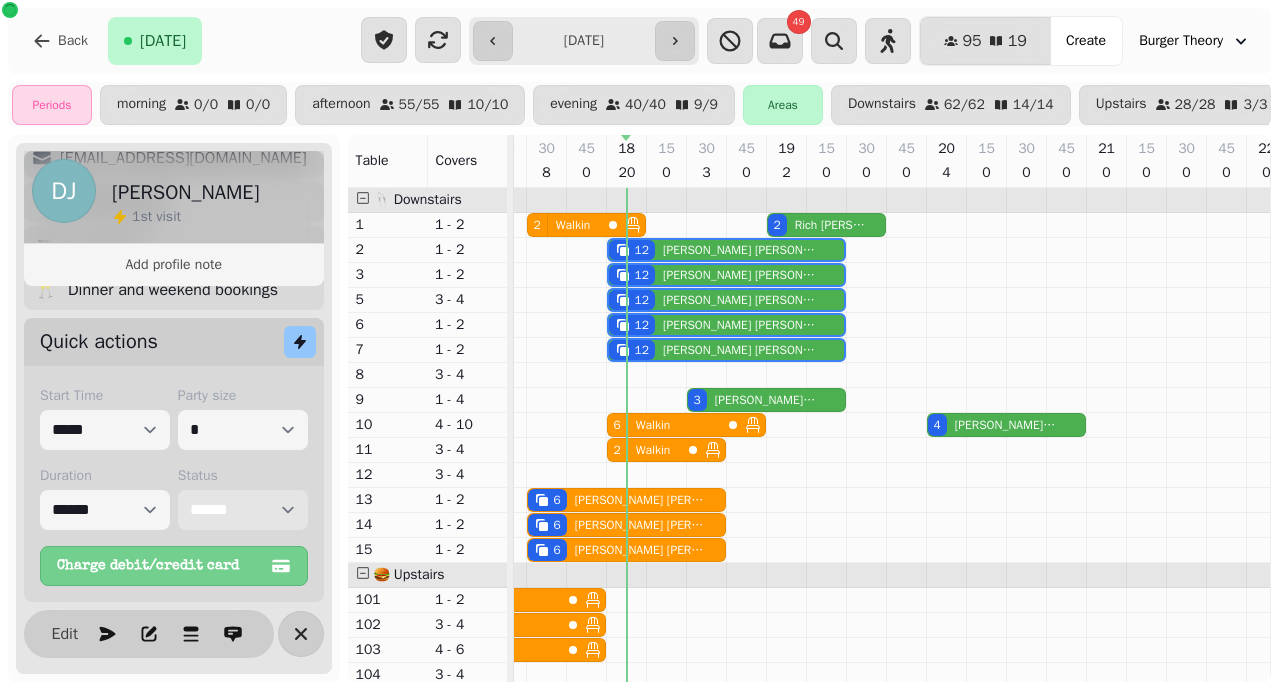 scroll, scrollTop: 0, scrollLeft: 947, axis: horizontal 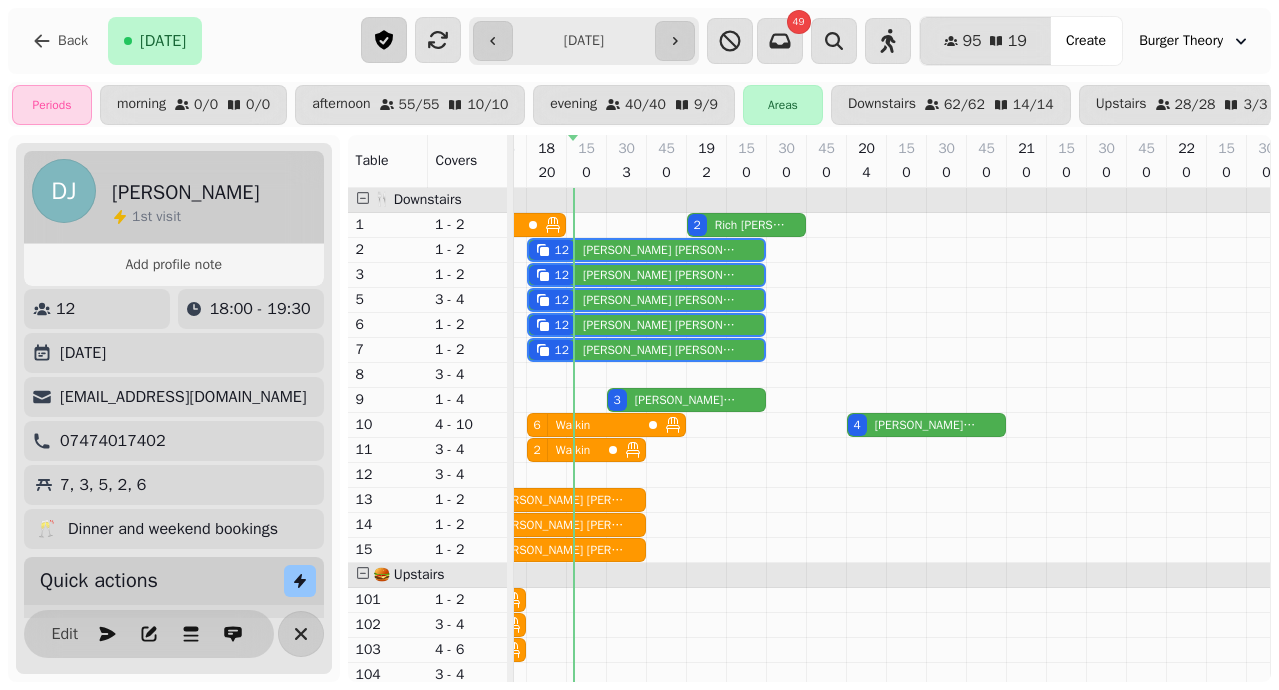 select on "******" 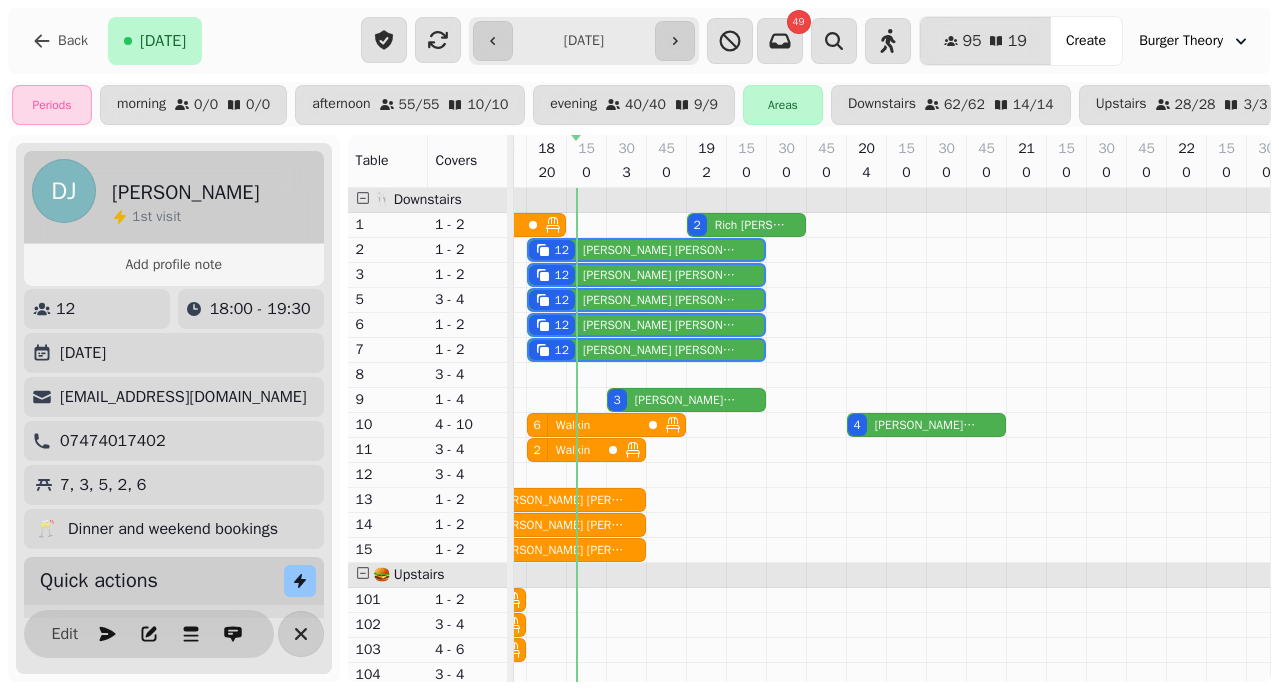scroll, scrollTop: 0, scrollLeft: 0, axis: both 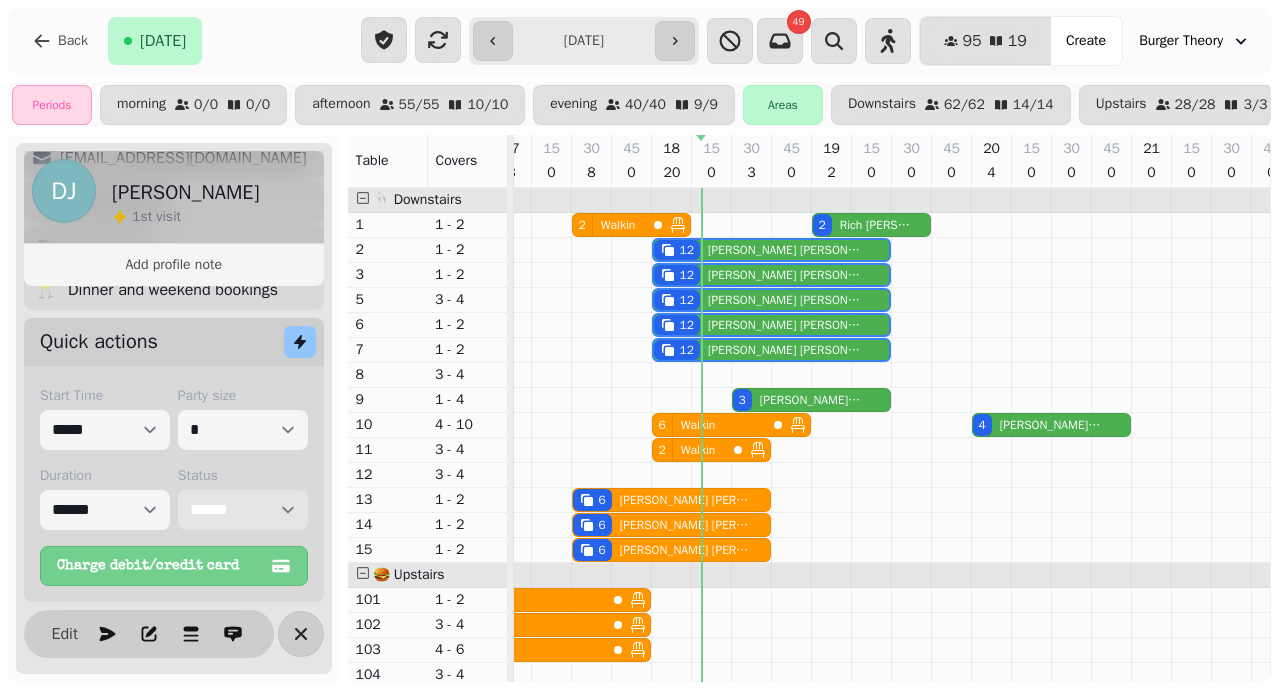 click on "**********" at bounding box center (243, 510) 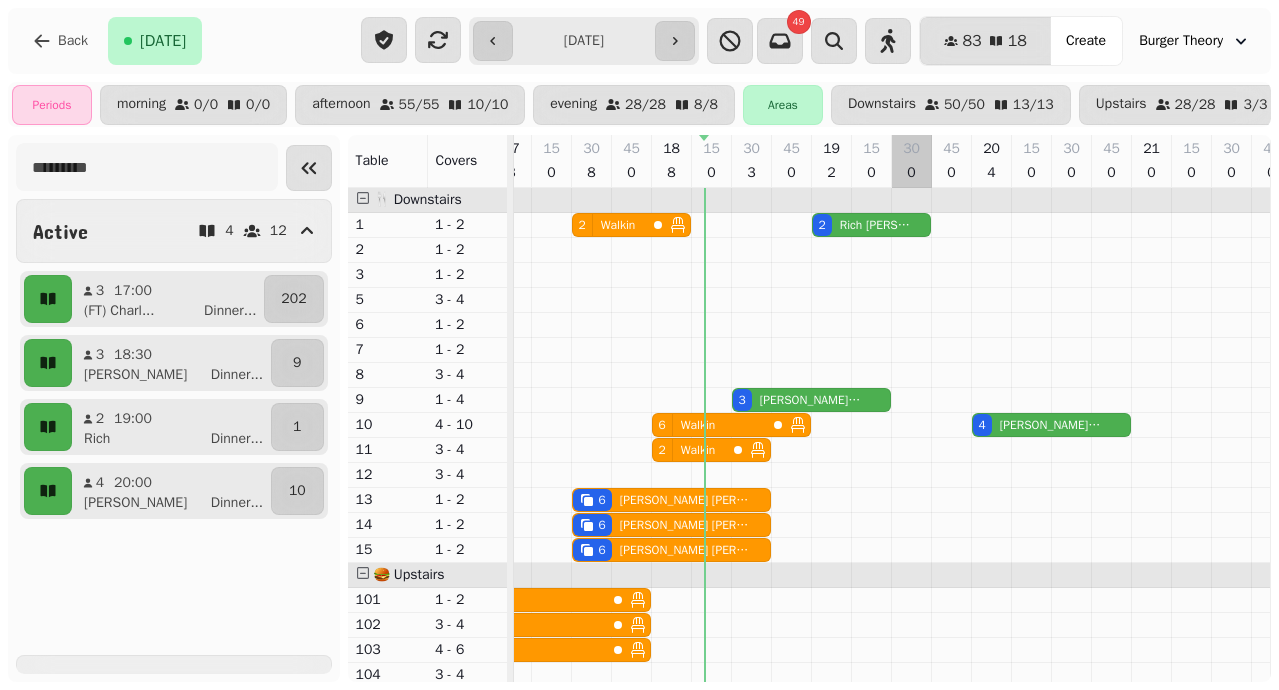 scroll, scrollTop: 0, scrollLeft: 658, axis: horizontal 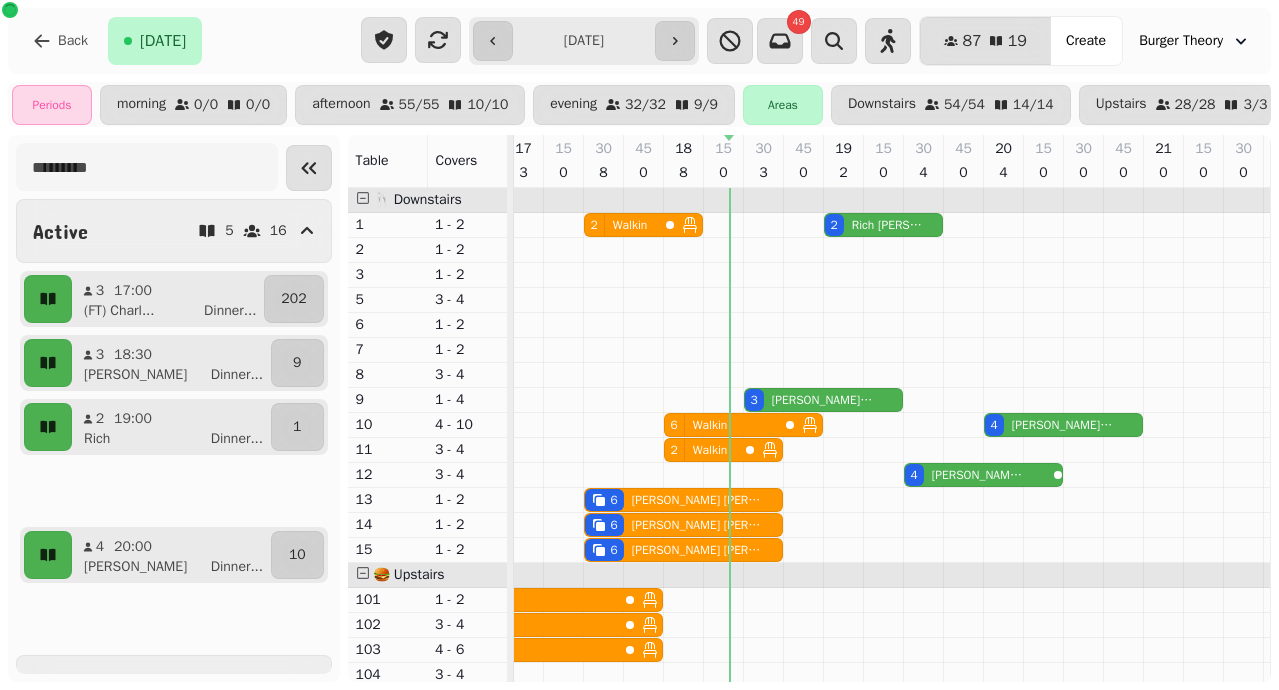 click on "[PERSON_NAME]" at bounding box center (823, 400) 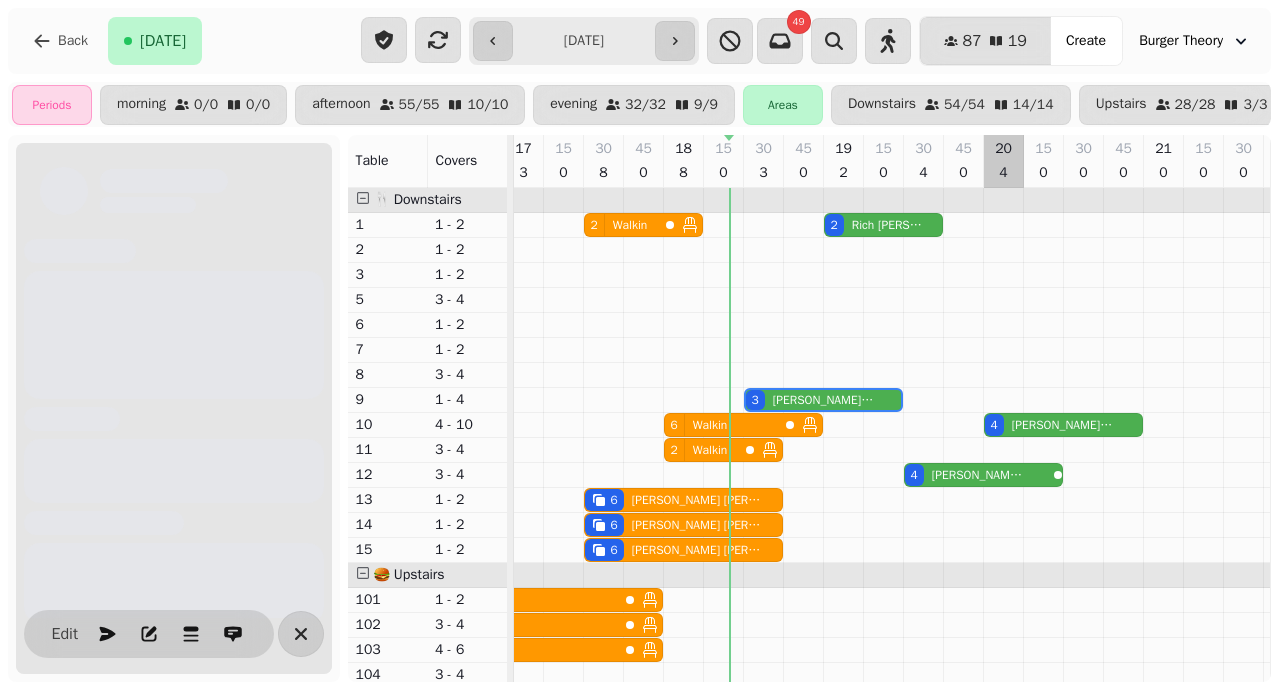 scroll, scrollTop: 0, scrollLeft: 1027, axis: horizontal 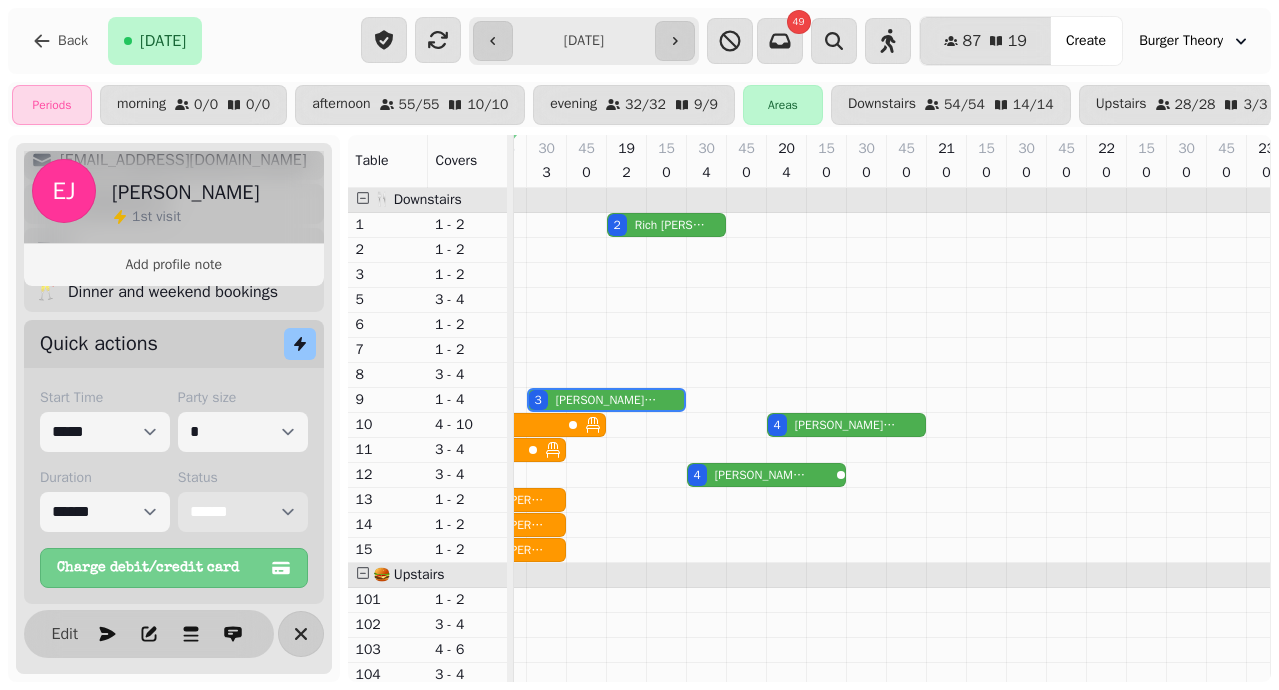 click on "**********" at bounding box center (243, 512) 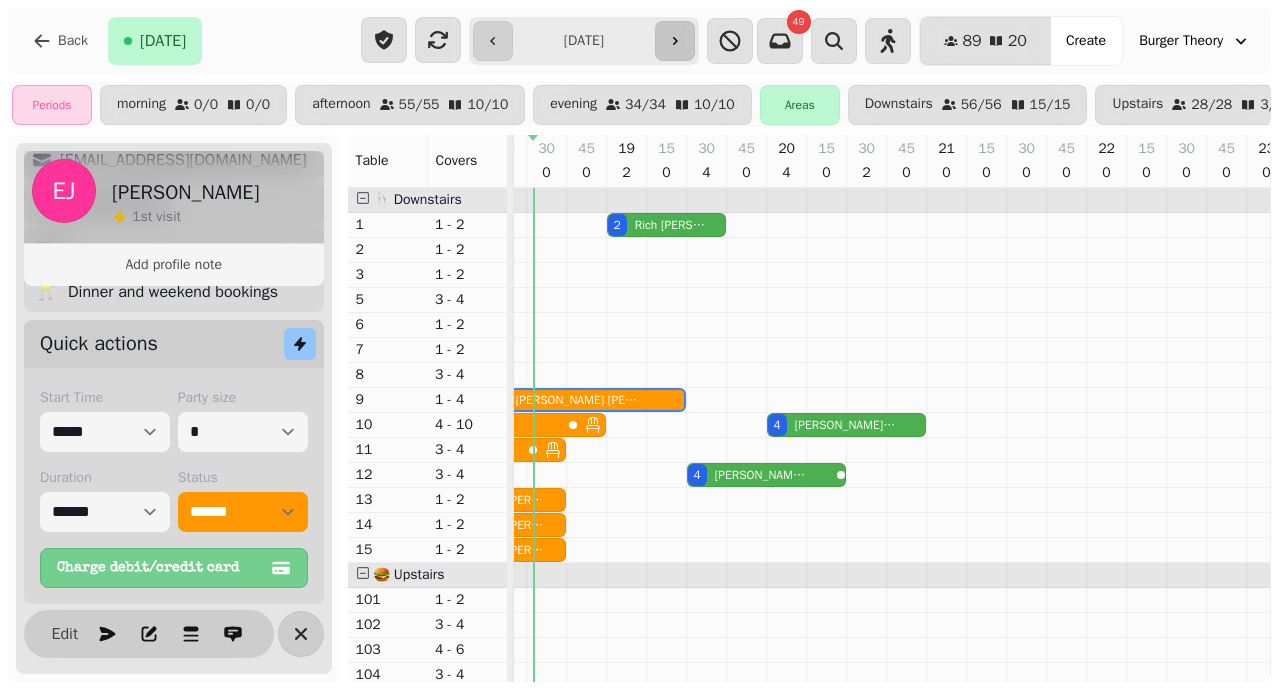 click 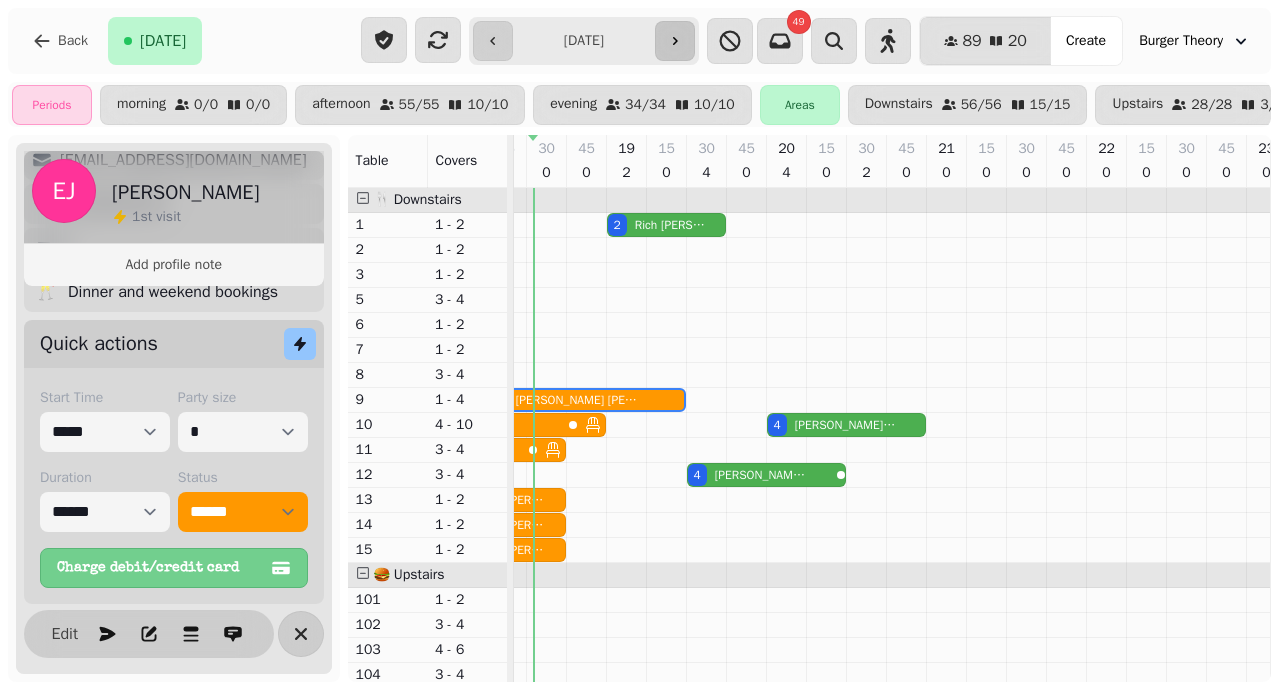 type on "**********" 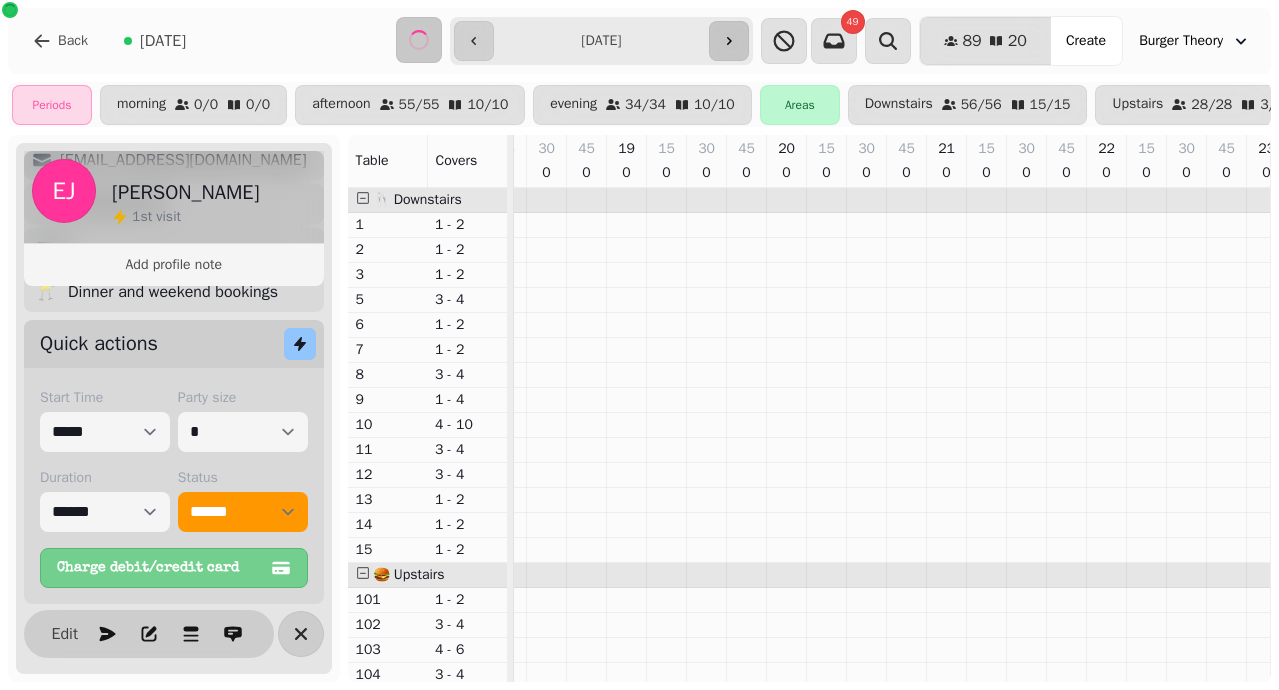 scroll, scrollTop: 0, scrollLeft: 637, axis: horizontal 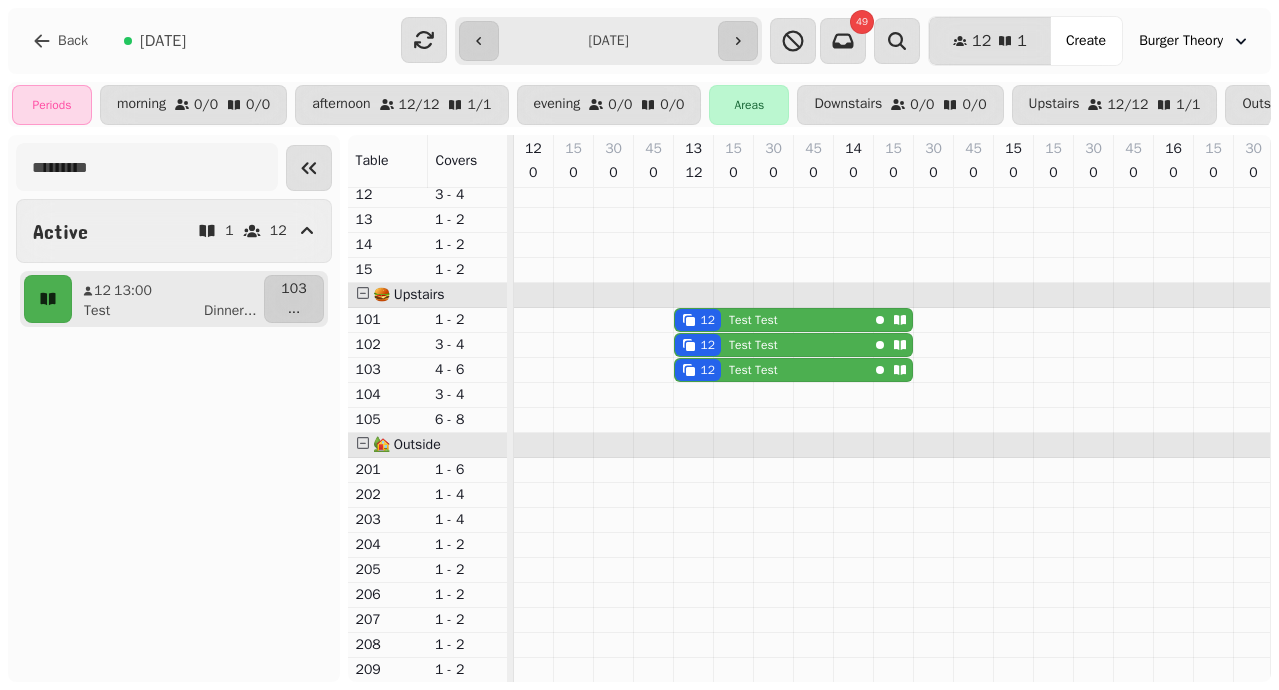 click on "12 Test   Test" at bounding box center [793, 320] 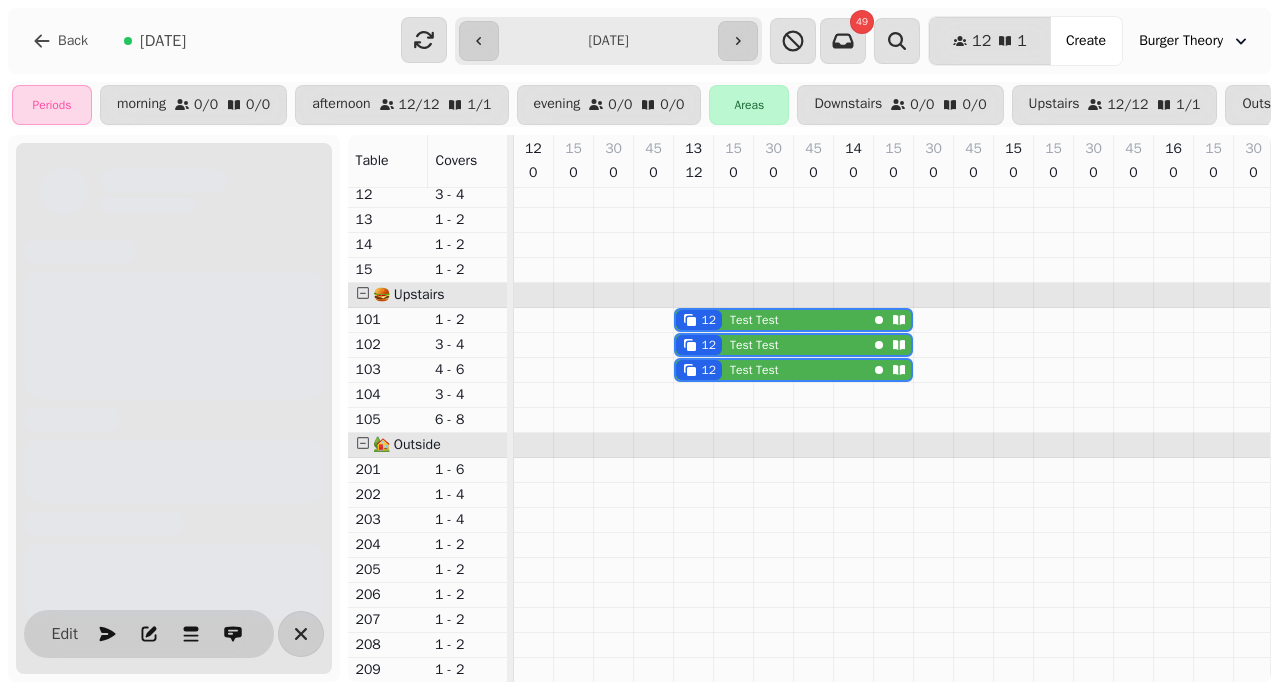 scroll, scrollTop: 0, scrollLeft: 147, axis: horizontal 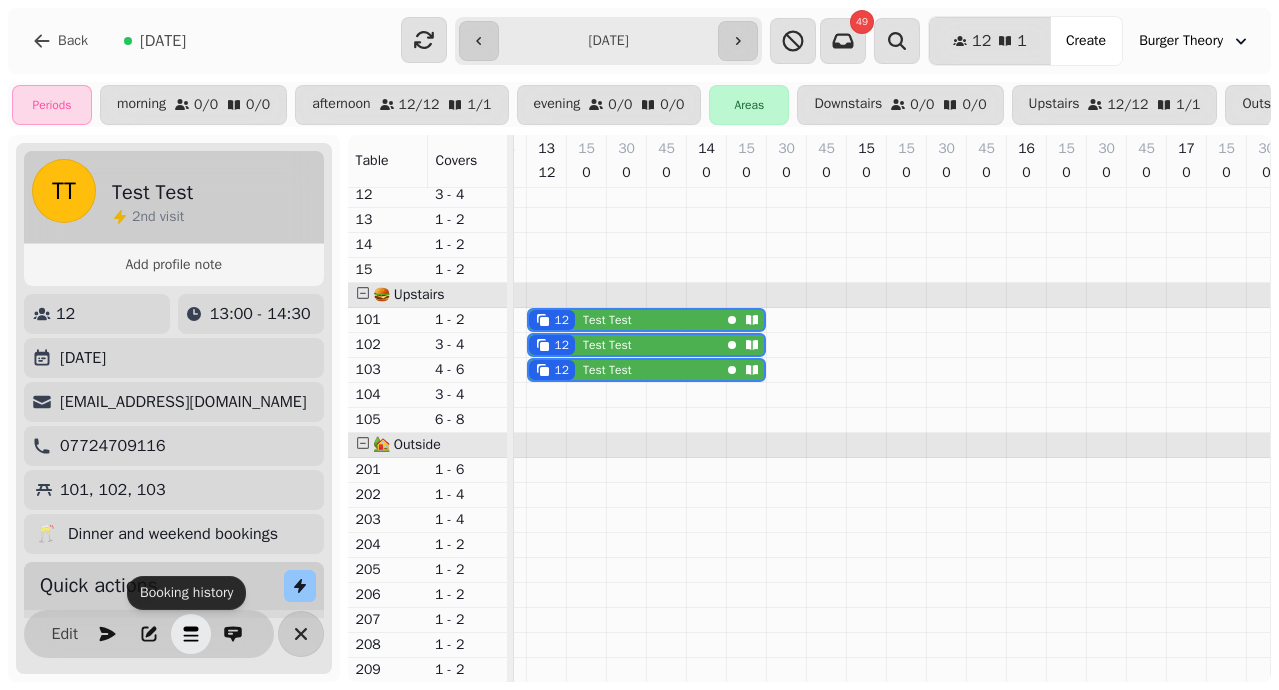 click 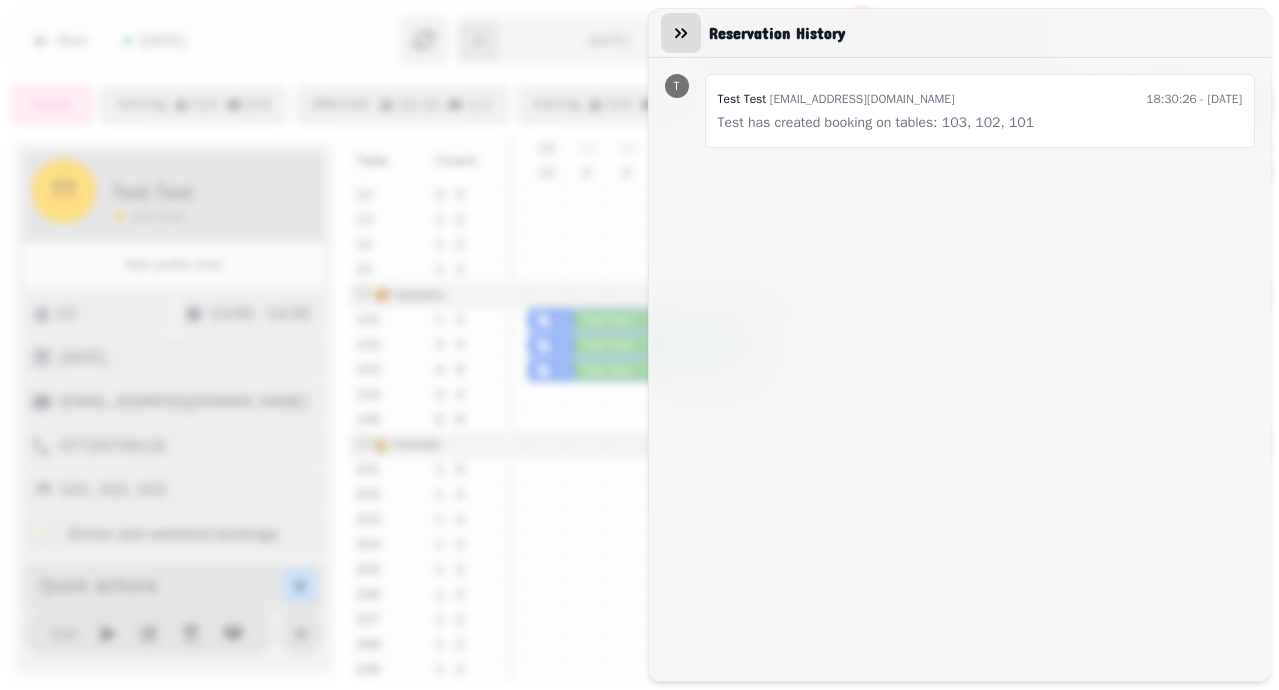 click at bounding box center (681, 33) 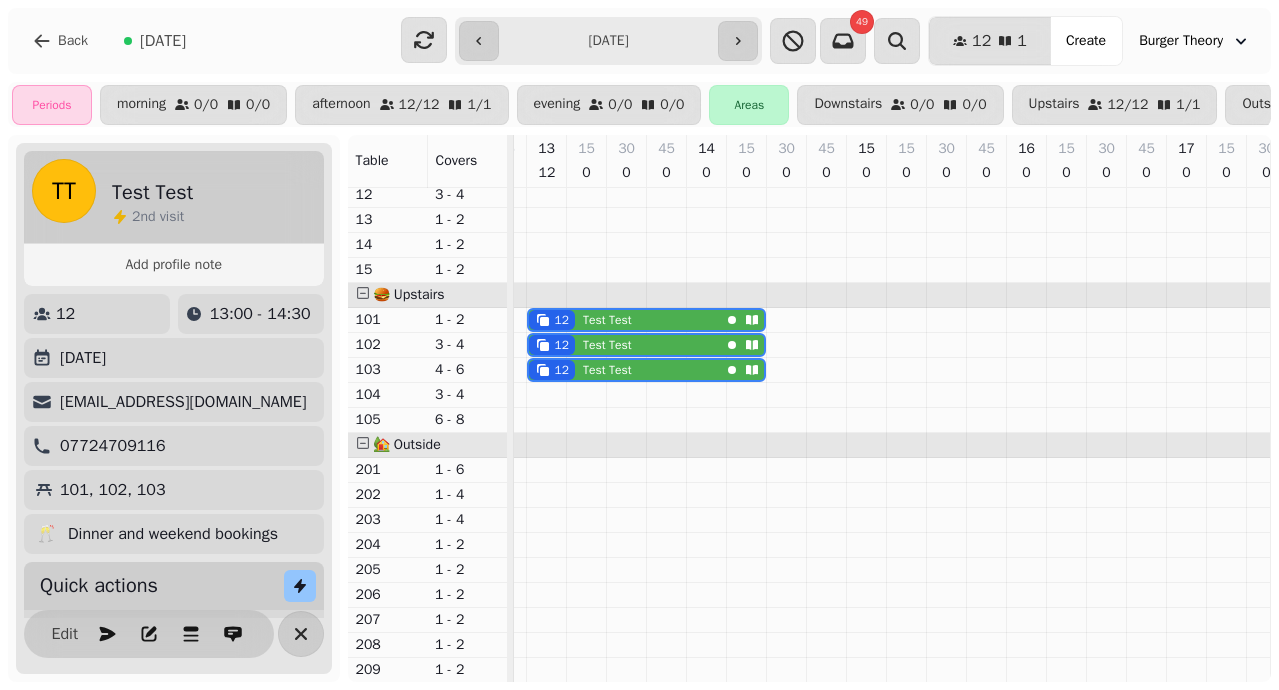 scroll, scrollTop: 244, scrollLeft: 0, axis: vertical 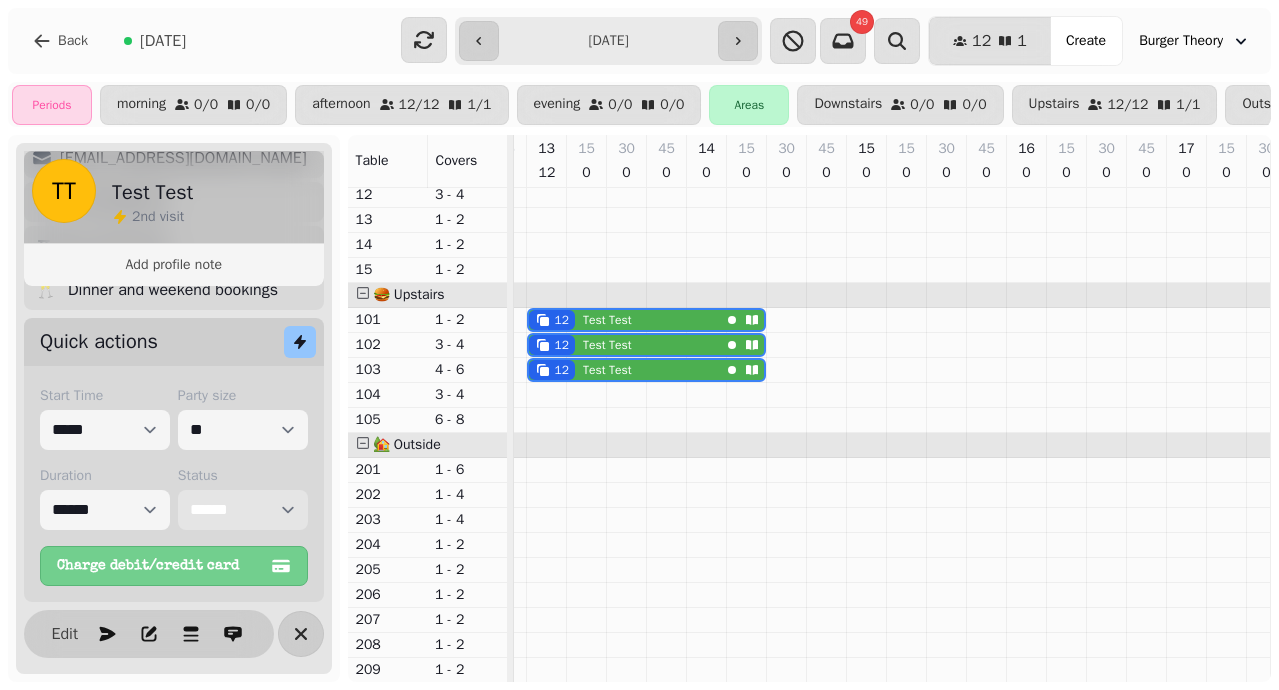 click on "**********" at bounding box center (243, 510) 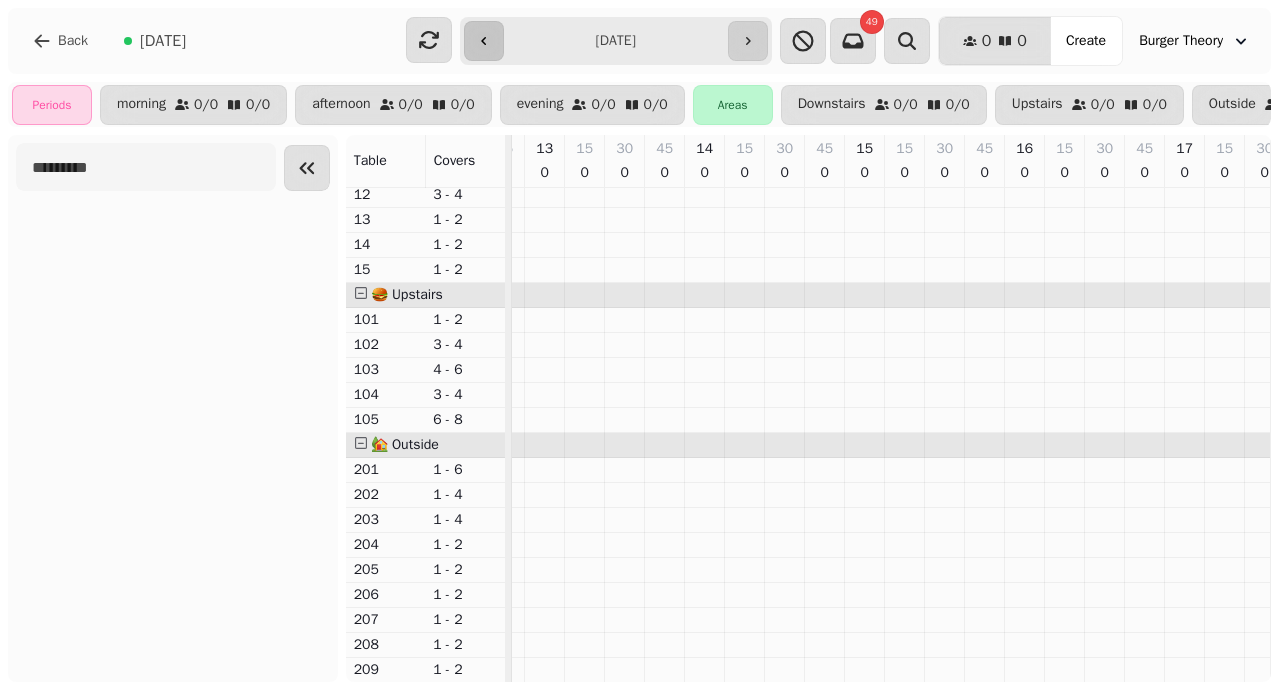 click 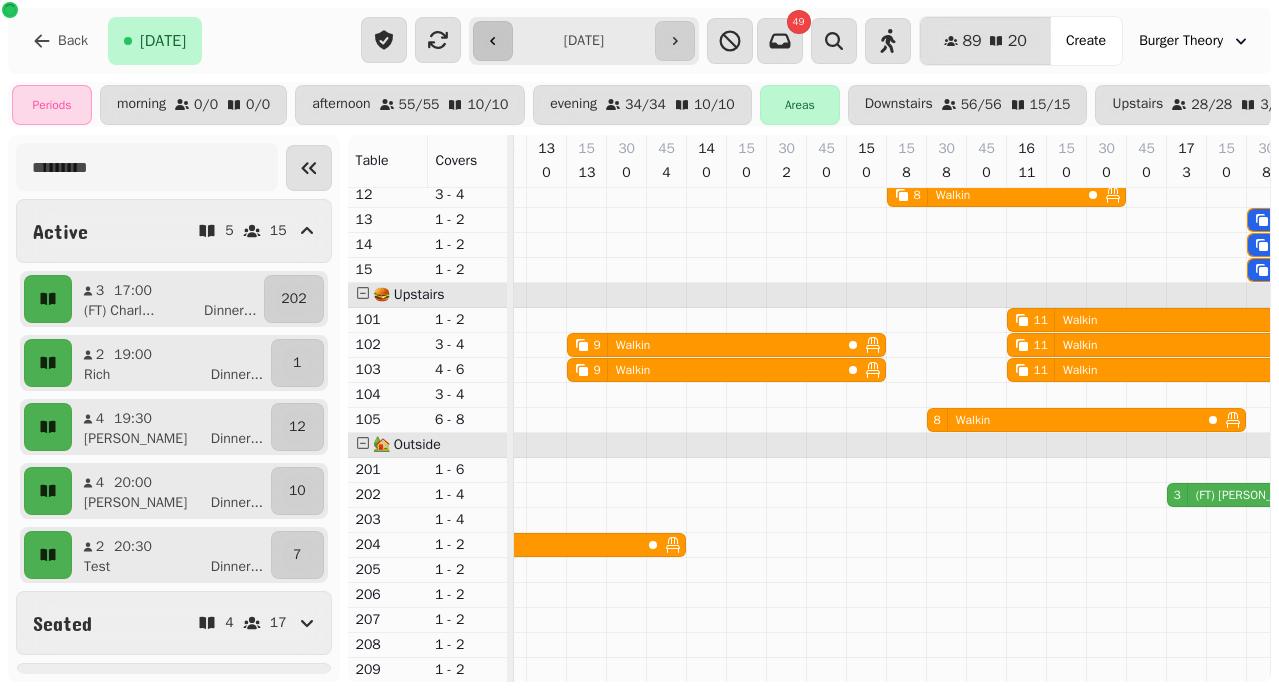 scroll, scrollTop: 0, scrollLeft: 637, axis: horizontal 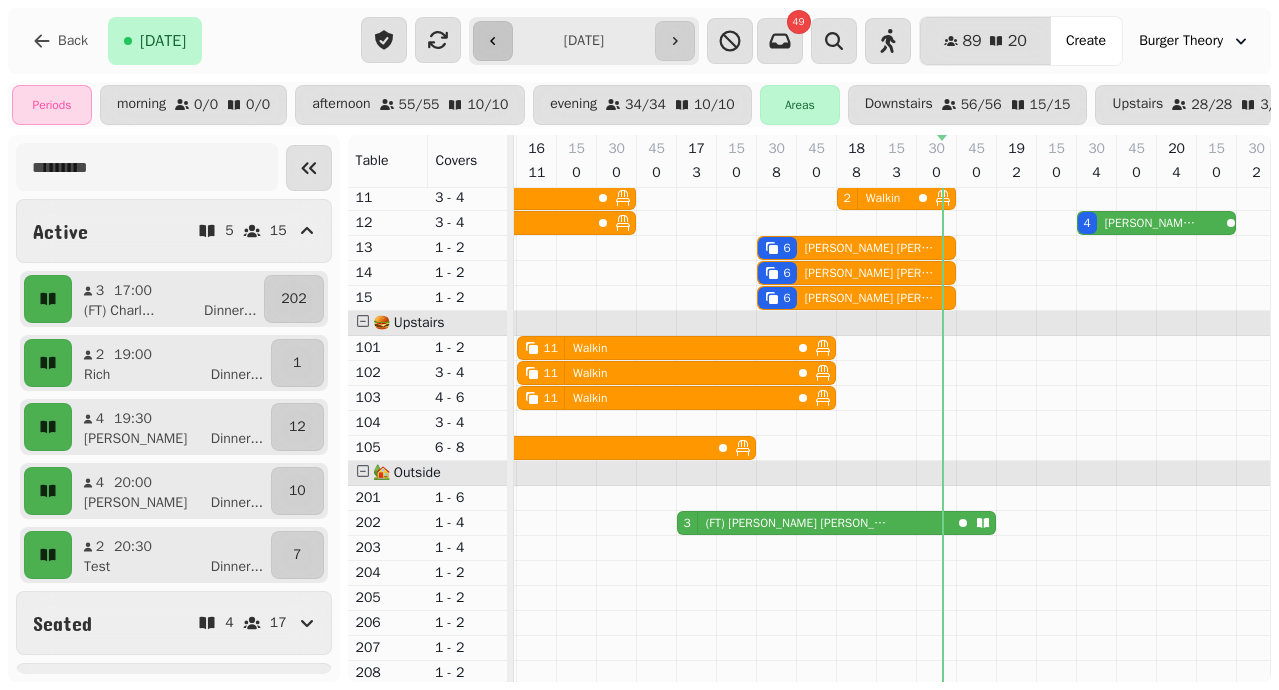 click 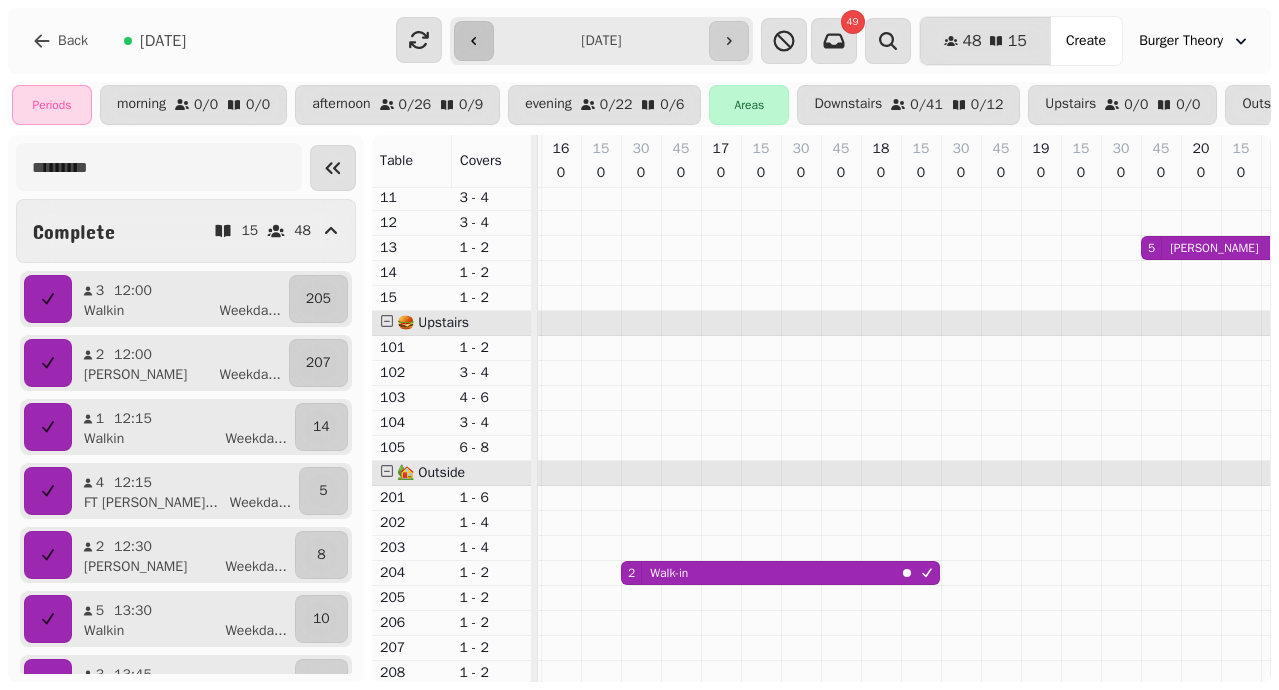 click 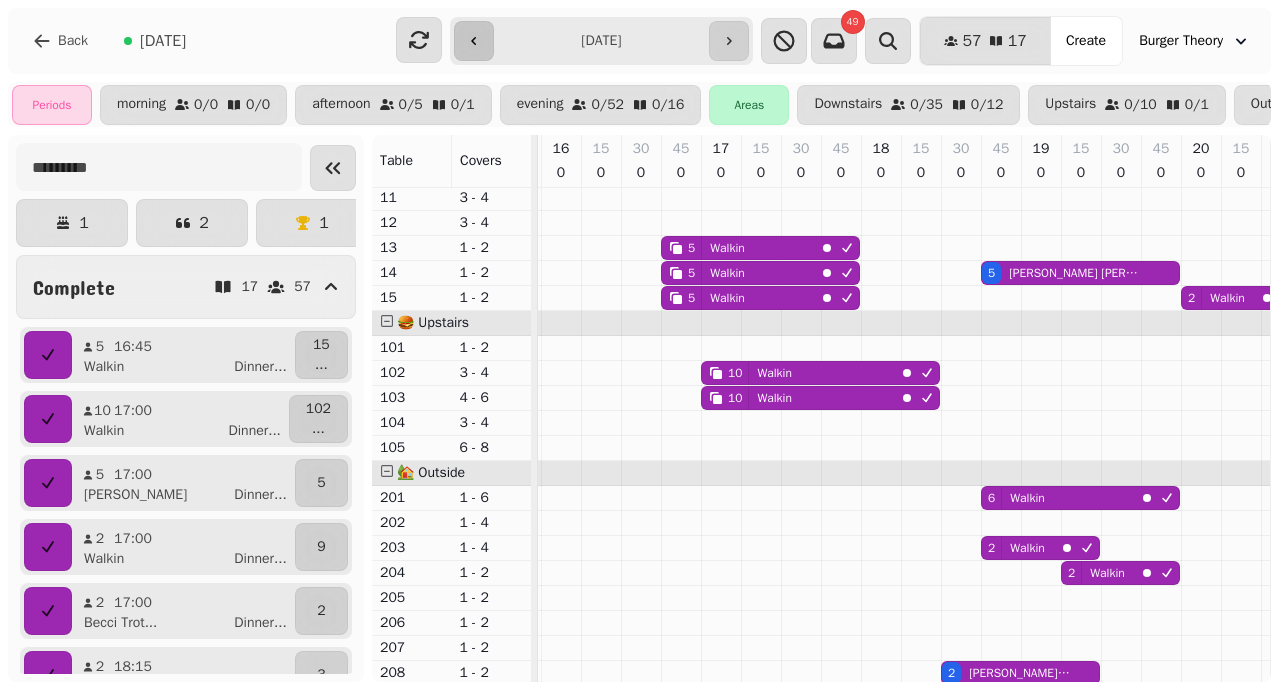 click 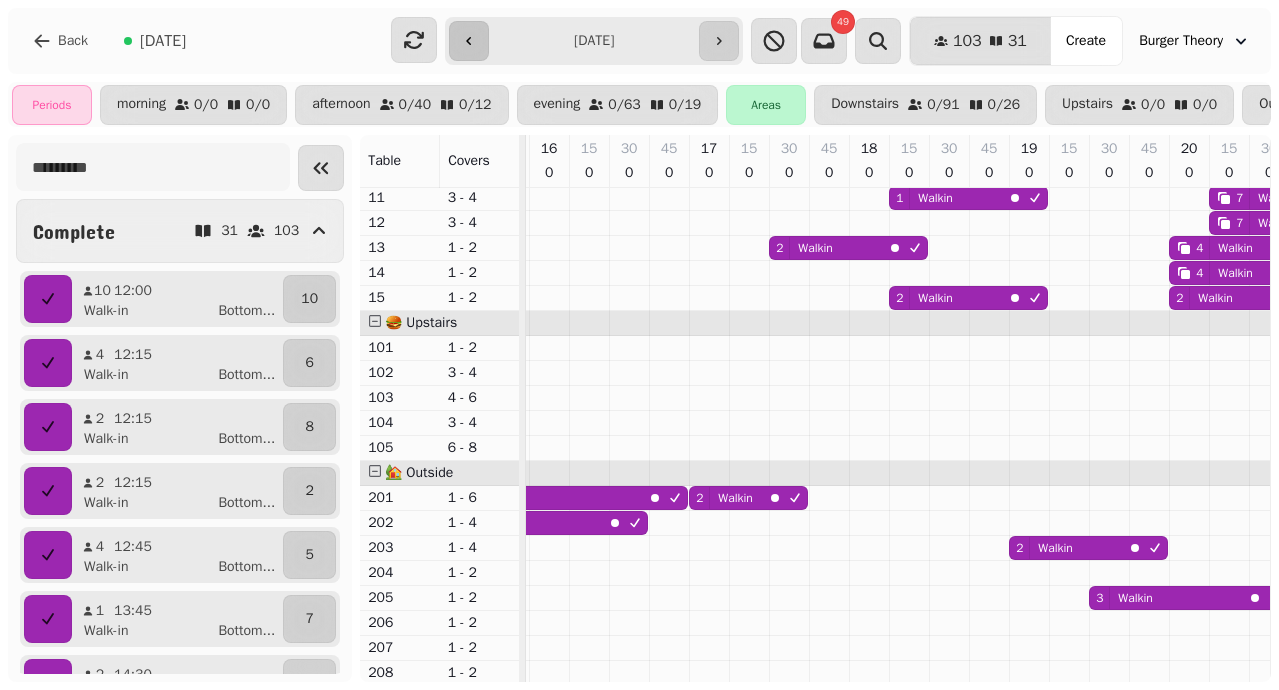 click at bounding box center (469, 41) 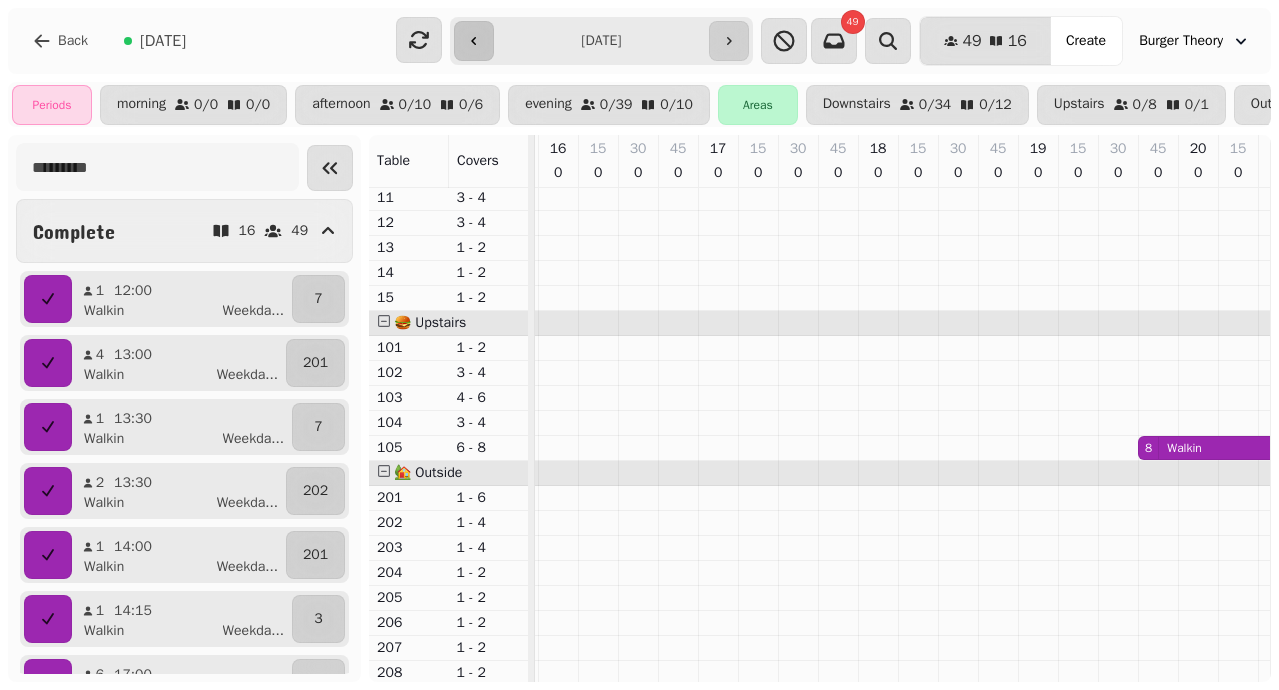 click 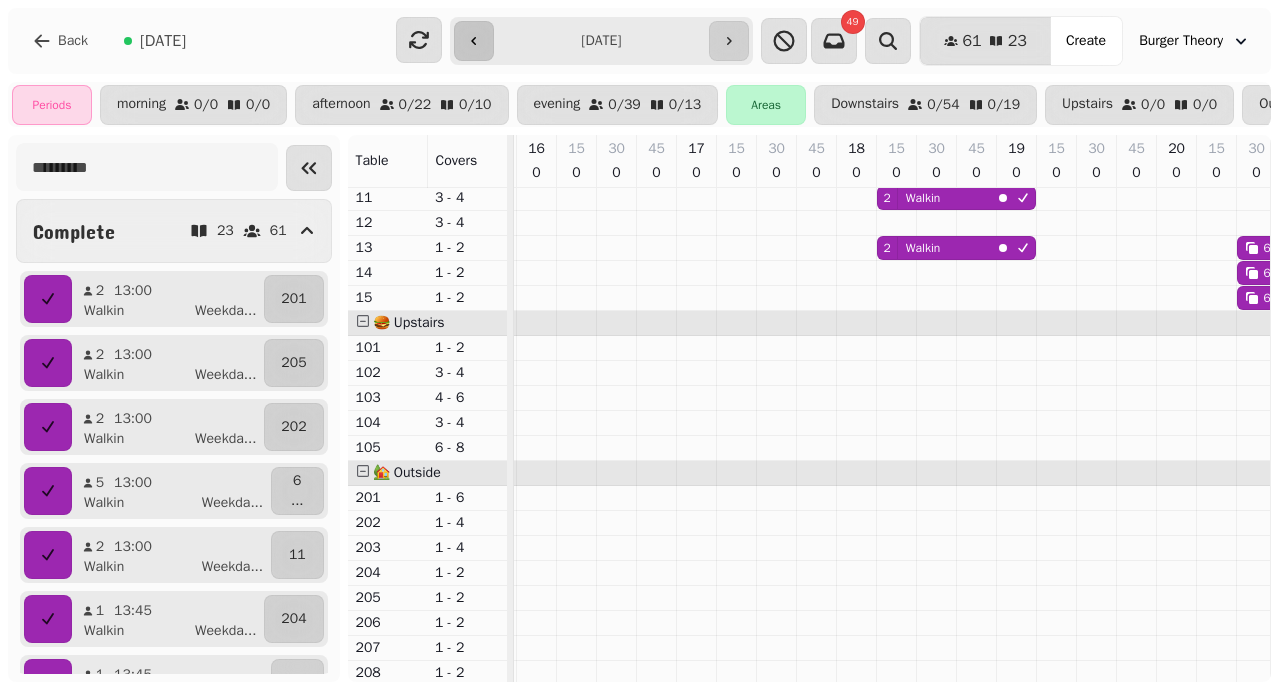 click 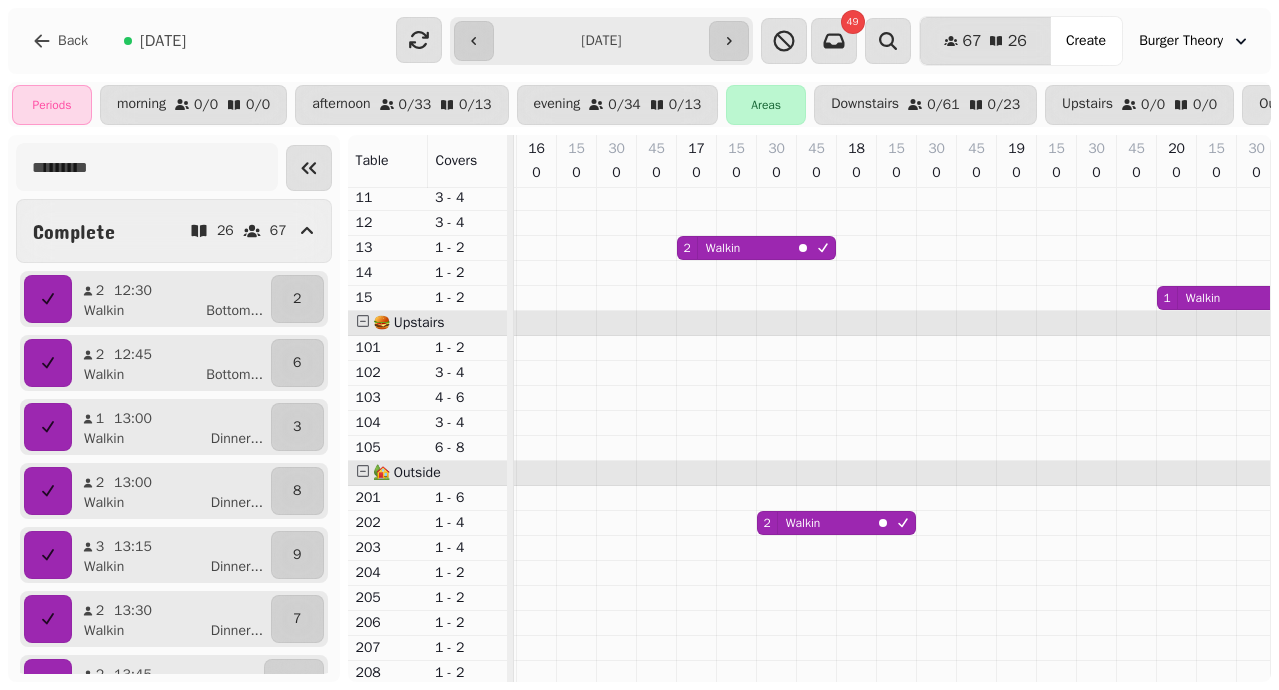 click on "**********" at bounding box center (601, 41) 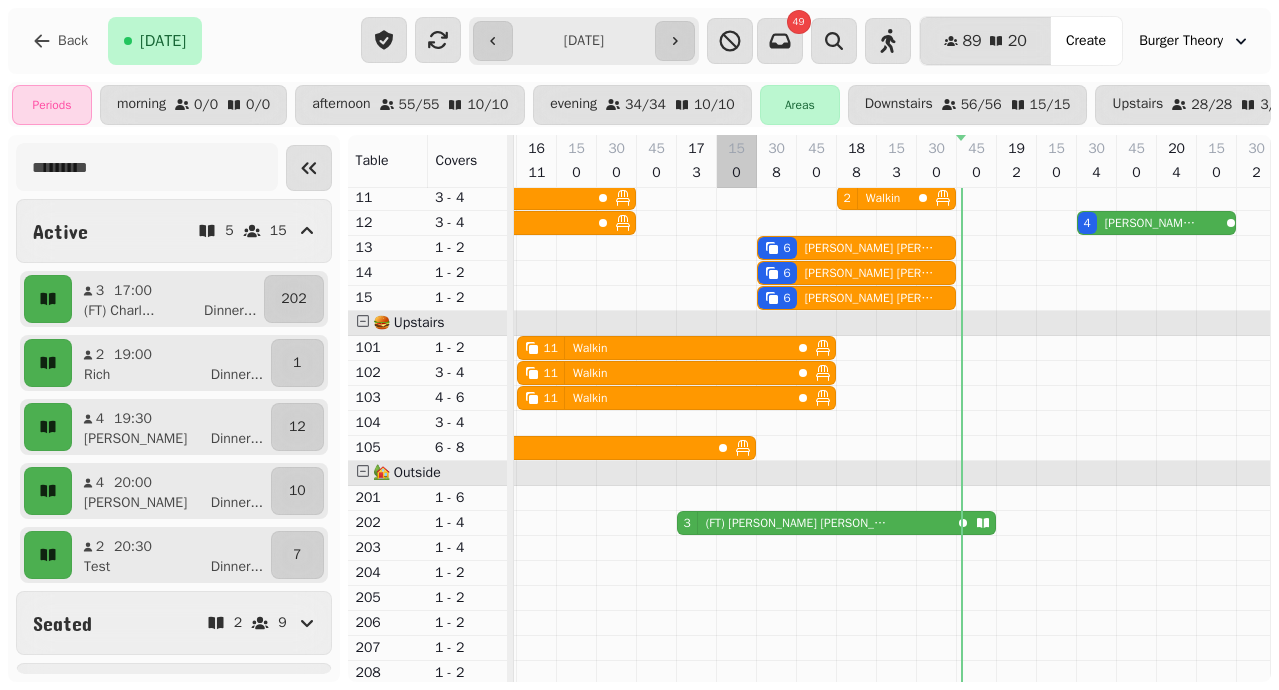 scroll, scrollTop: 0, scrollLeft: 637, axis: horizontal 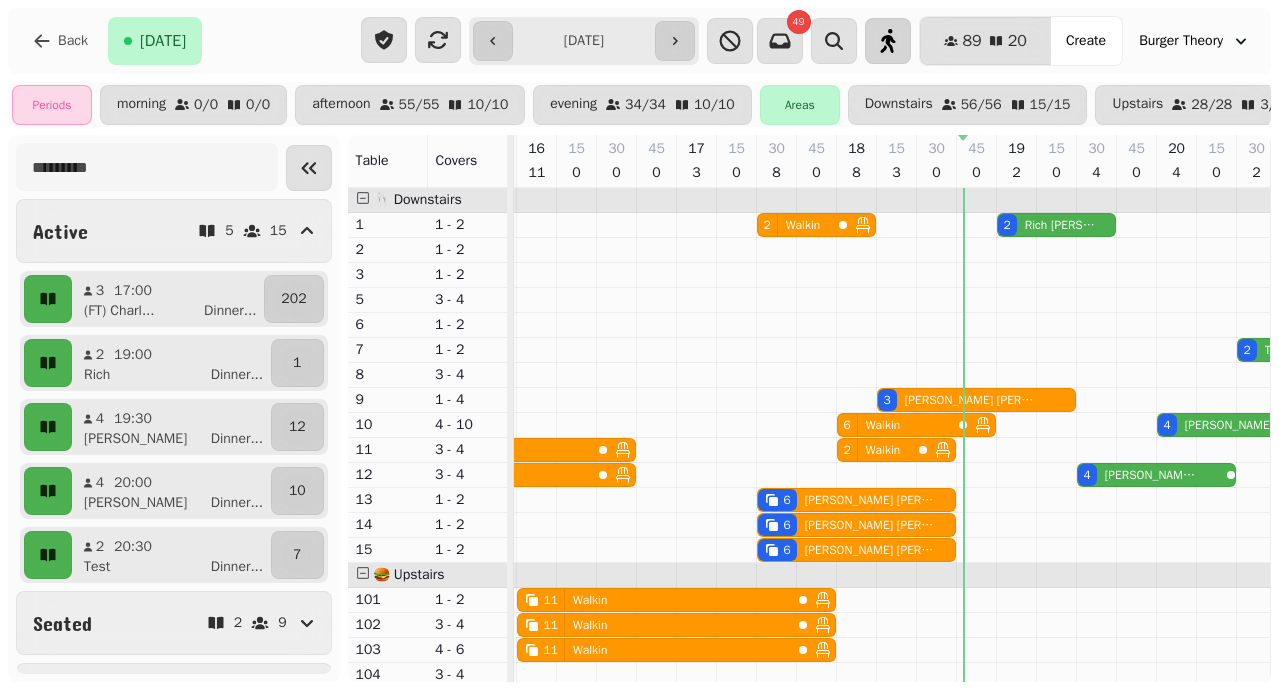 click 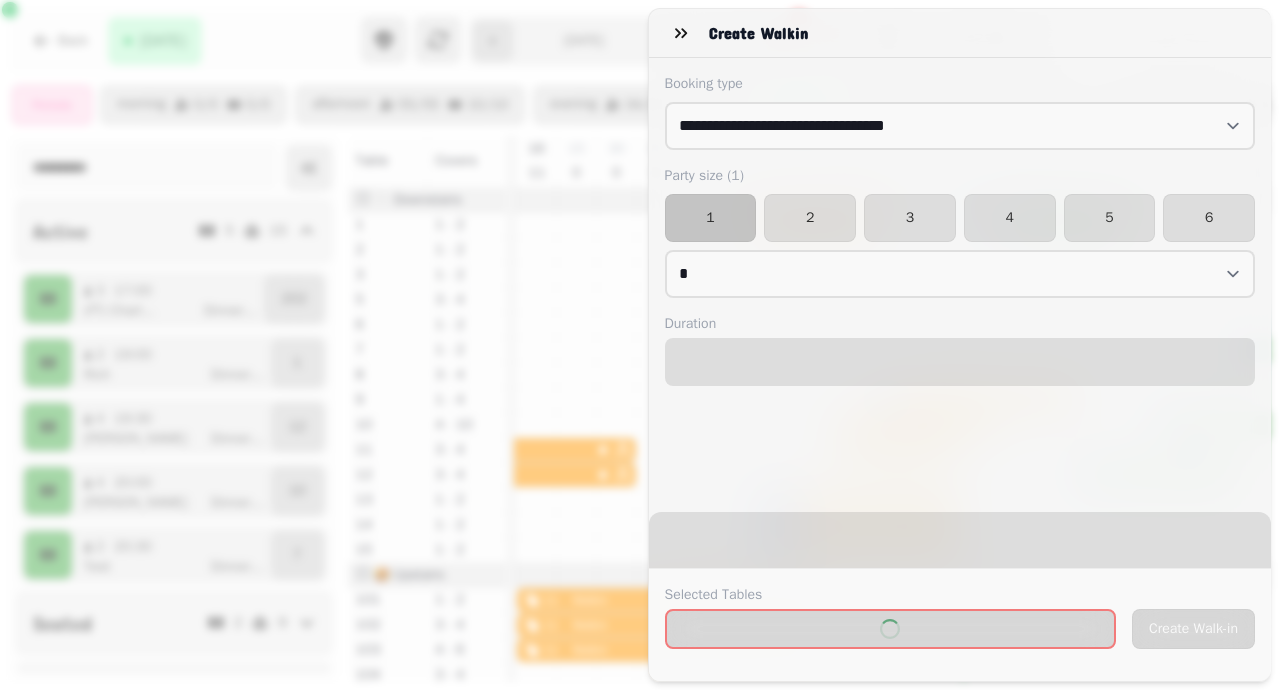 select on "****" 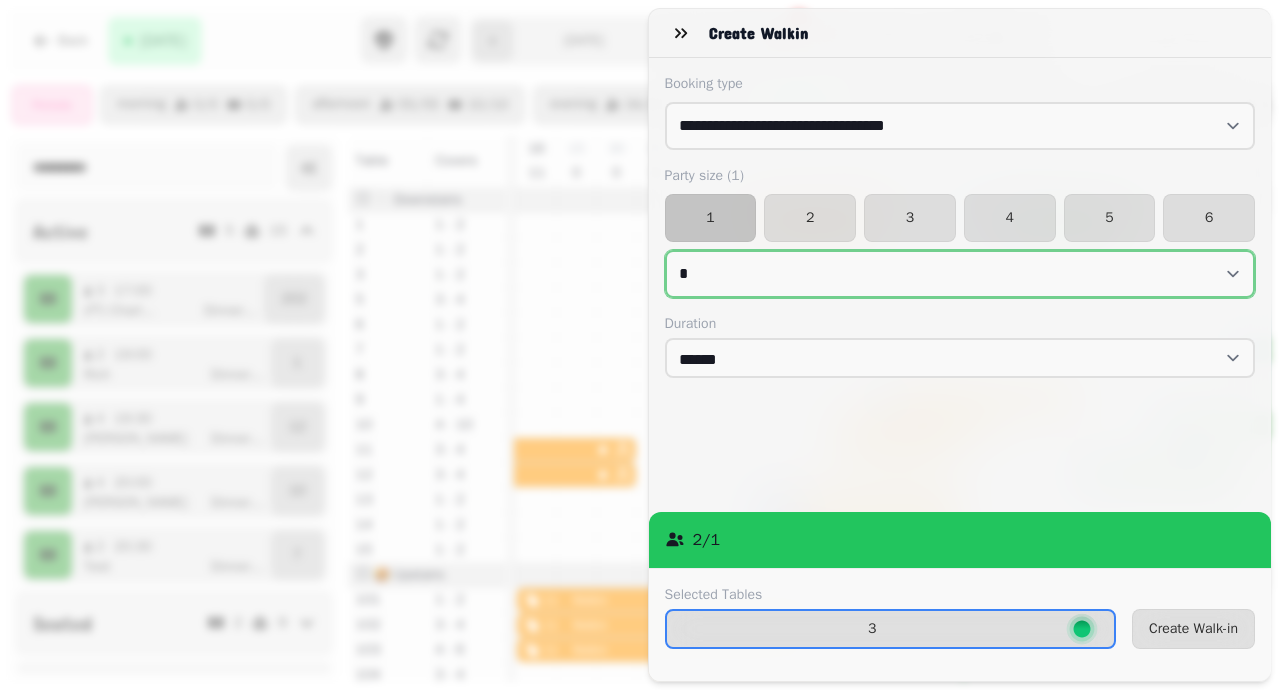 click on "* * * * * * * * * ** ** ** ** ** ** ** ** ** ** ** ** ** ** ** ** ** ** ** ** ** ** ** ** ** ** ** ** ** ** ** ** ** ** ** ** ** ** ** ** ** ** ** ** ** ** ** ** ** ** ** ** ** ** ** ** ** ** ** ** ** ** ** ** ** ** ** ** ** ** ** ** ** ** ** ** ** ** ** ** ** ** ** ** ** ** ** ** ** ** *** *** *** *** *** *** *** *** *** *** *** *** *** *** *** *** *** *** *** *** *** *** *** *** *** *** *** *** *** *** *** *** *** *** *** *** *** *** *** *** *** *** *** *** *** *** *** *** *** *** *** *** *** *** *** *** *** *** *** *** *** *** *** *** *** *** *** *** *** *** *** *** *** *** *** *** *** *** *** *** *** *** *** *** *** *** *** *** *** *** *** *** *** *** *** *** *** *** *** *** *** *** *** *** *** *** *** *** *** *** *** *** *** *** *** *** *** *** *** *** *** *** *** *** *** *** *** *** *** *** *** *** *** *** *** *** *** *** *** *** *** *** *** *** *** *** *** *** *** *** ***" at bounding box center [960, 274] 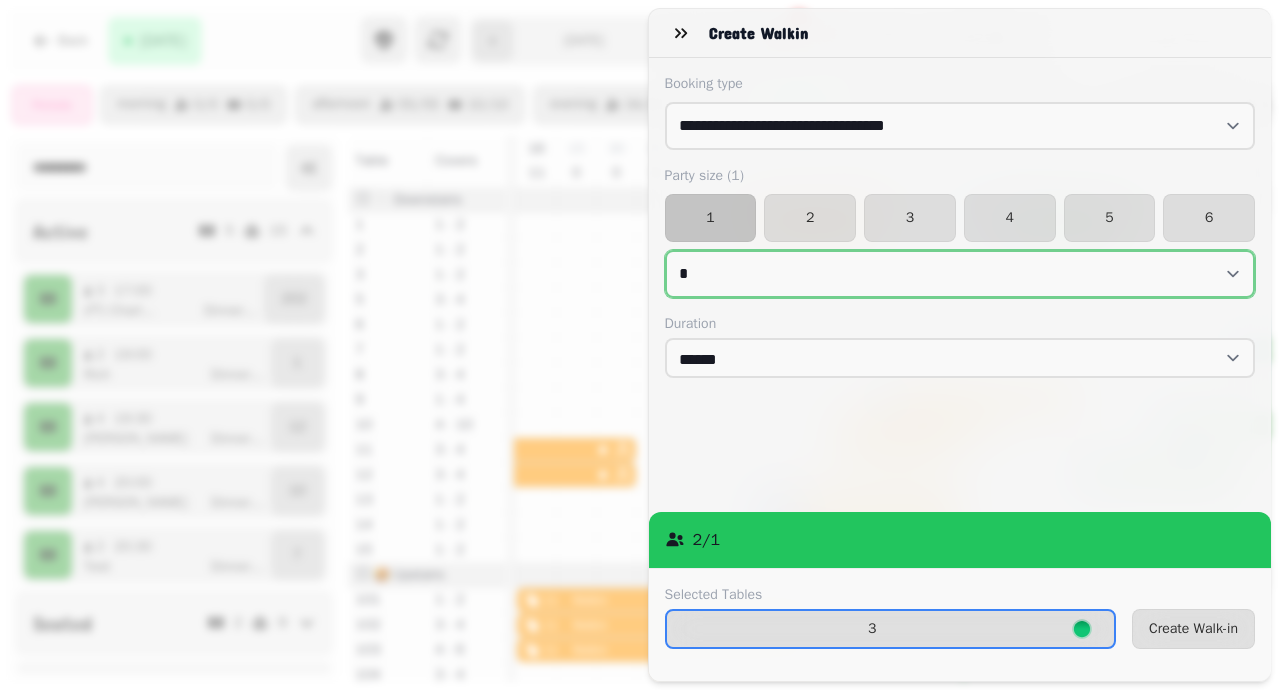 select on "**" 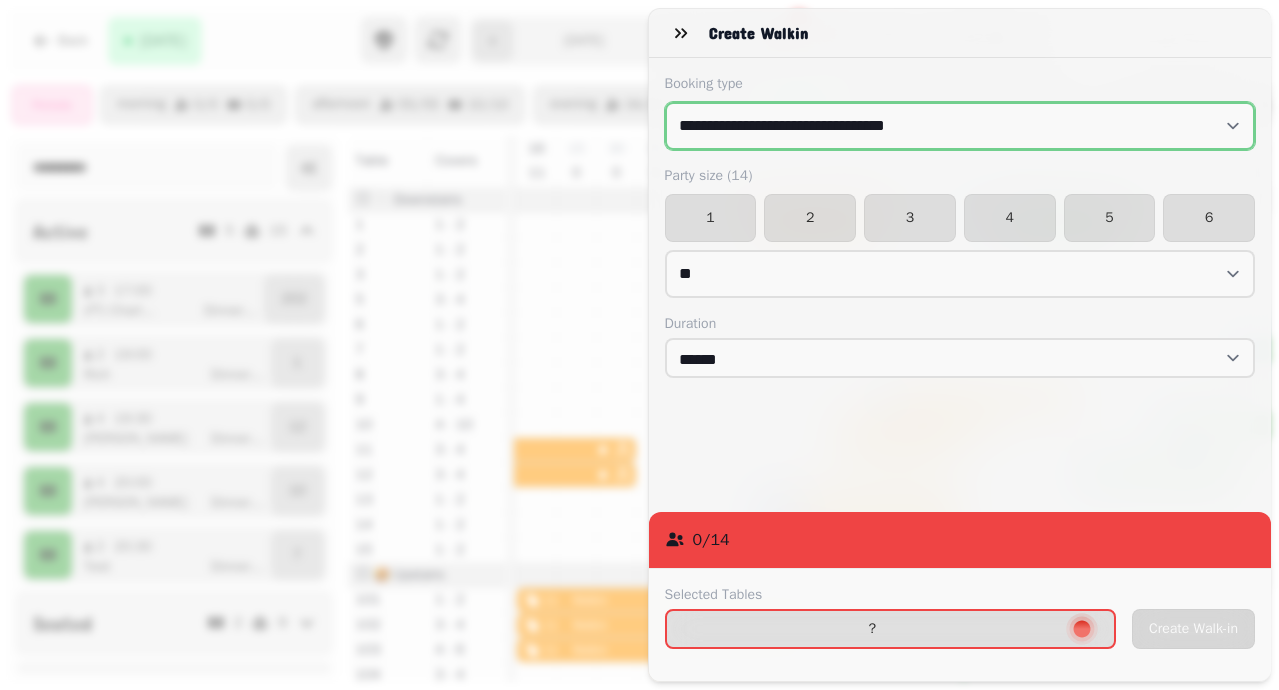 click on "**********" at bounding box center (960, 126) 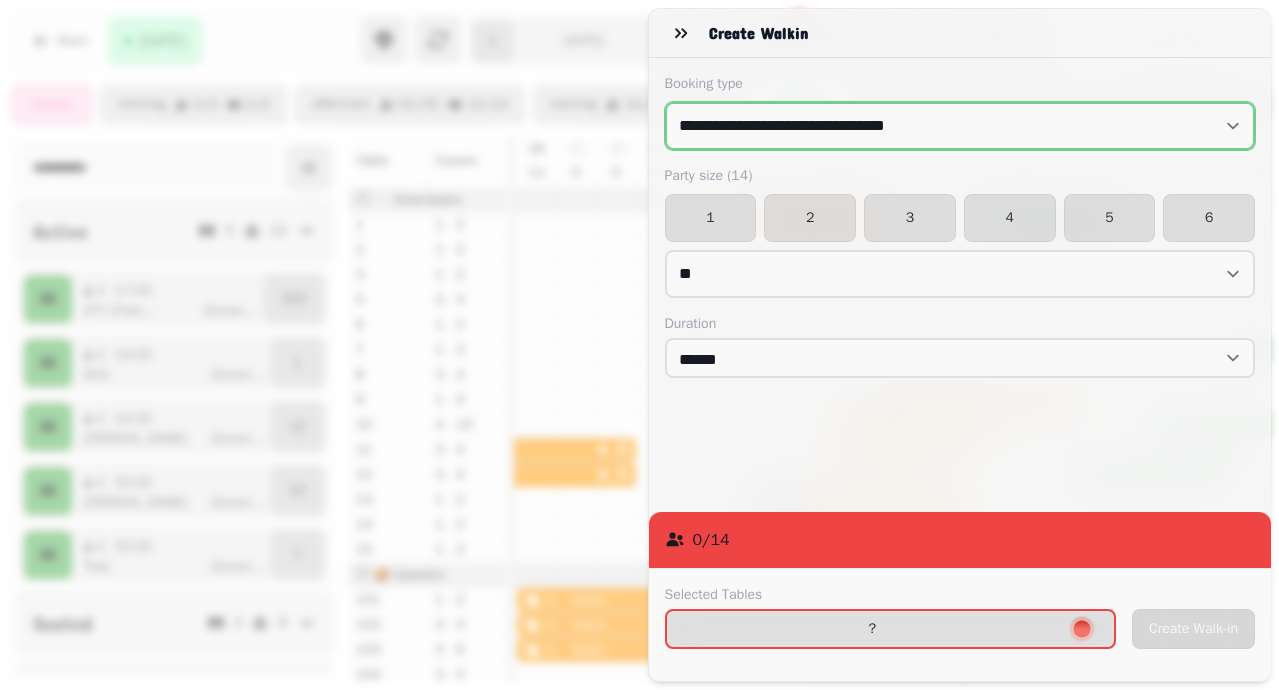 select on "**********" 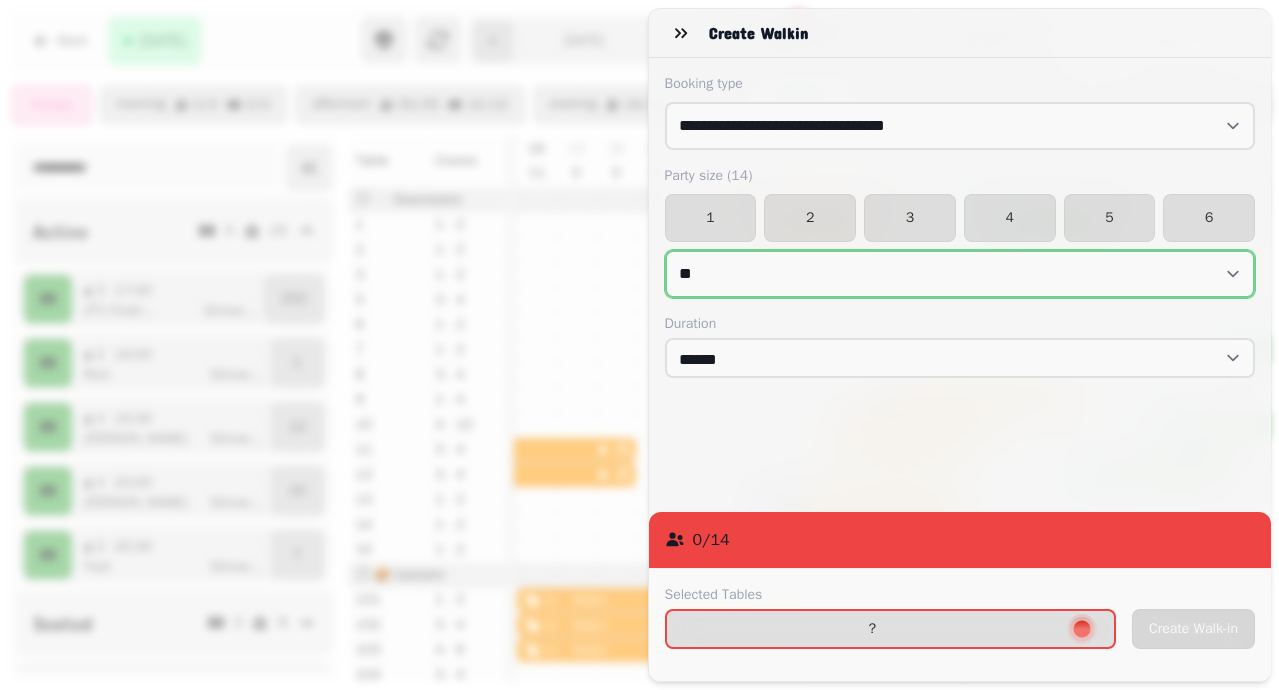 click on "* * * * * * * * * ** ** ** ** ** ** ** ** ** ** ** ** ** ** ** ** ** ** ** ** ** ** ** ** ** ** ** ** ** ** ** ** ** ** ** ** ** ** ** ** ** ** ** ** ** ** ** ** ** ** ** ** ** ** ** ** ** ** ** ** ** ** ** ** ** ** ** ** ** ** ** ** ** ** ** ** ** ** ** ** ** ** ** ** ** ** ** ** ** ** *** *** *** *** *** *** *** *** *** *** *** *** *** *** *** *** *** *** *** *** *** *** *** *** *** *** *** *** *** *** *** *** *** *** *** *** *** *** *** *** *** *** *** *** *** *** *** *** *** *** *** *** *** *** *** *** *** *** *** *** *** *** *** *** *** *** *** *** *** *** *** *** *** *** *** *** *** *** *** *** *** *** *** *** *** *** *** *** *** *** *** *** *** *** *** *** *** *** *** *** *** *** *** *** *** *** *** *** *** *** *** *** *** *** *** *** *** *** *** *** *** *** *** *** *** *** *** *** *** *** *** *** *** *** *** *** *** *** *** *** *** *** *** *** *** *** *** *** *** *** ***" at bounding box center [960, 274] 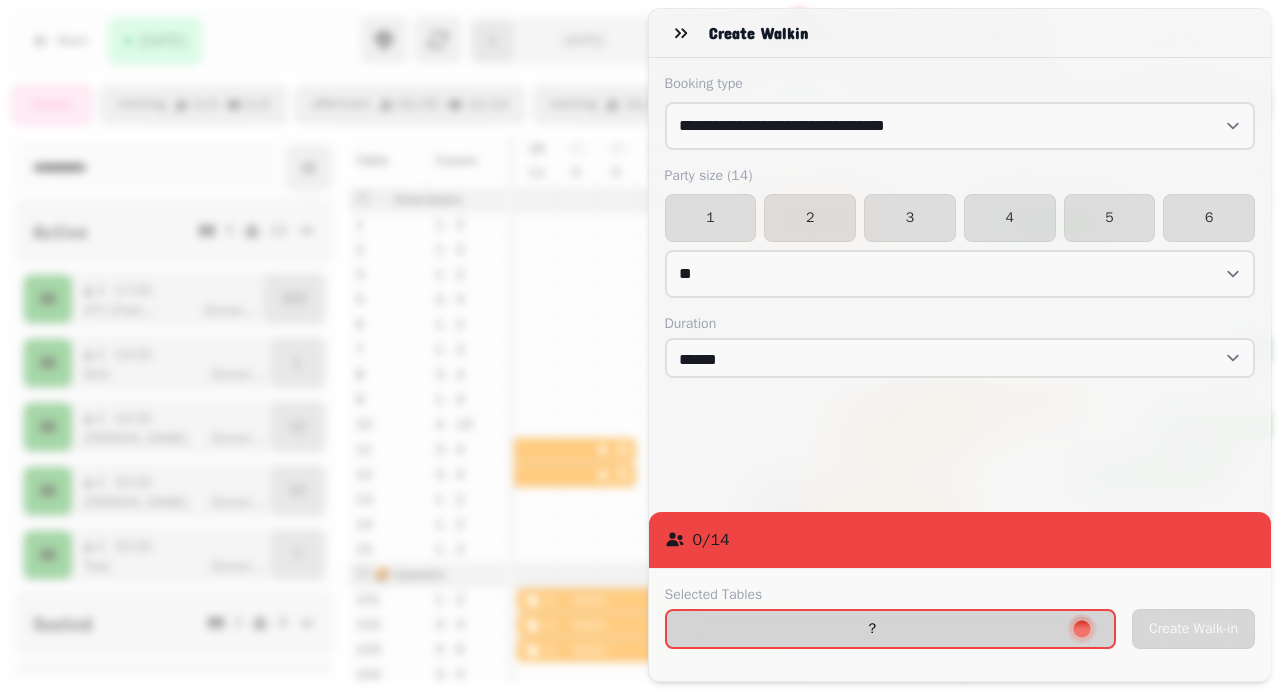 click on "?" at bounding box center (873, 629) 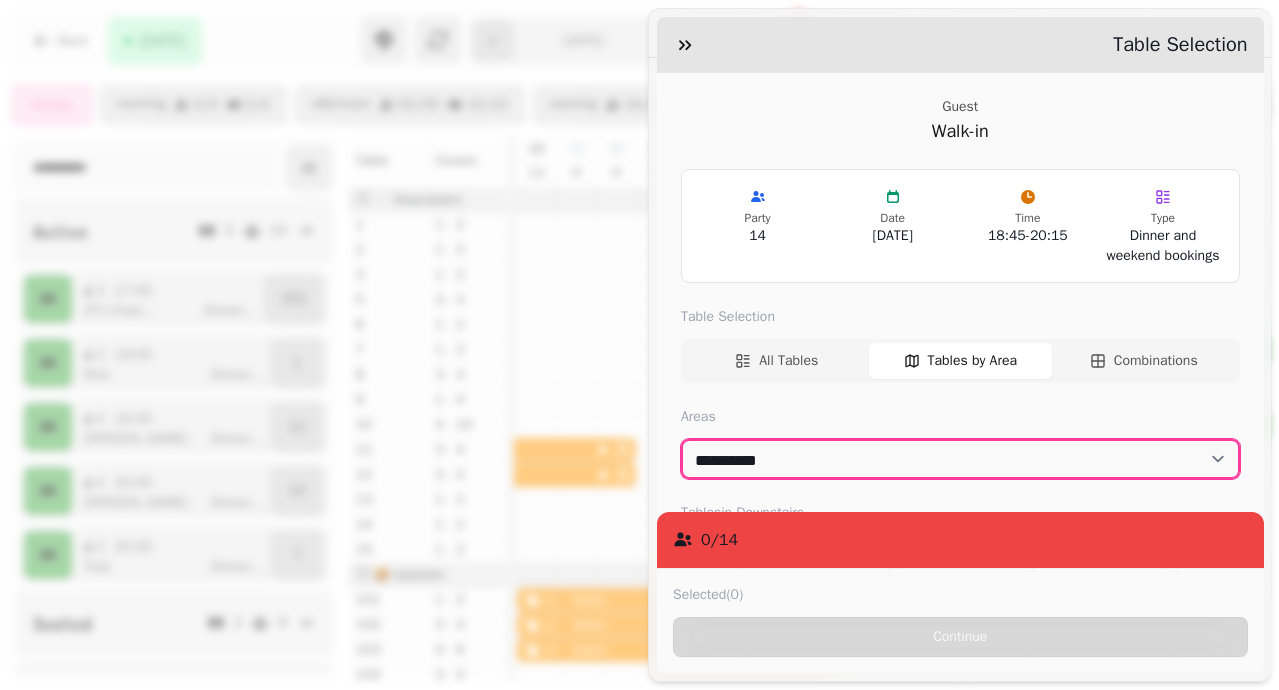 click on "**********" at bounding box center [960, 459] 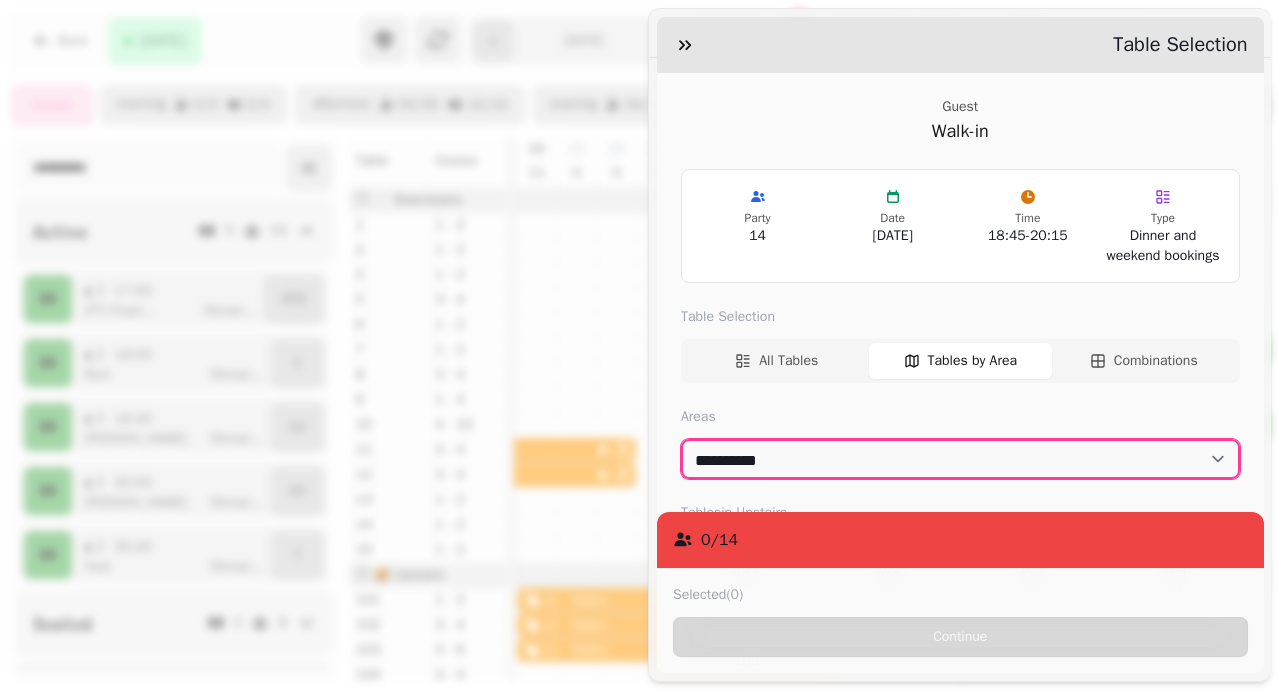 scroll, scrollTop: 243, scrollLeft: 0, axis: vertical 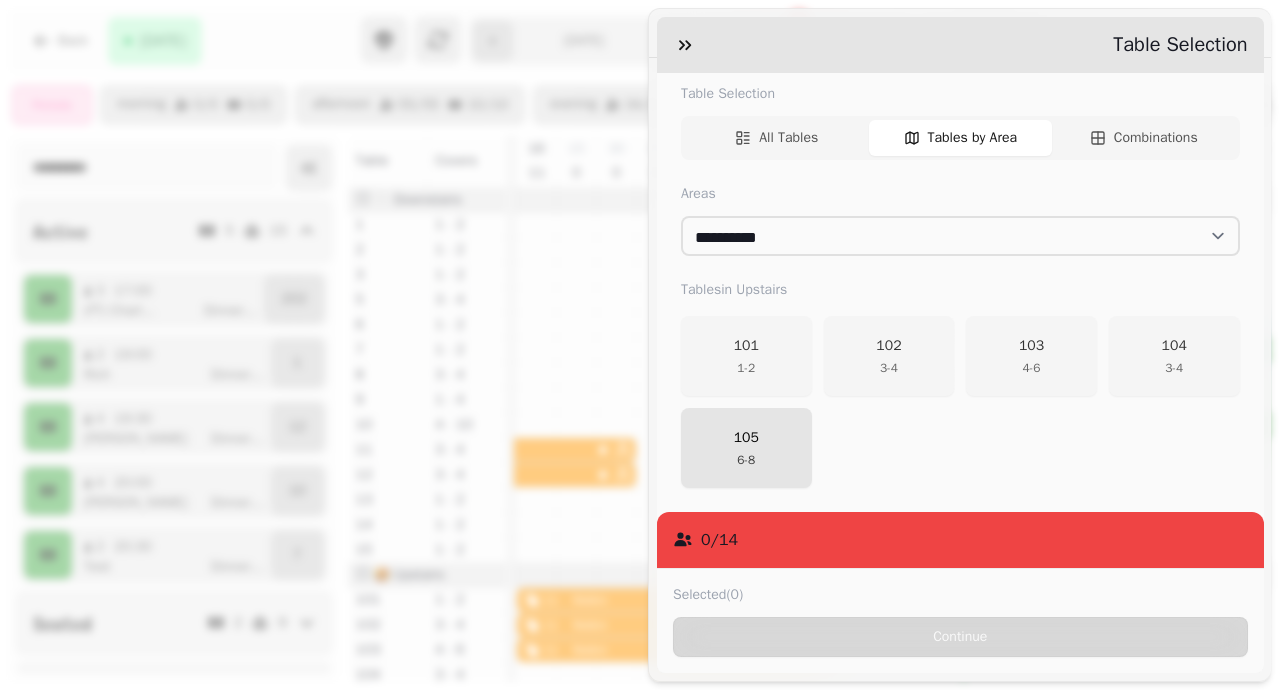 click on "6  -  8" at bounding box center [745, 460] 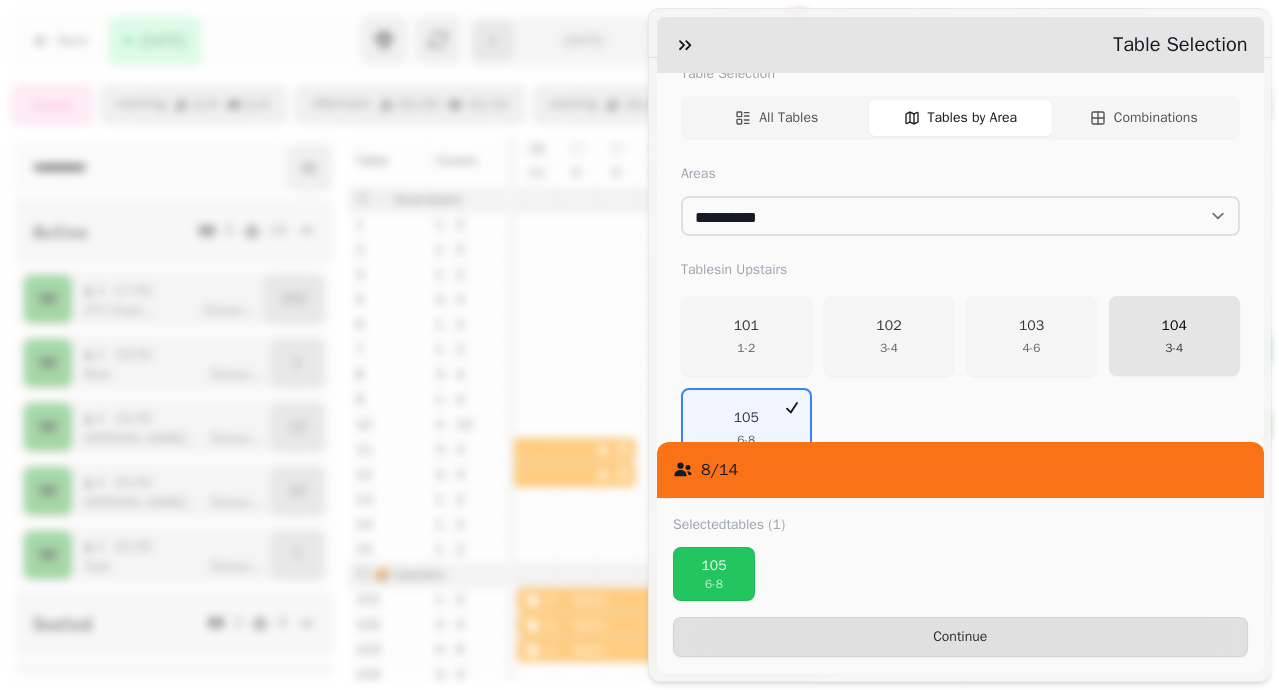 click on "104" at bounding box center [1173, 326] 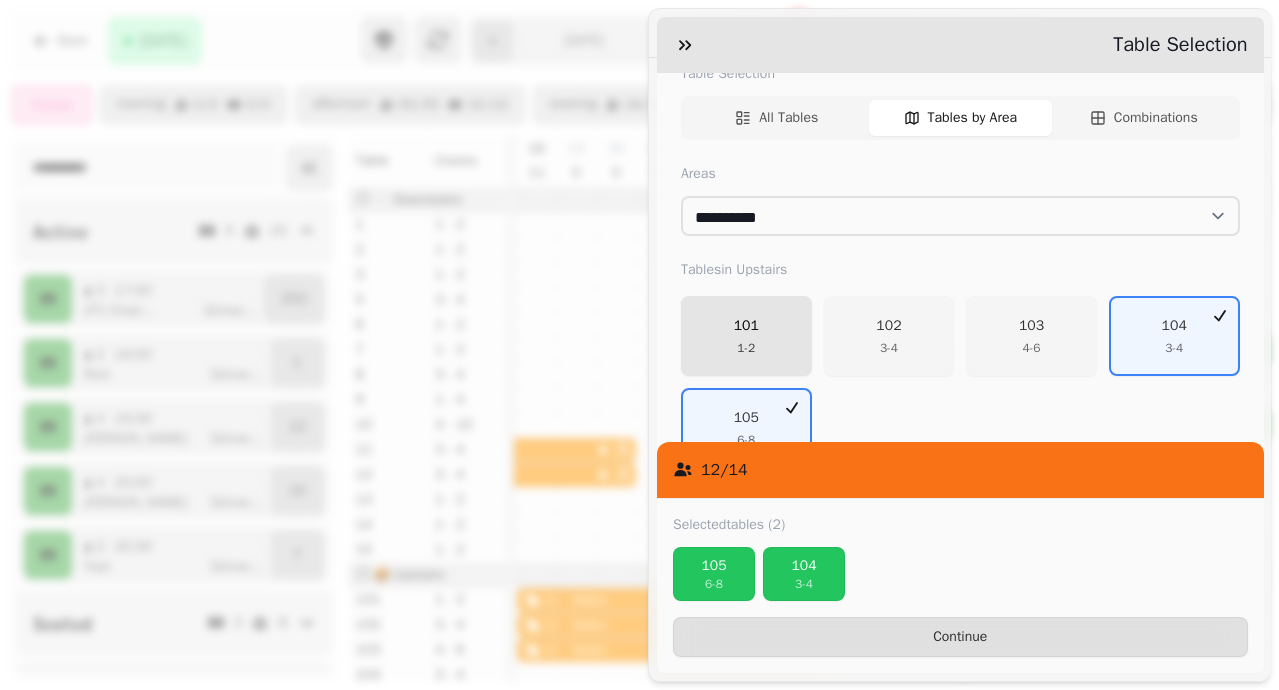 click on "101" at bounding box center [745, 326] 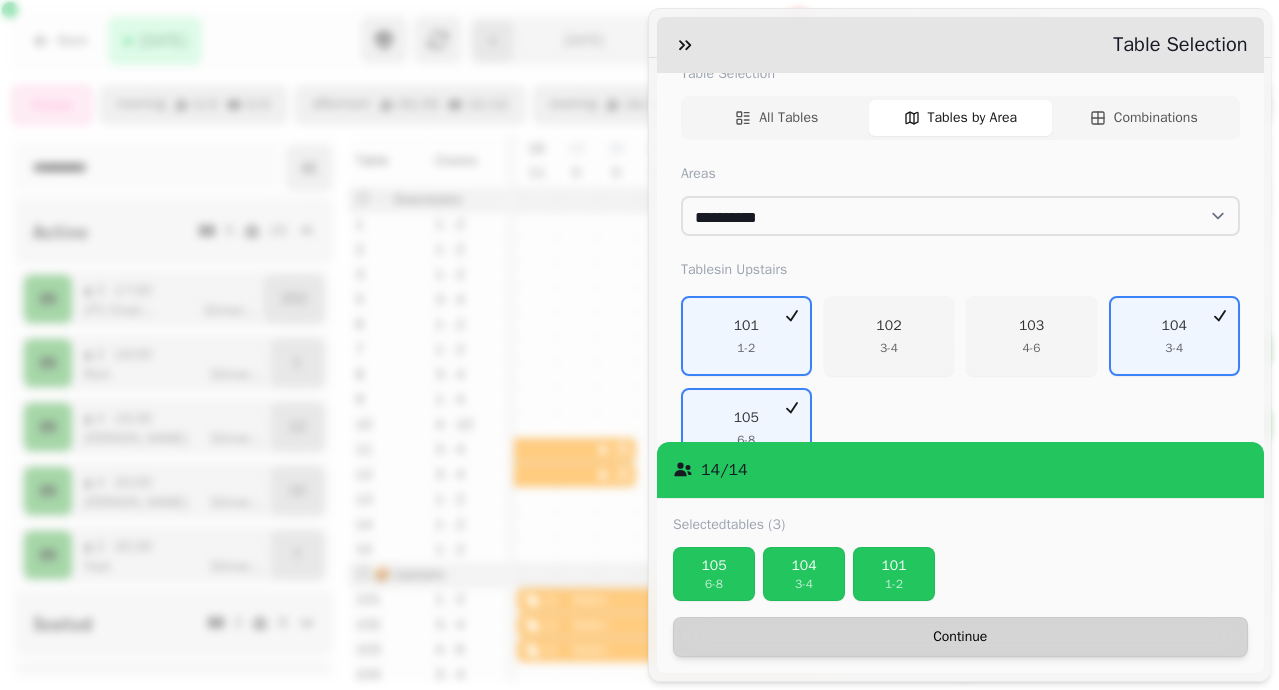 click on "Continue" at bounding box center (960, 637) 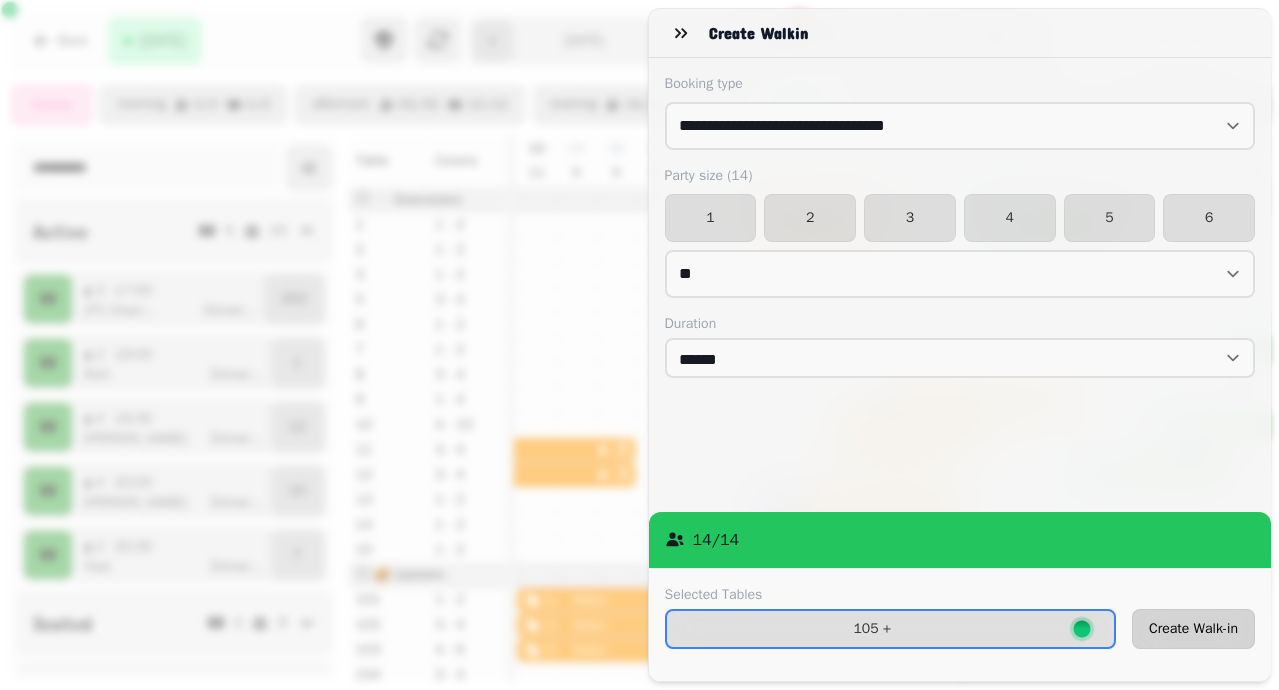 click on "Create Walk-in" at bounding box center (1193, 629) 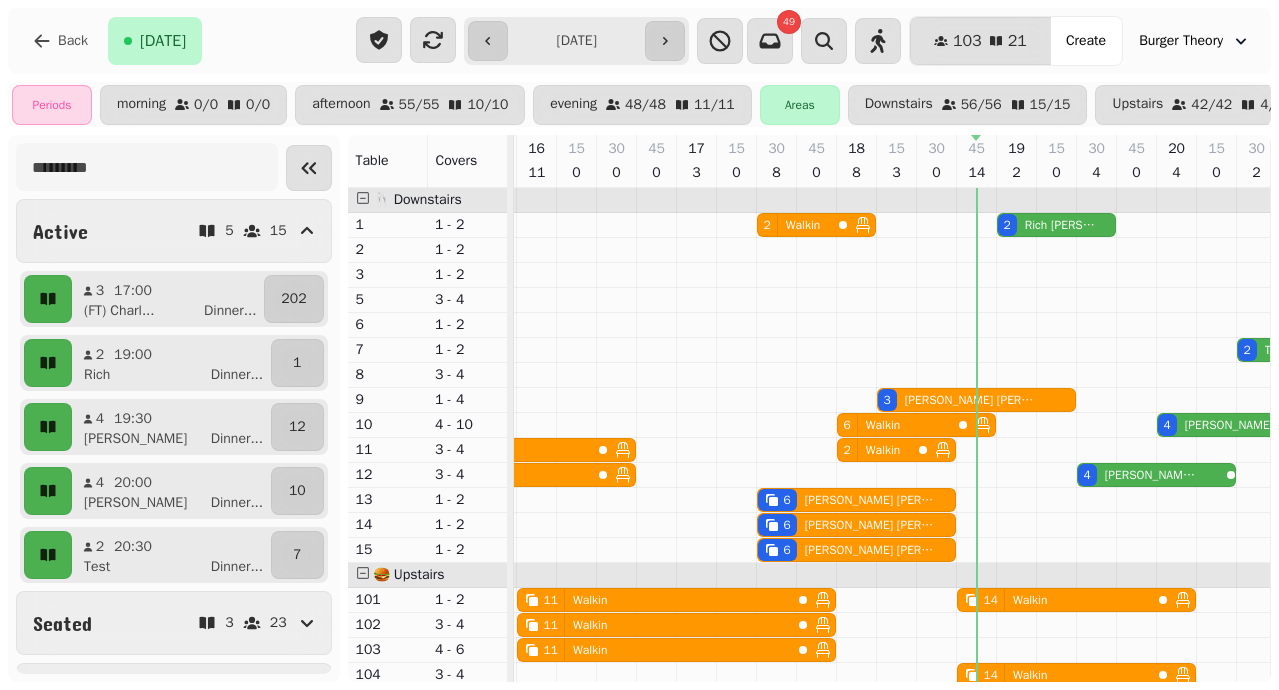 type 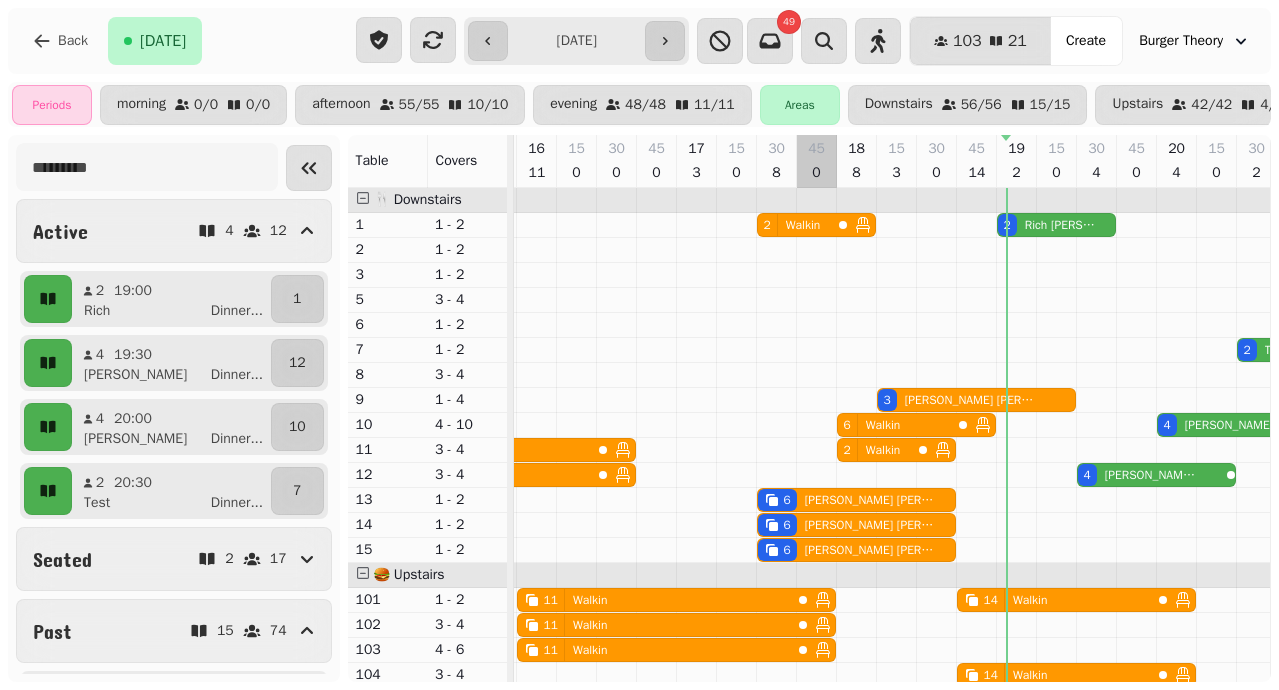 scroll, scrollTop: 2, scrollLeft: 972, axis: both 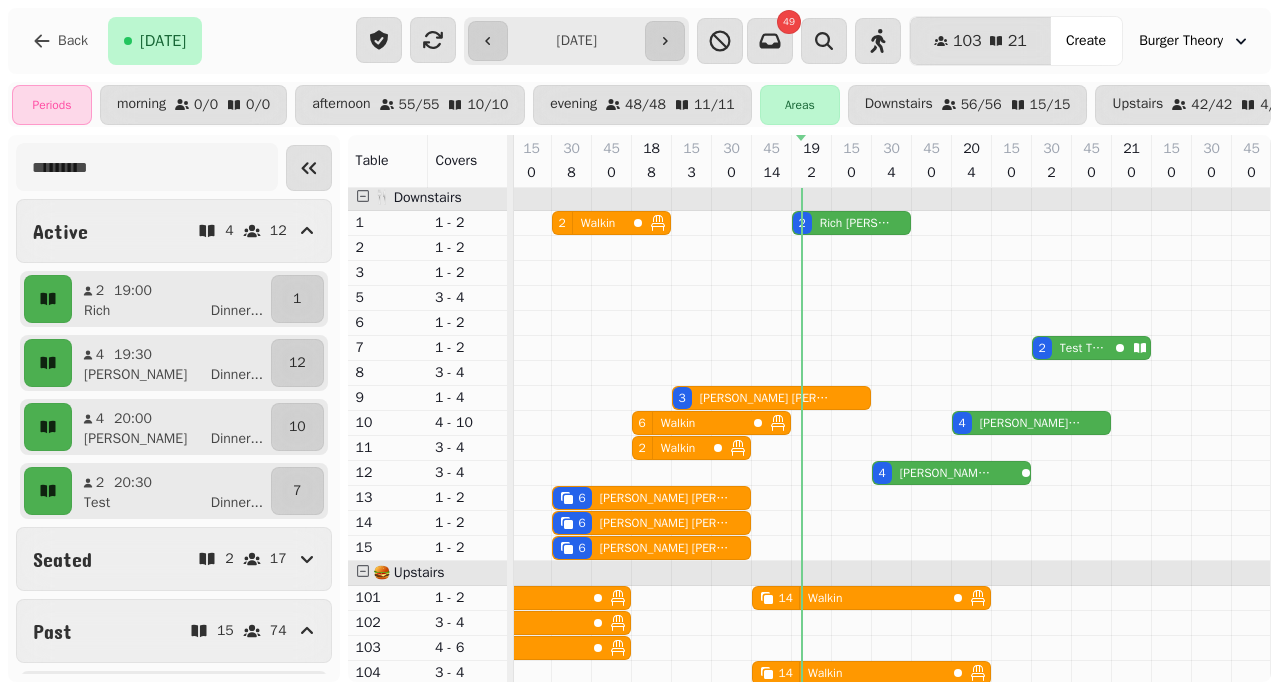 click on "[PERSON_NAME]" at bounding box center (857, 223) 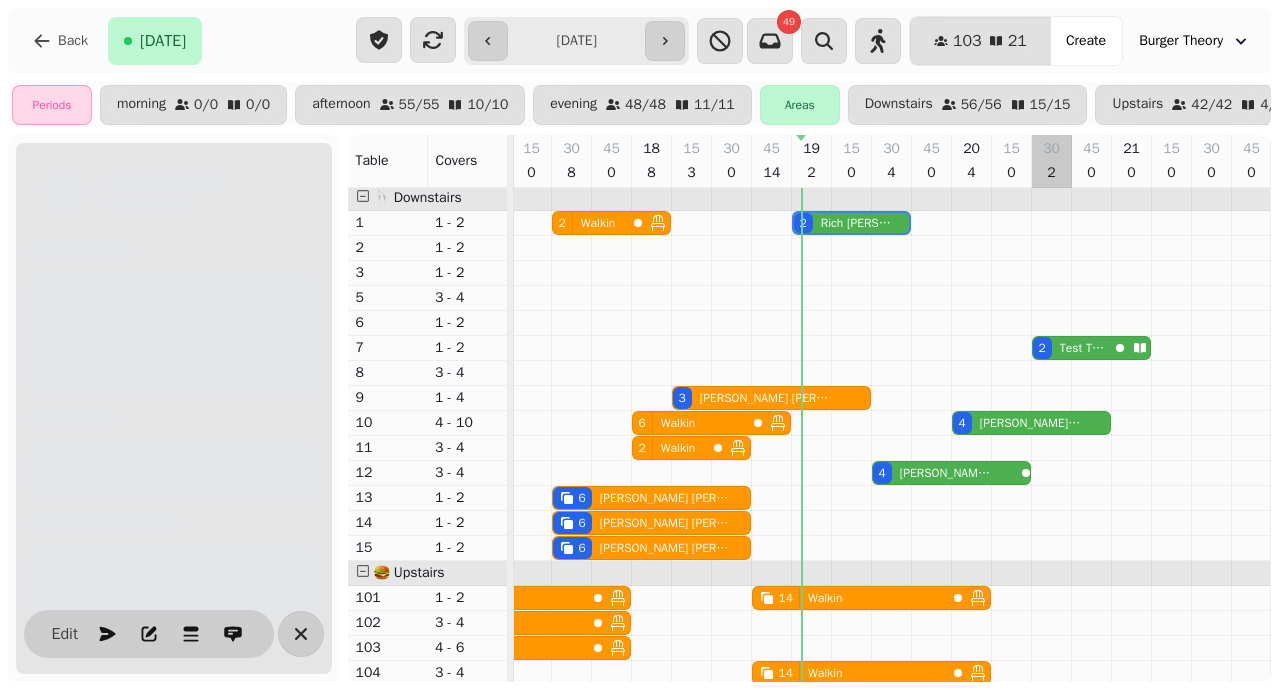 scroll, scrollTop: 0, scrollLeft: 1082, axis: horizontal 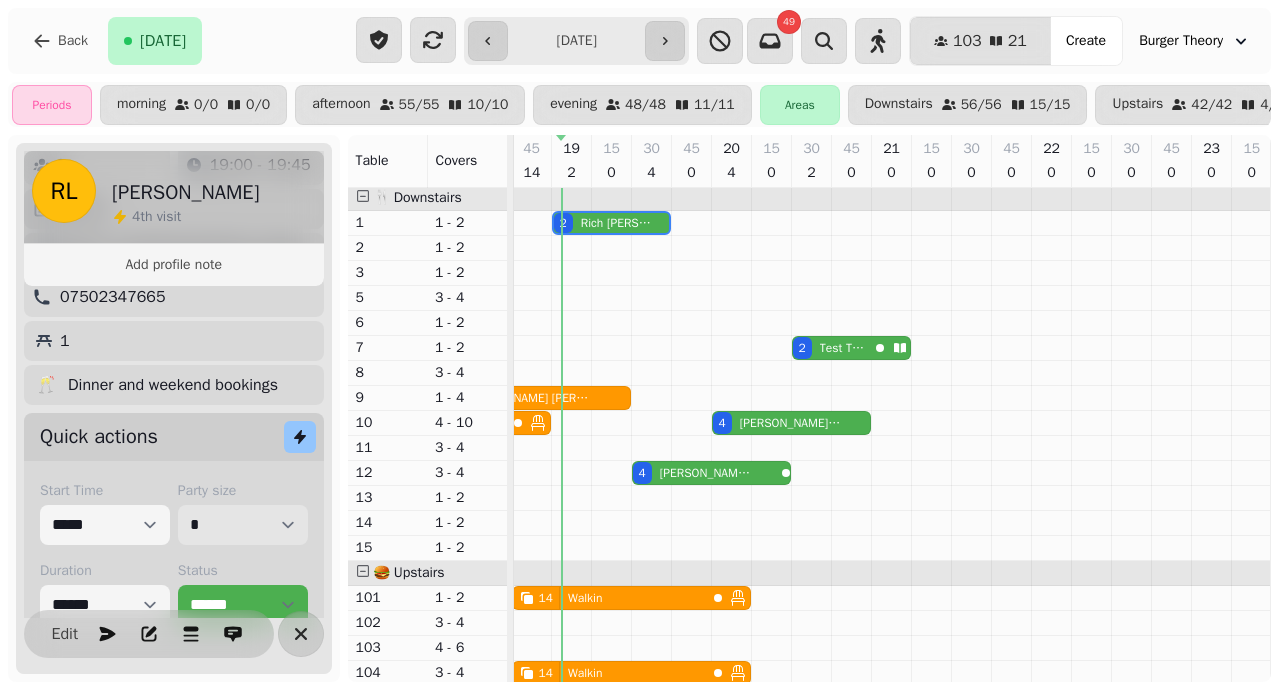 click on "* * * * * * * * * ** ** ** ** ** ** ** ** ** ** ** ** ** ** ** ** ** ** ** ** ** ** ** ** ** ** ** ** ** ** ** ** ** ** ** ** ** ** ** ** ** ** ** ** ** ** ** ** ** ** ** ** ** ** ** ** ** ** ** ** ** ** ** ** ** ** ** ** ** ** ** ** ** ** ** ** ** ** ** ** ** ** ** ** ** ** ** ** ** ** *** *** *** *** *** *** *** *** *** *** *** *** *** *** *** *** *** *** *** *** *** *** *** *** *** *** *** *** *** *** *** *** *** *** *** *** *** *** *** *** *** *** *** *** *** *** *** *** *** *** *** *** *** *** *** *** *** *** *** *** *** *** *** *** *** *** *** *** *** *** *** *** *** *** *** *** *** *** *** *** *** *** *** *** *** *** *** *** *** *** *** *** *** *** *** *** *** *** *** *** *** *** *** *** *** *** *** *** *** *** *** *** *** *** *** *** *** *** *** *** *** *** *** *** *** *** *** *** *** *** *** *** *** *** *** *** *** *** *** *** *** *** *** *** *** *** *** *** *** *** ***" at bounding box center (243, 525) 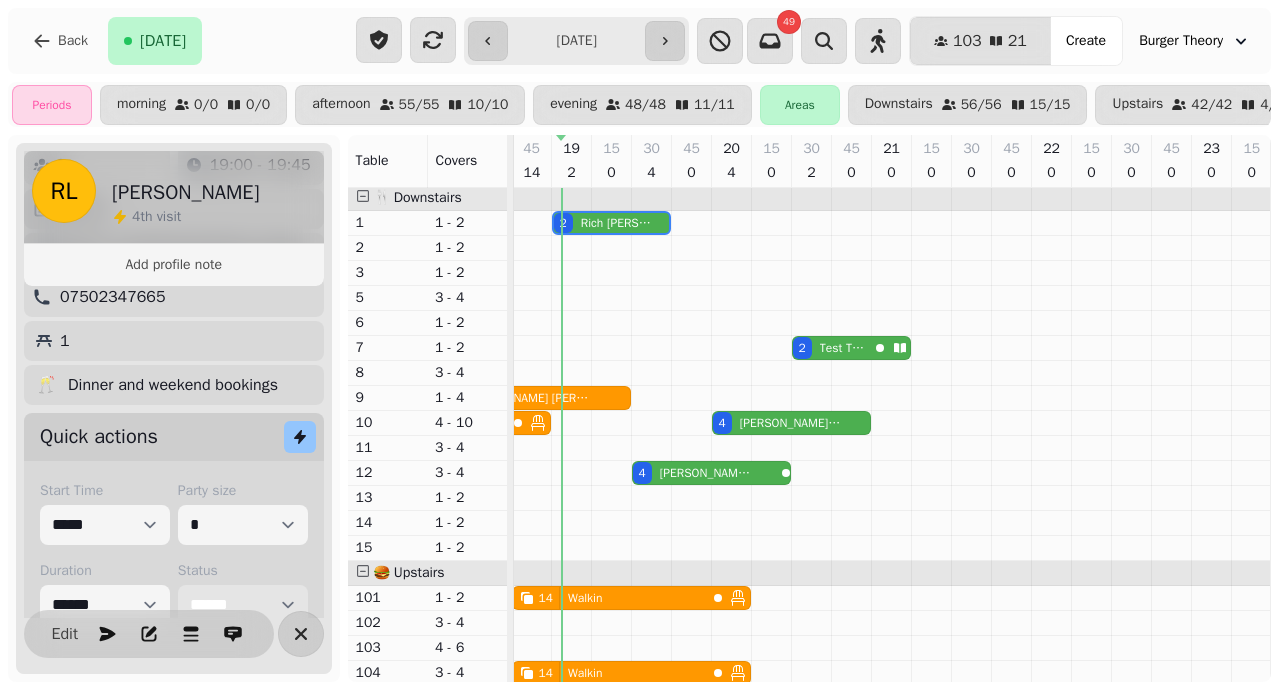 click on "**********" at bounding box center (243, 605) 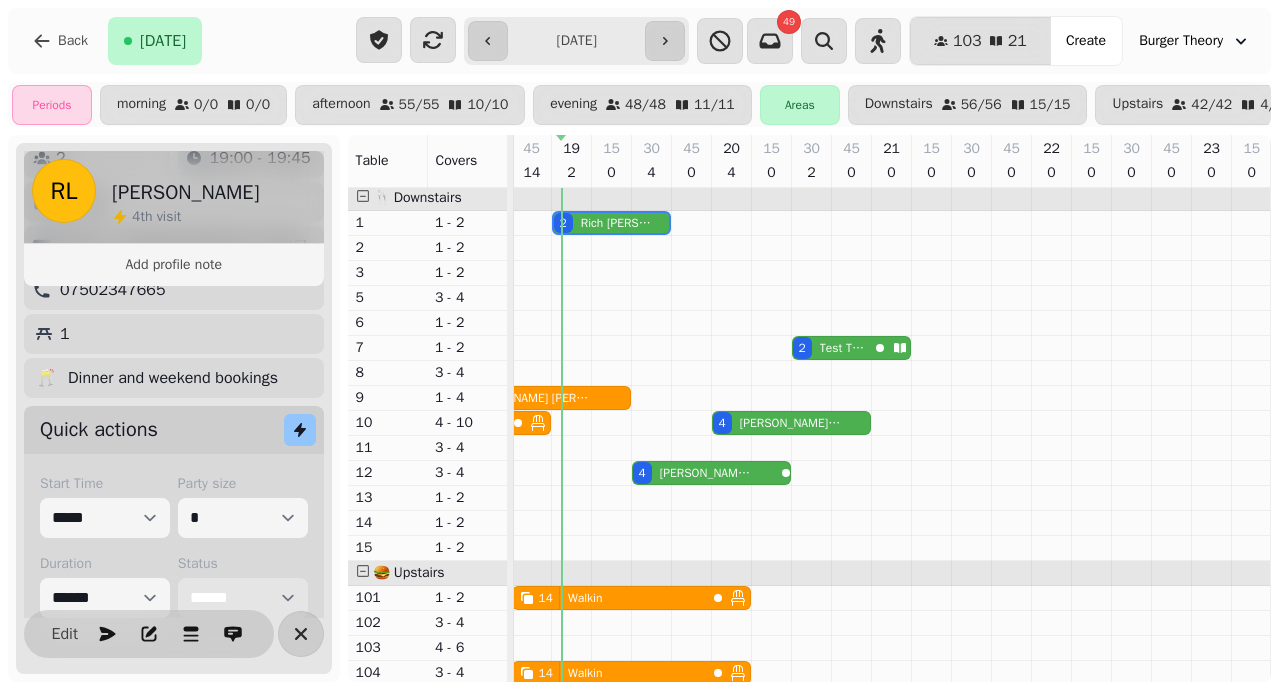 select on "******" 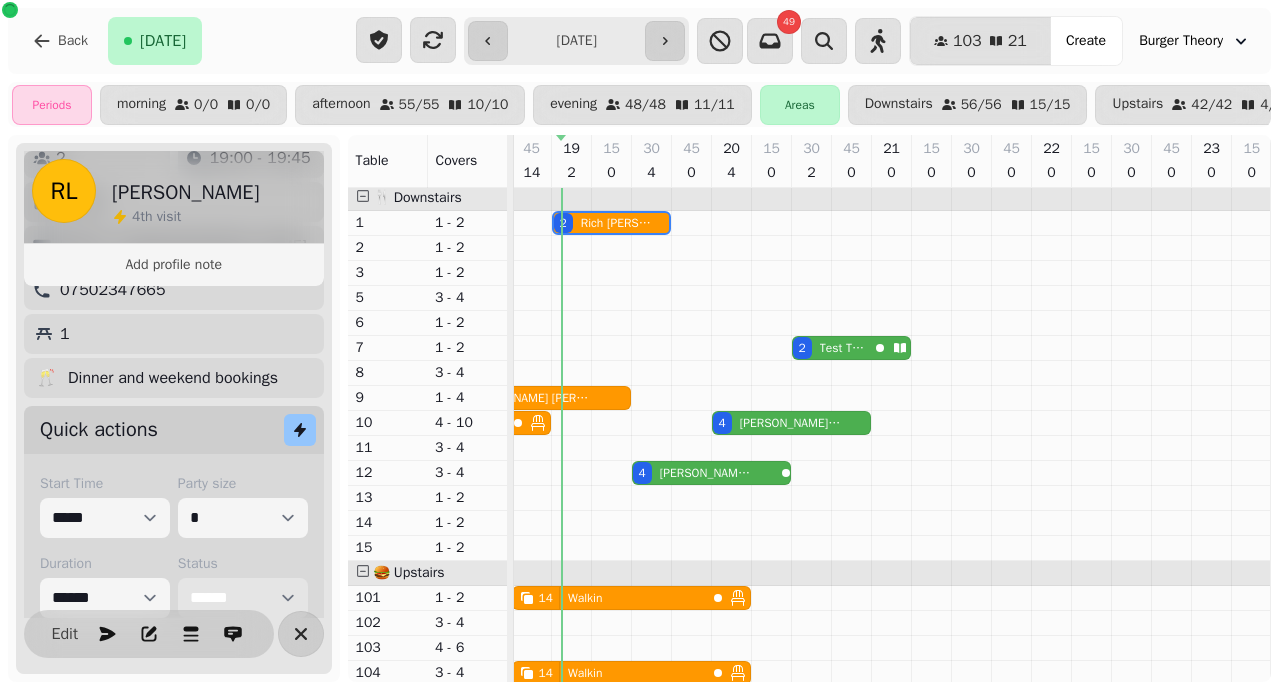 scroll, scrollTop: 2, scrollLeft: 758, axis: both 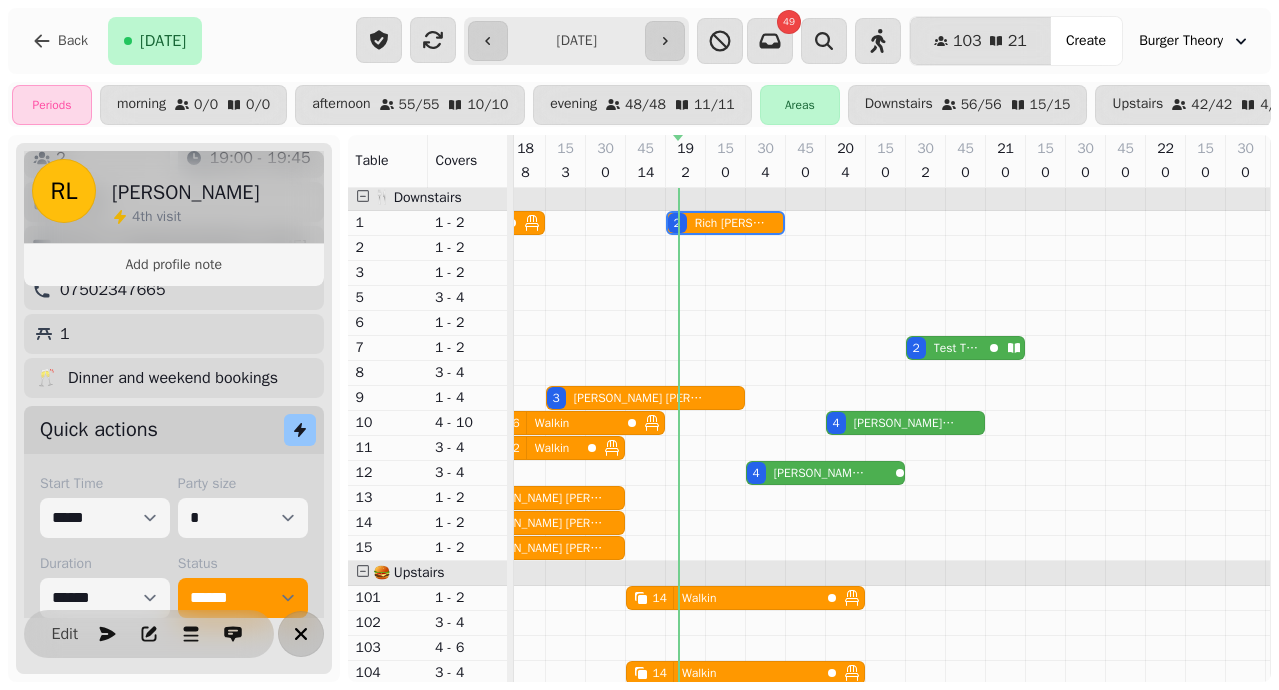 click 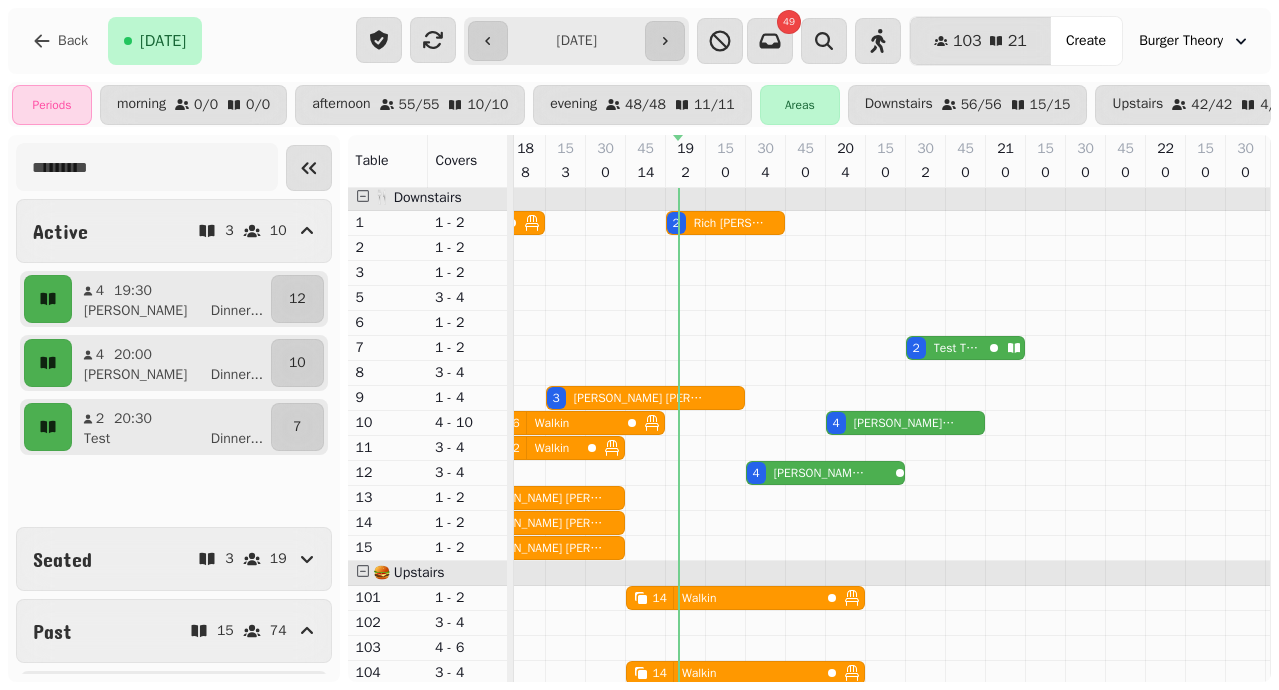 click on "Test   Test" at bounding box center (952, 348) 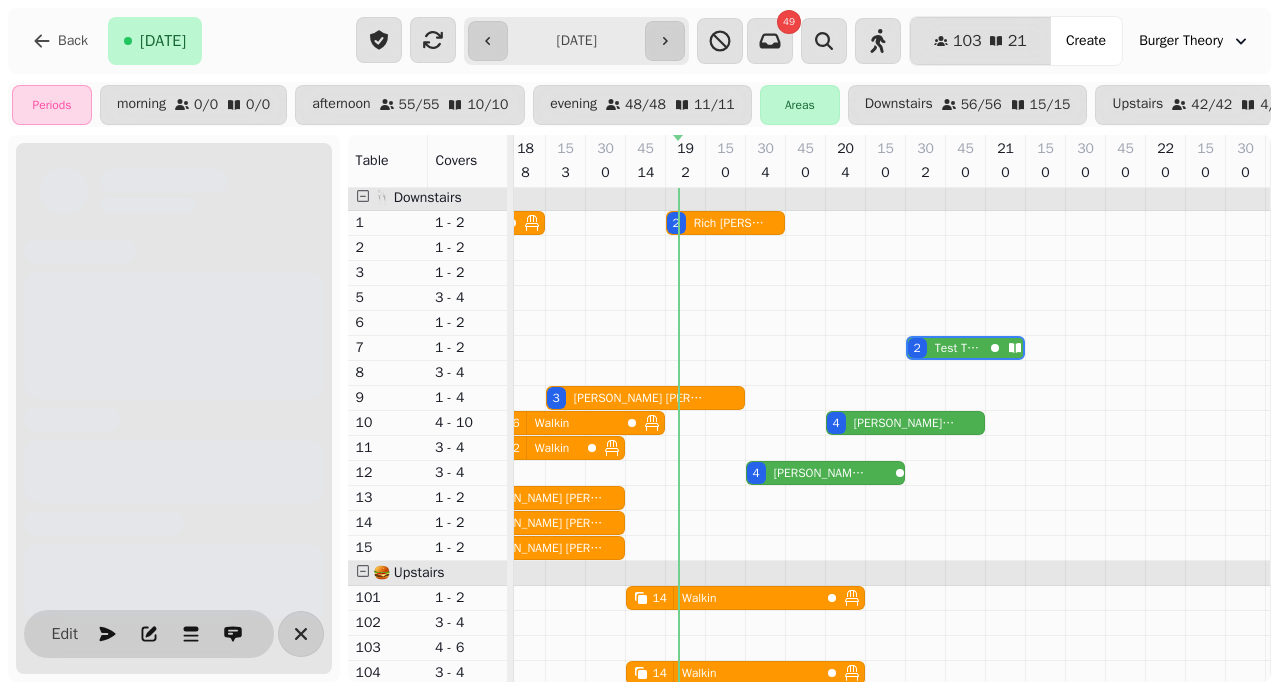 scroll, scrollTop: 0, scrollLeft: 1082, axis: horizontal 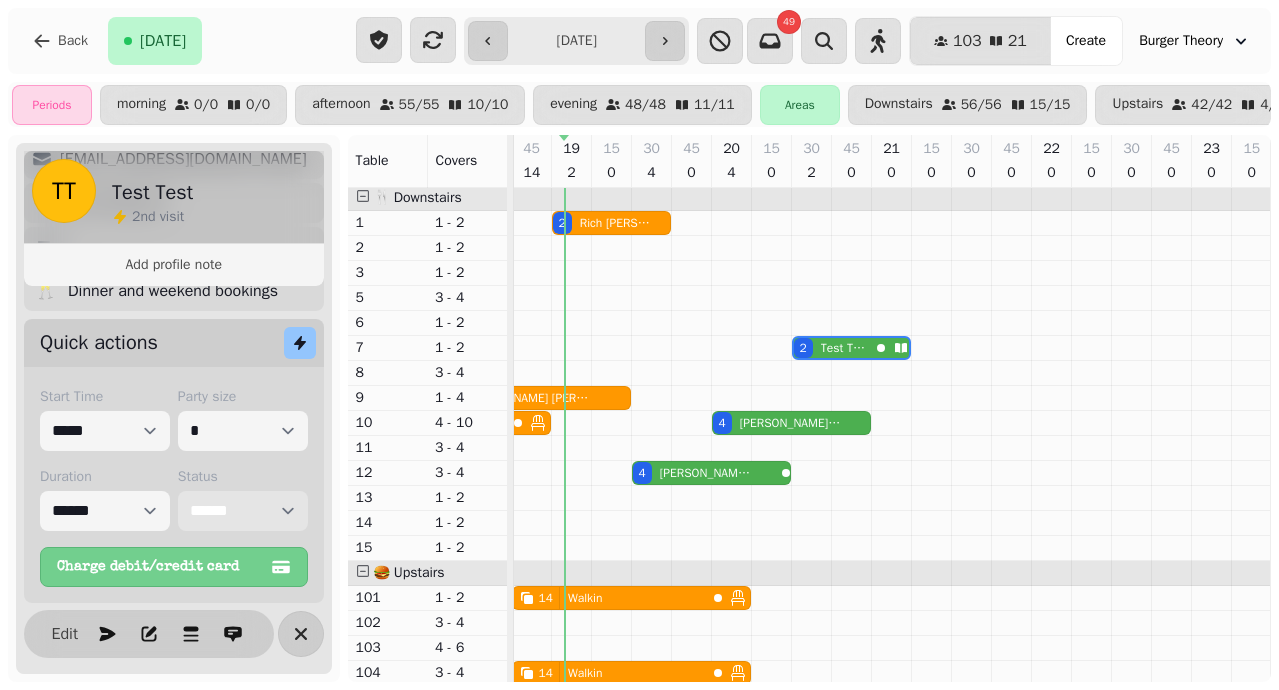 click on "**********" at bounding box center [243, 511] 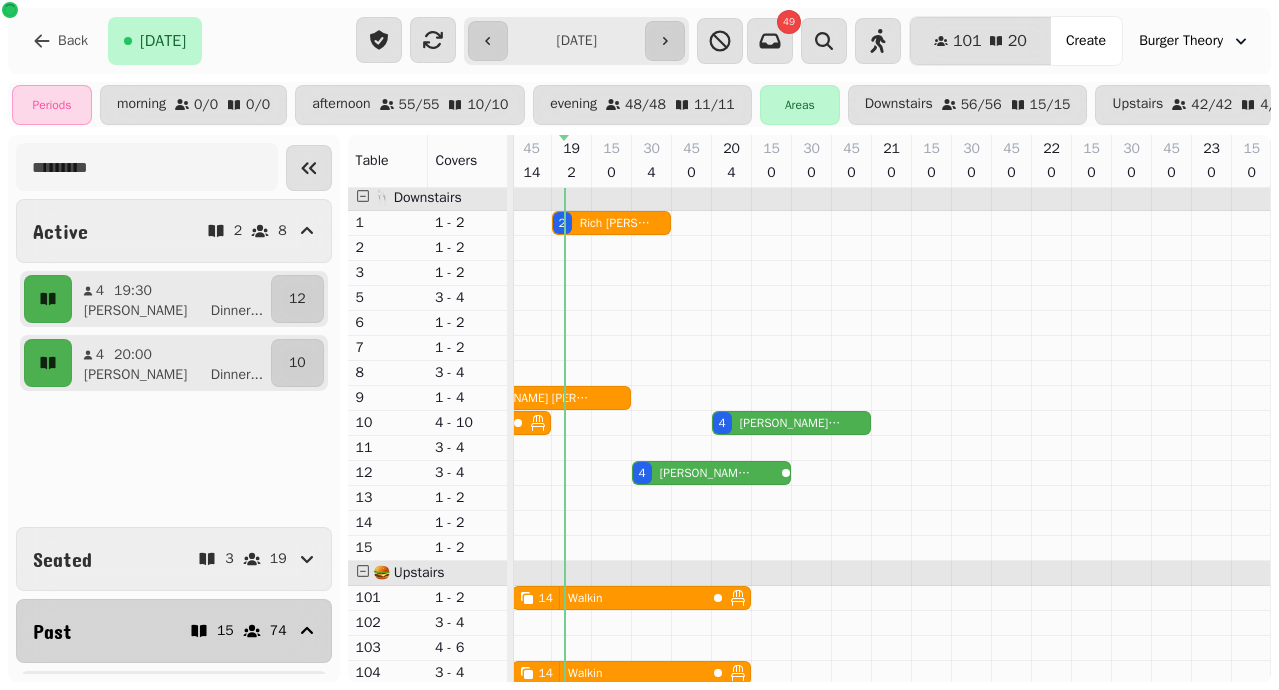 click 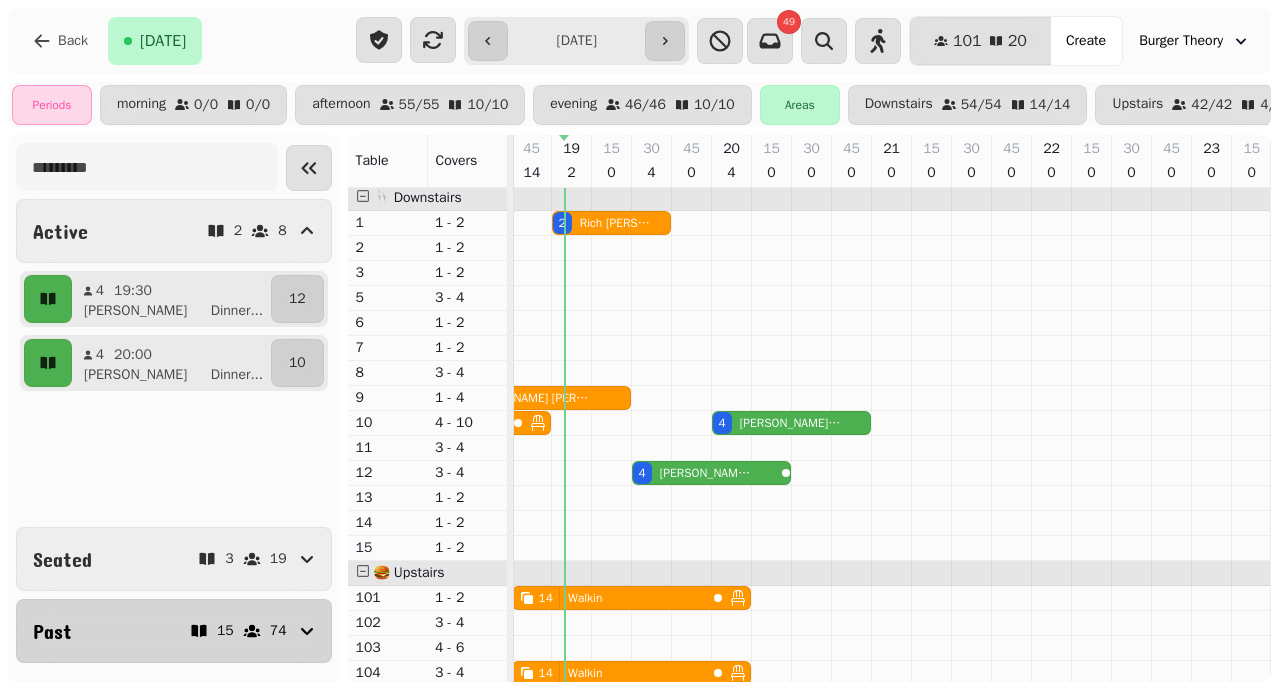 click 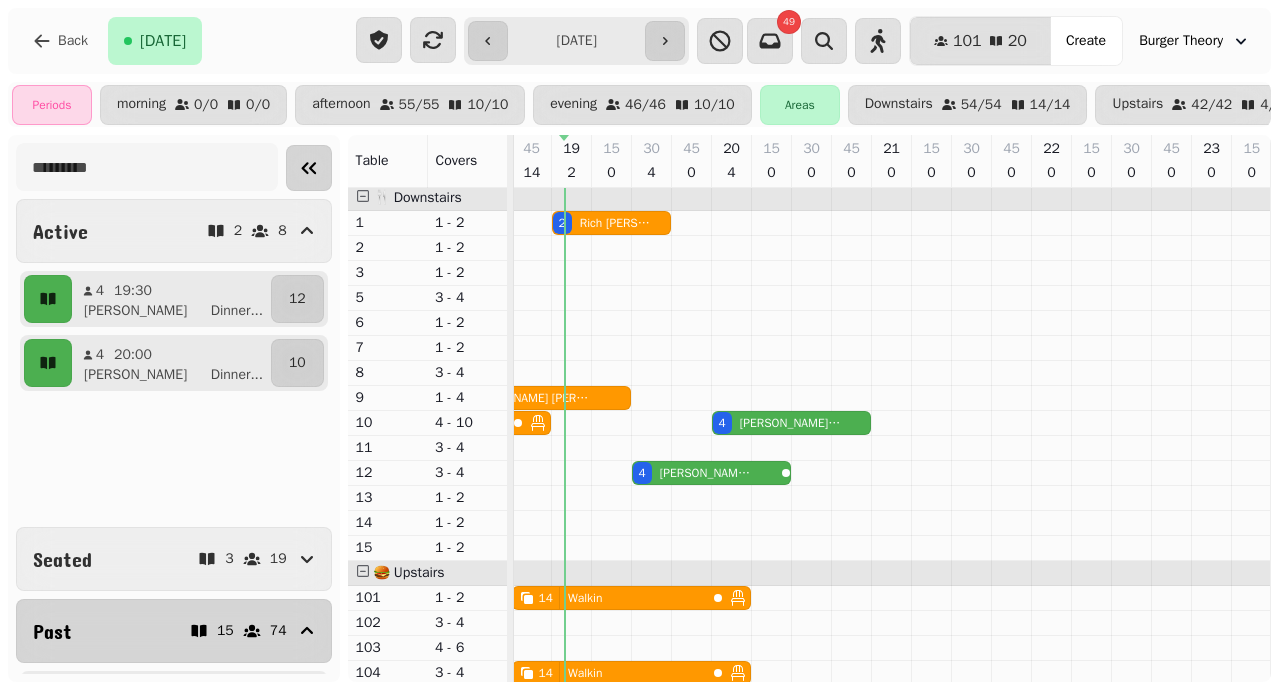 click 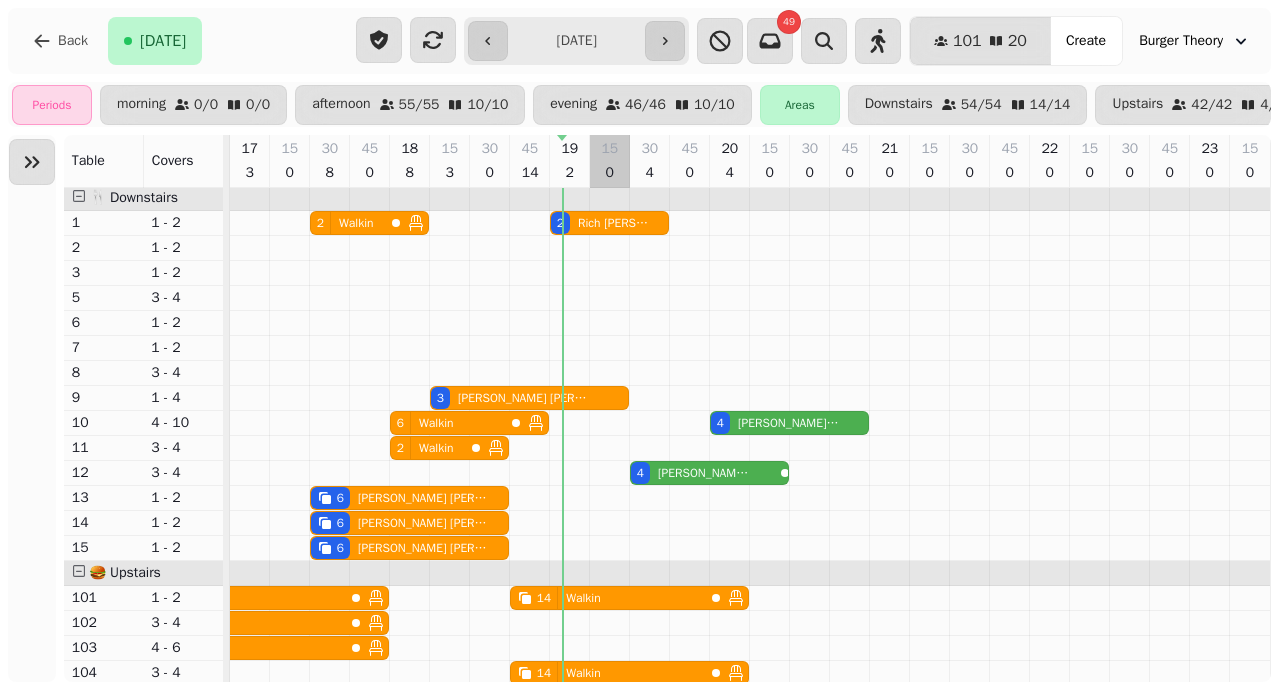 scroll, scrollTop: 0, scrollLeft: 806, axis: horizontal 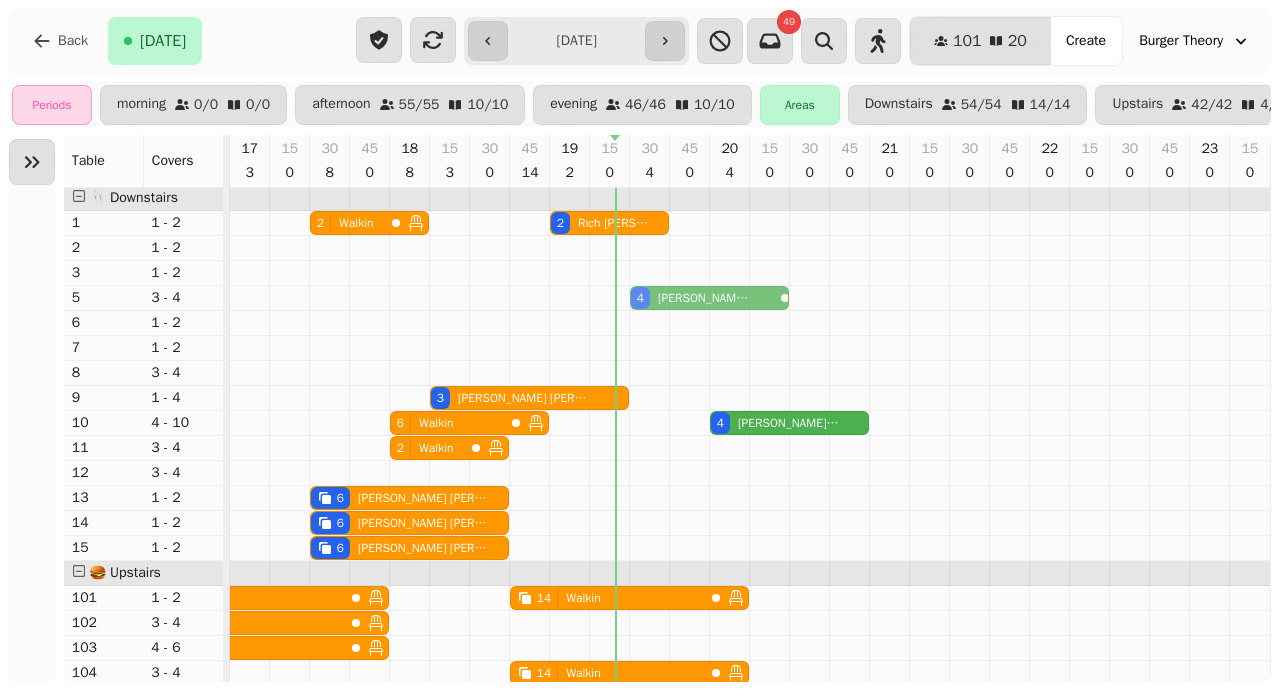 drag, startPoint x: 677, startPoint y: 468, endPoint x: 662, endPoint y: 302, distance: 166.67633 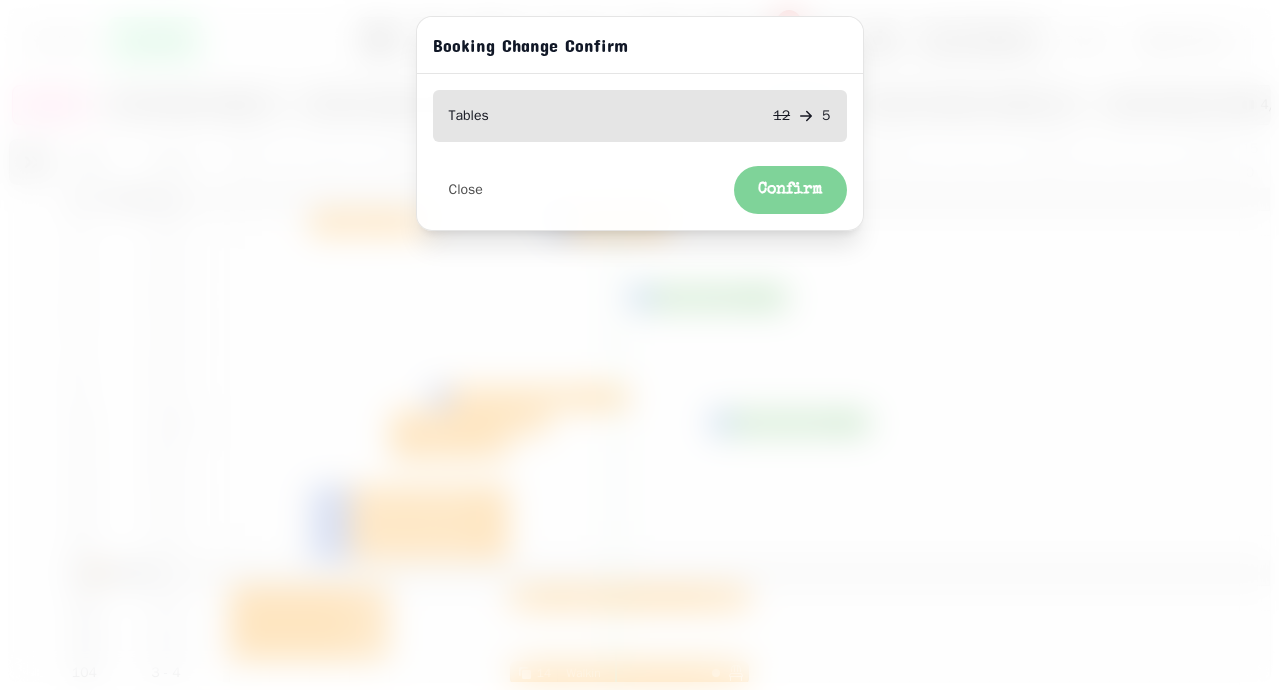 click on "Confirm" at bounding box center [790, 190] 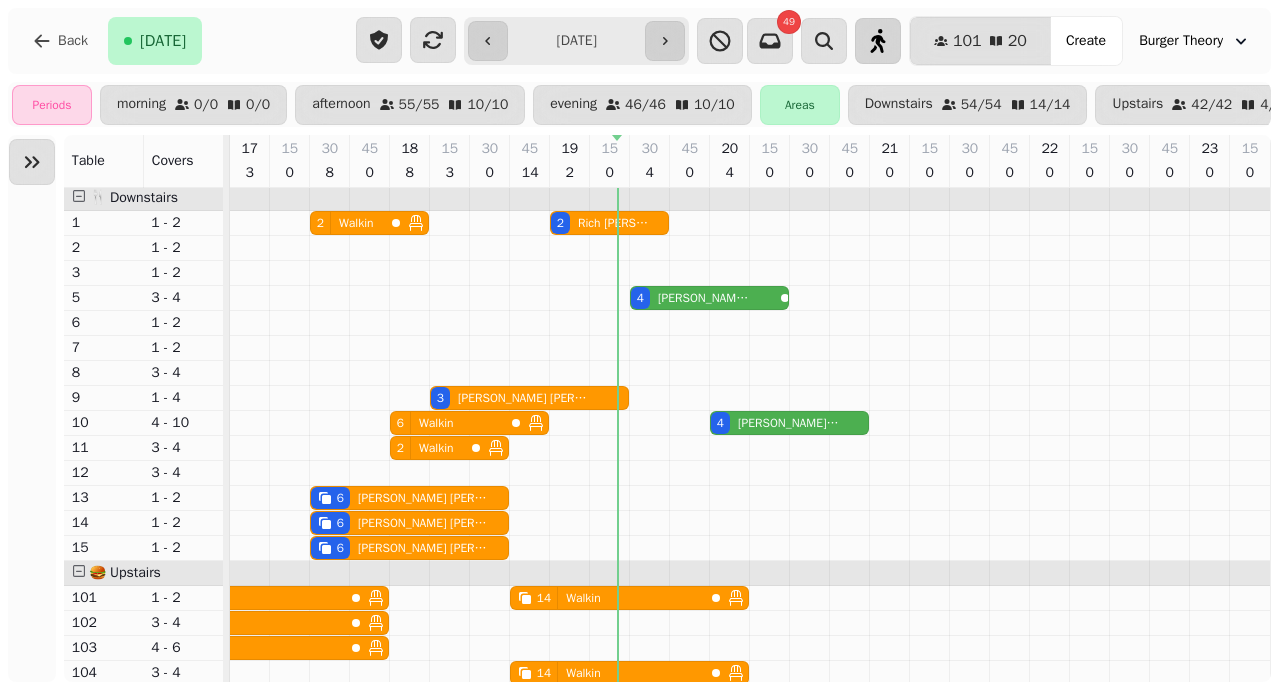click 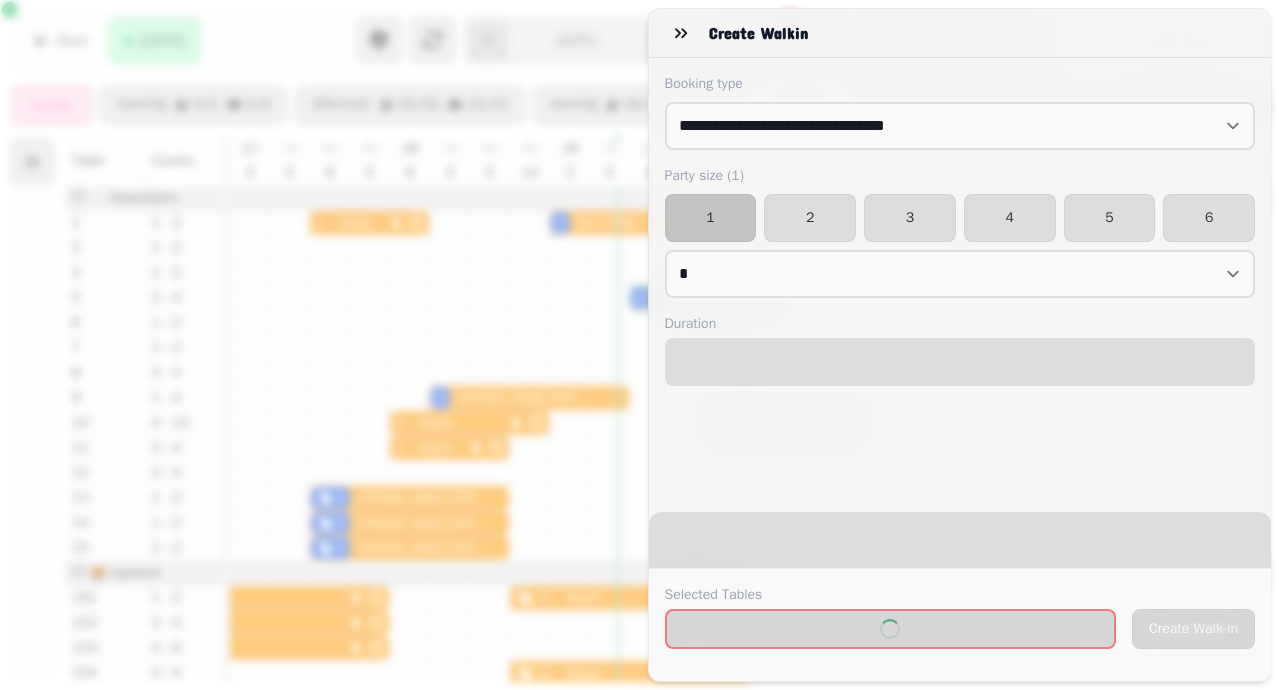 select on "****" 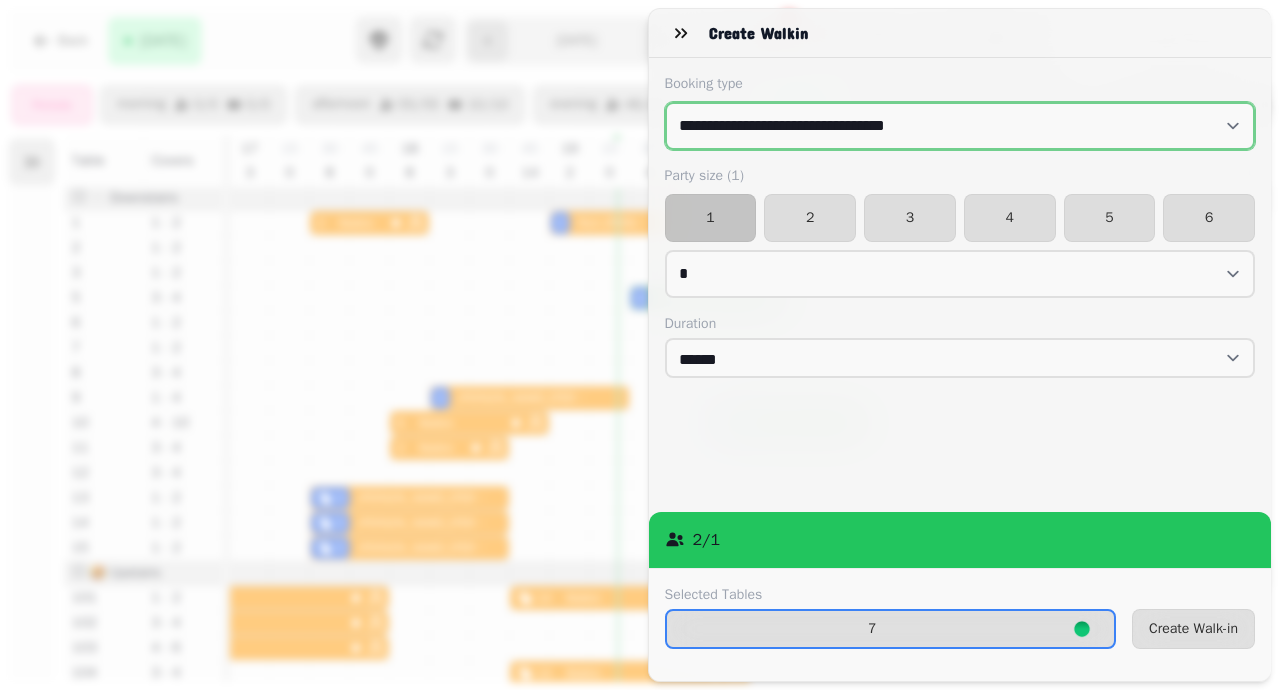 click on "**********" at bounding box center [960, 126] 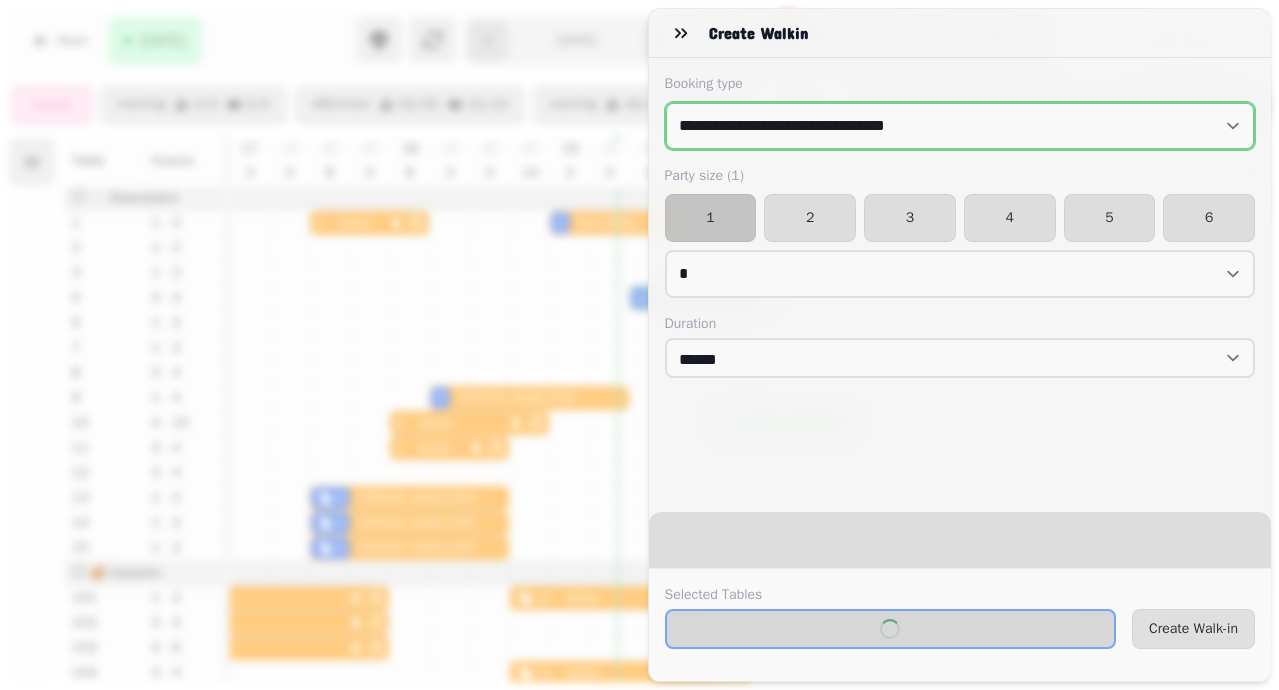 click on "**********" at bounding box center [960, 126] 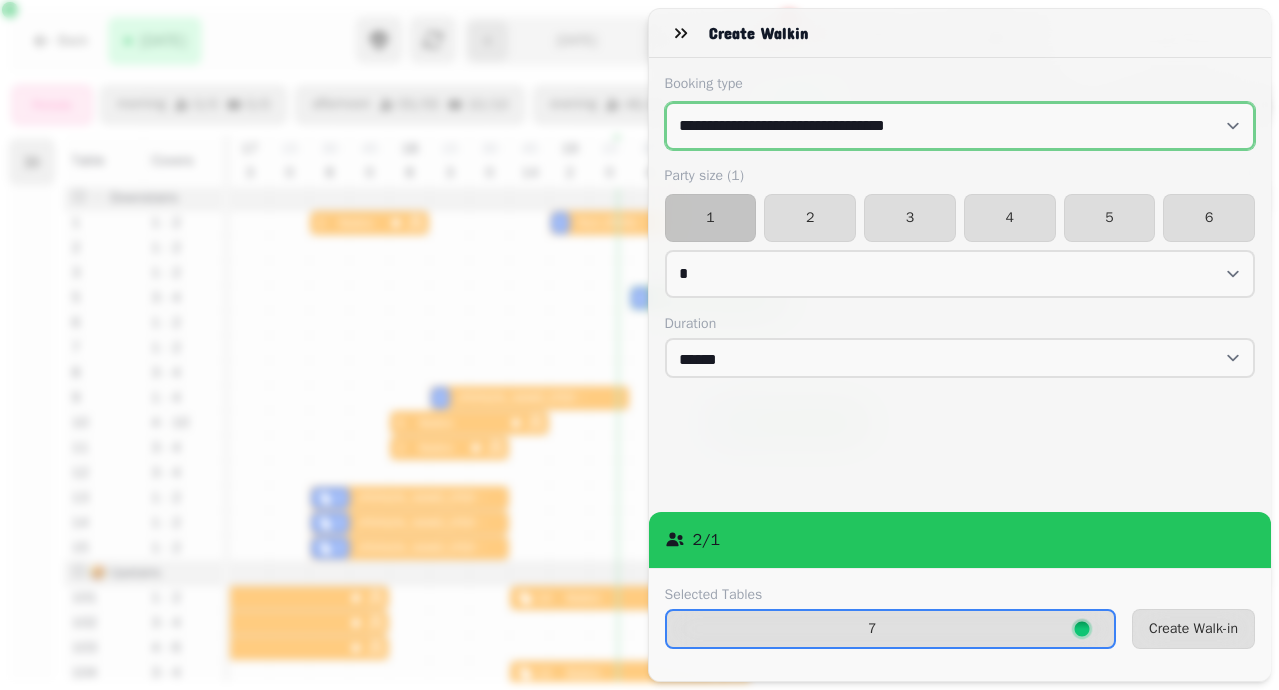 select on "**********" 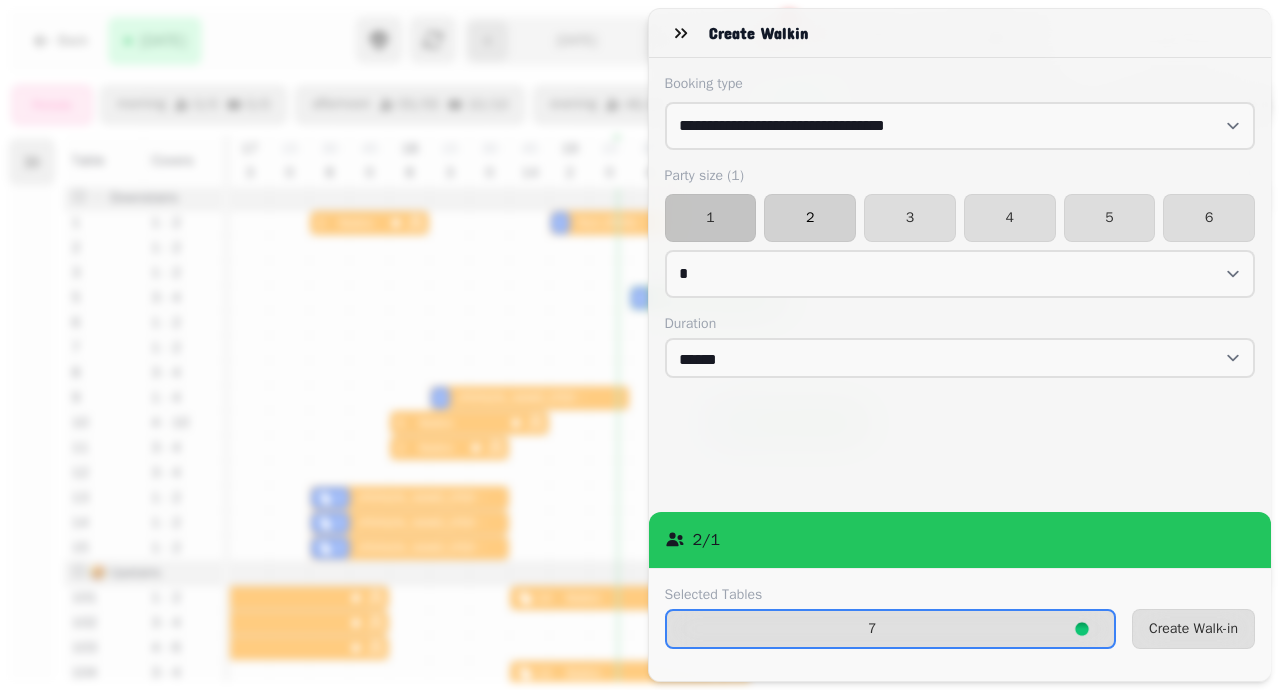 click on "2" at bounding box center [810, 218] 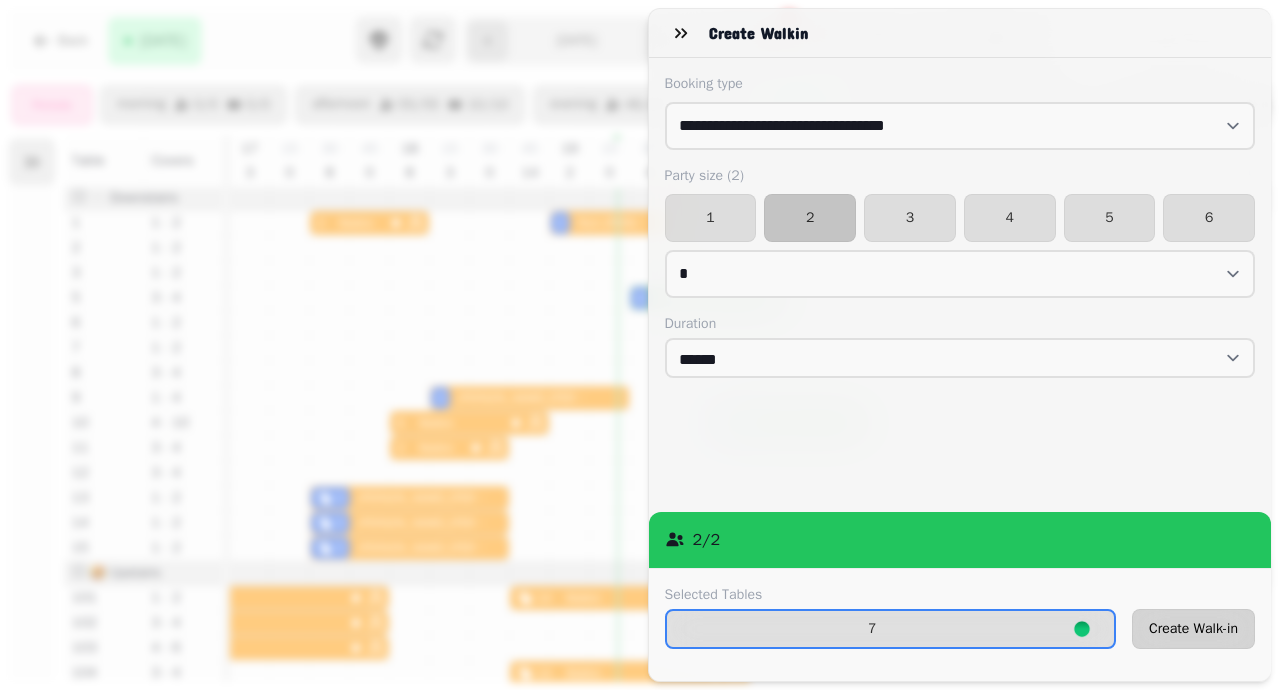 click on "Create Walk-in" at bounding box center (1193, 629) 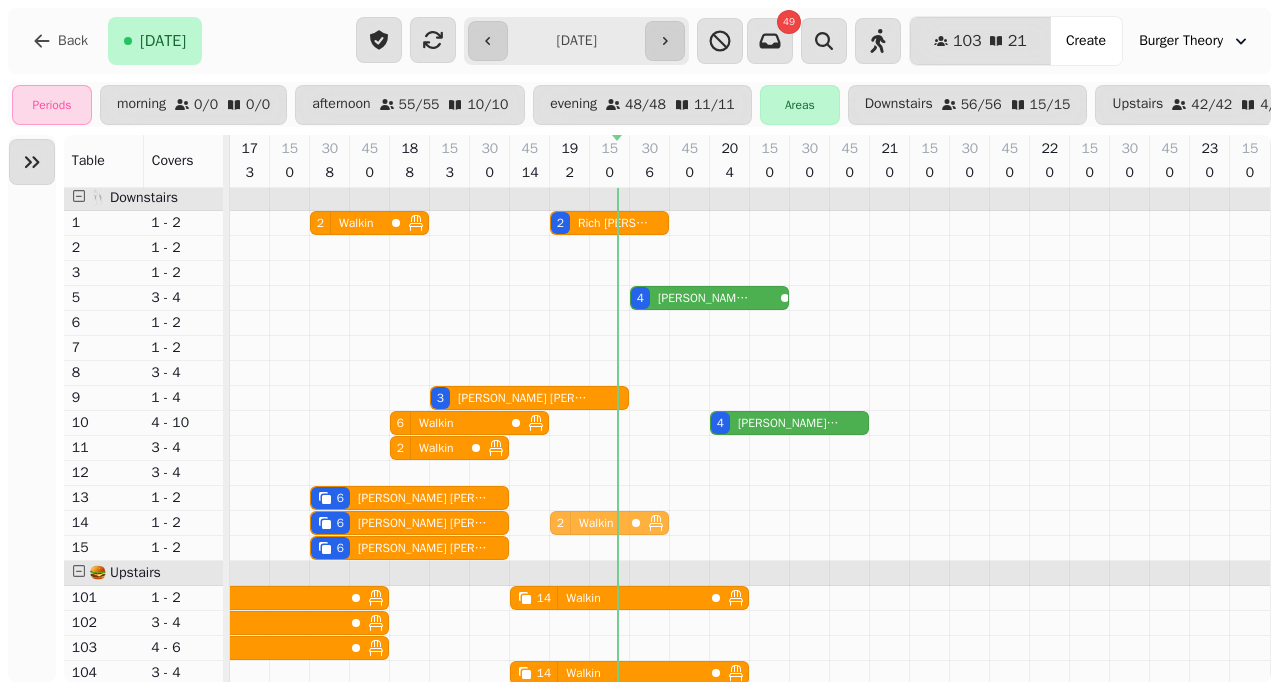drag, startPoint x: 697, startPoint y: 347, endPoint x: 629, endPoint y: 520, distance: 185.88437 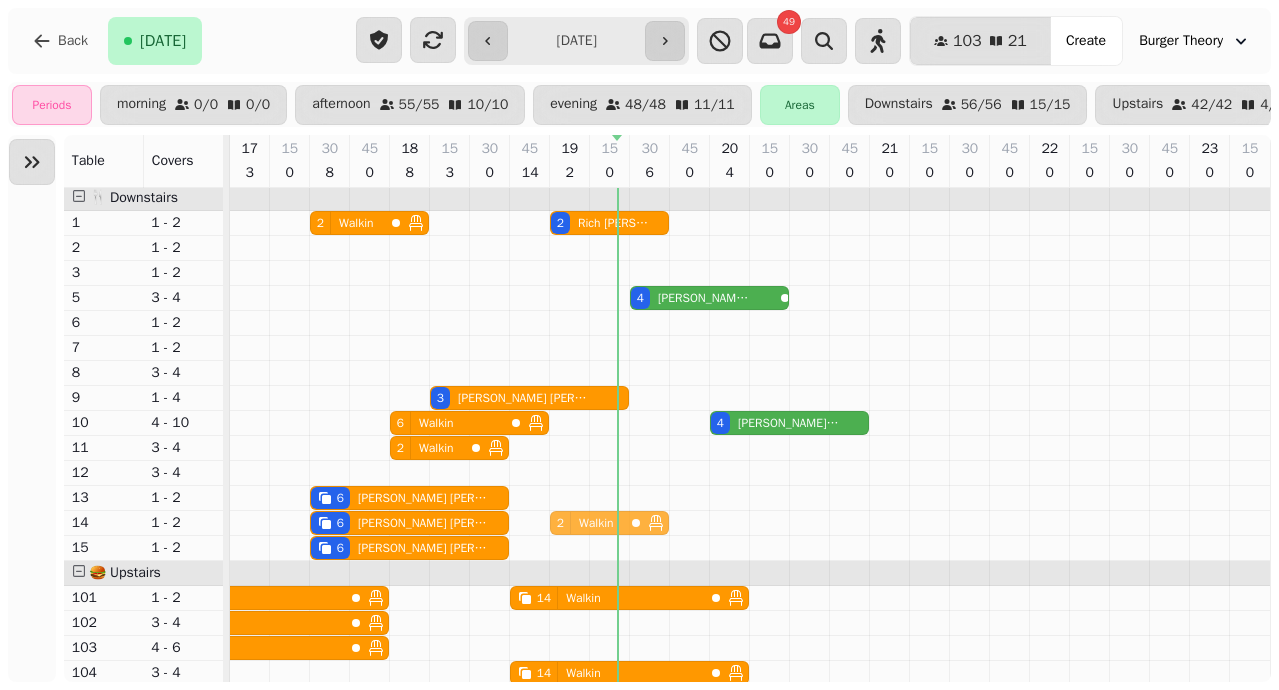 click on "2 Walkin   2 [PERSON_NAME] 4 Walkin   4 [PERSON_NAME]   Foot 4 Walkin   2 Walkin   2 Walkin   3 Walkin   3 [PERSON_NAME] 4 [PERSON_NAME] 6 Walkin   4 [PERSON_NAME] 8 Walkin   2 Walkin   8 Walkin   6 [PERSON_NAME] 6 [PERSON_NAME] 2 Walkin   6 [PERSON_NAME] 11 Walkin   14 Walkin   9 Walkin   11 Walkin   9 Walkin   11 Walkin   14 Walkin   8 Walkin   14 Walkin   3 (FT) [PERSON_NAME] 2 Walkin" at bounding box center [350, 573] 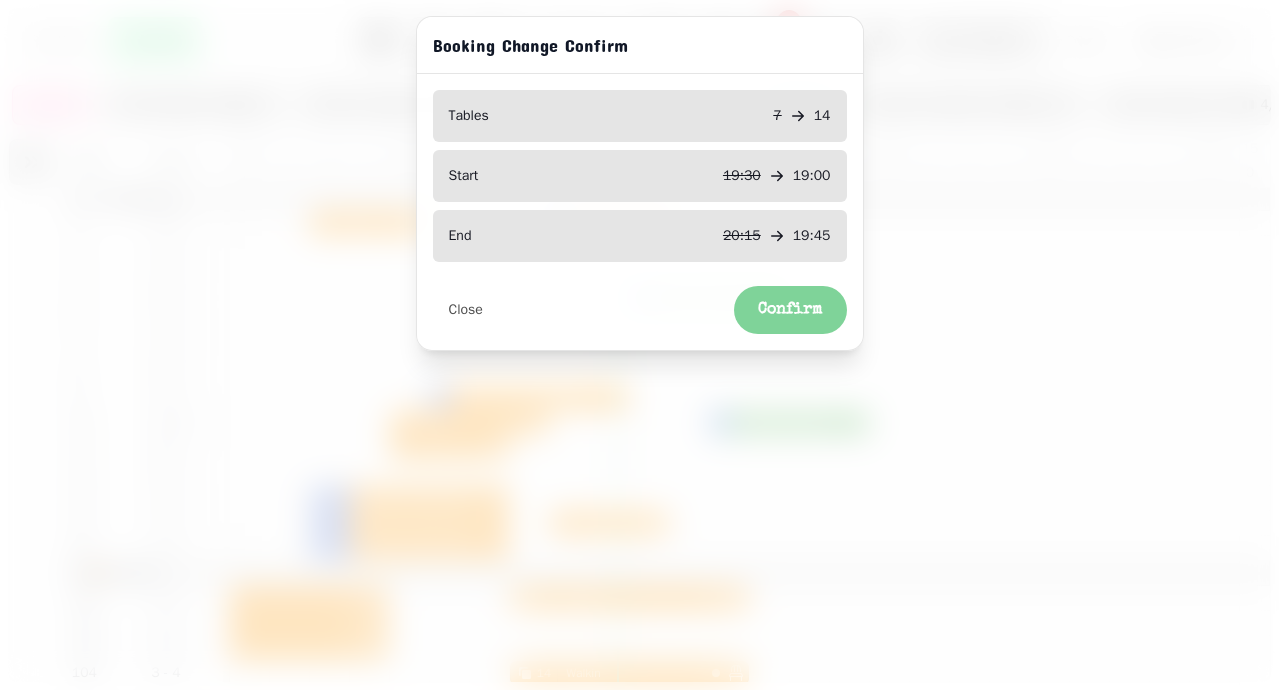 click on "Confirm" at bounding box center (790, 310) 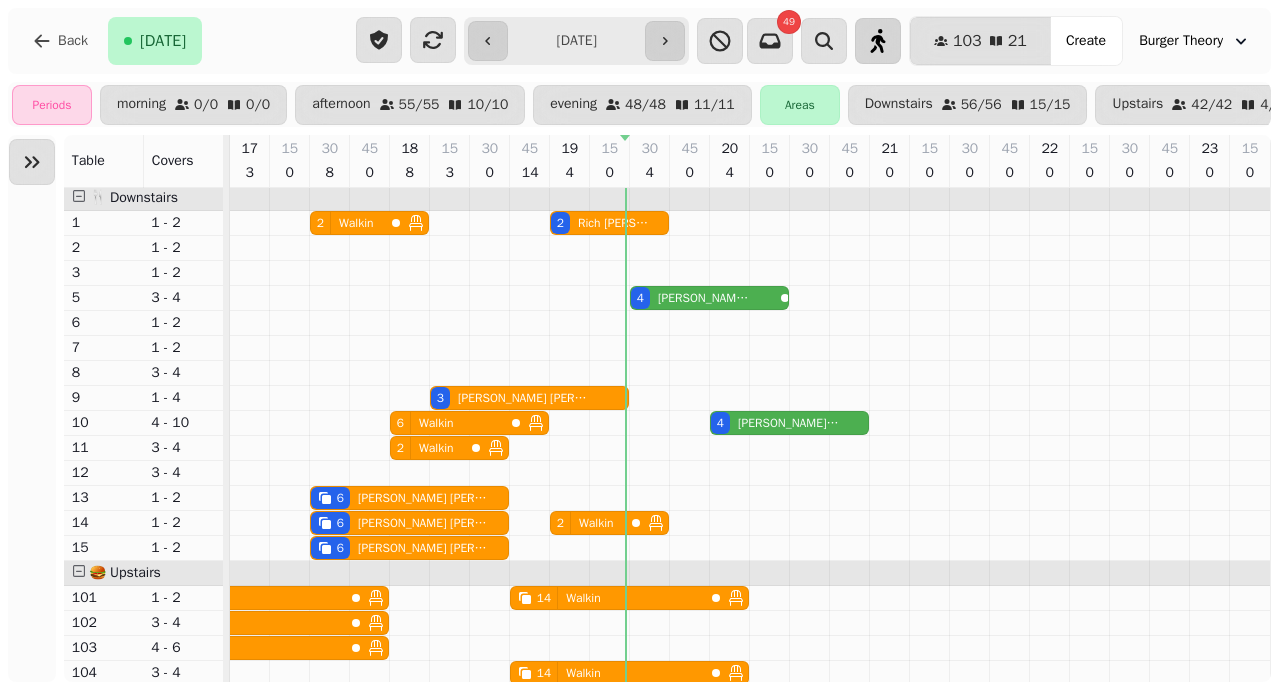 click 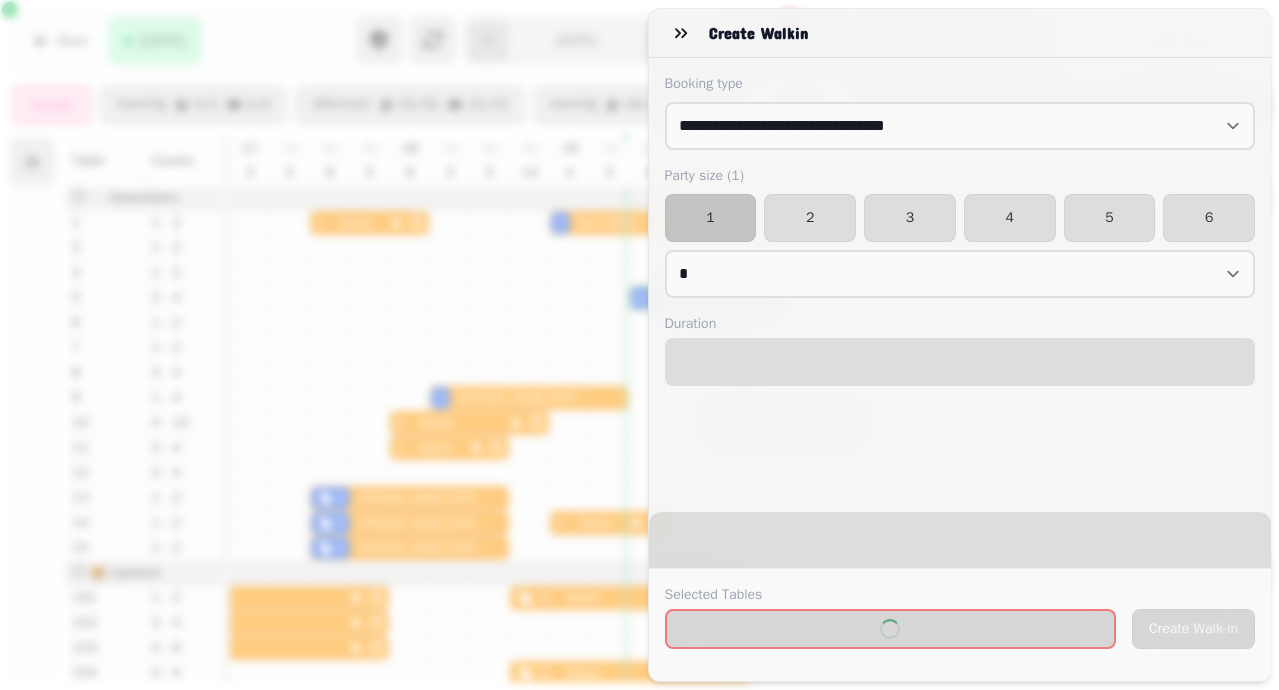 select on "****" 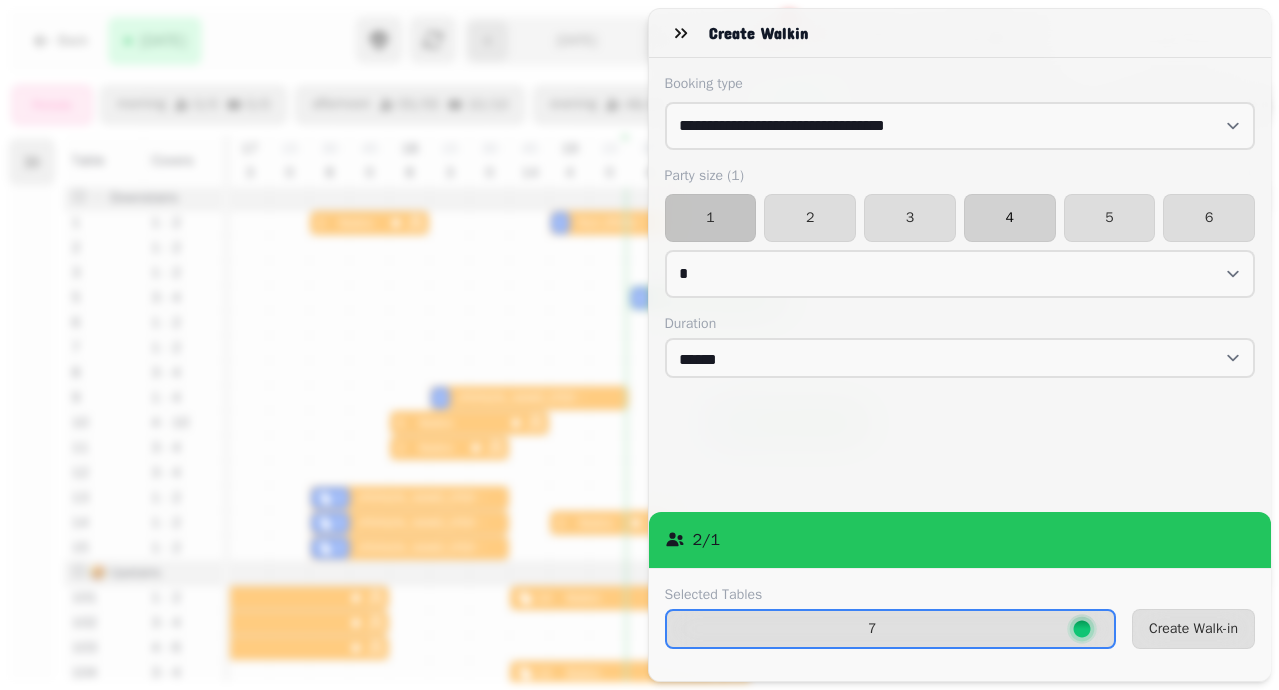 click on "4" at bounding box center (1010, 218) 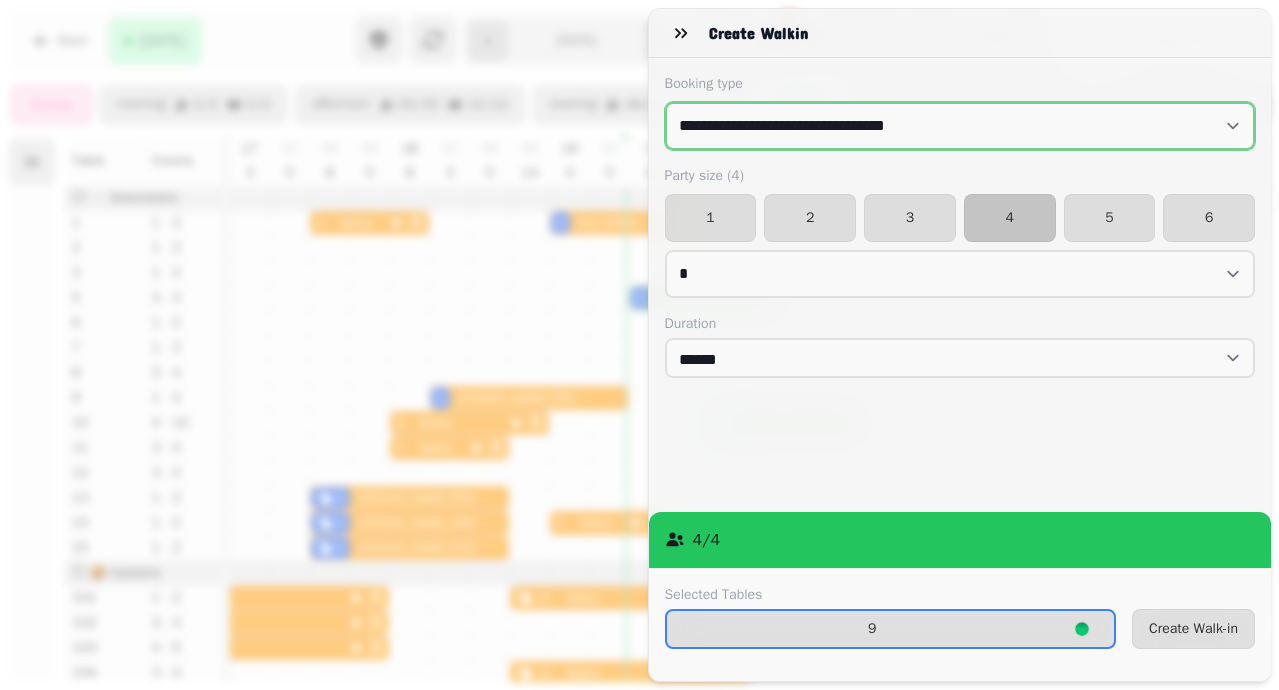 click on "**********" at bounding box center [960, 126] 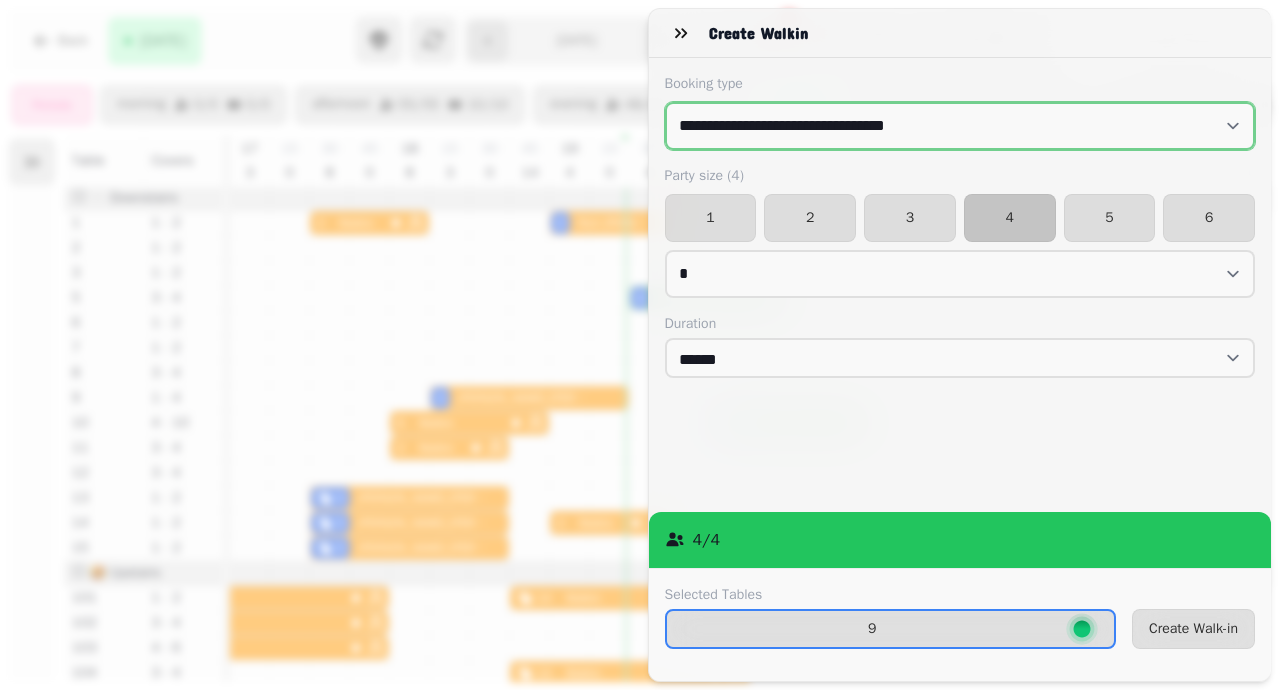 select on "**********" 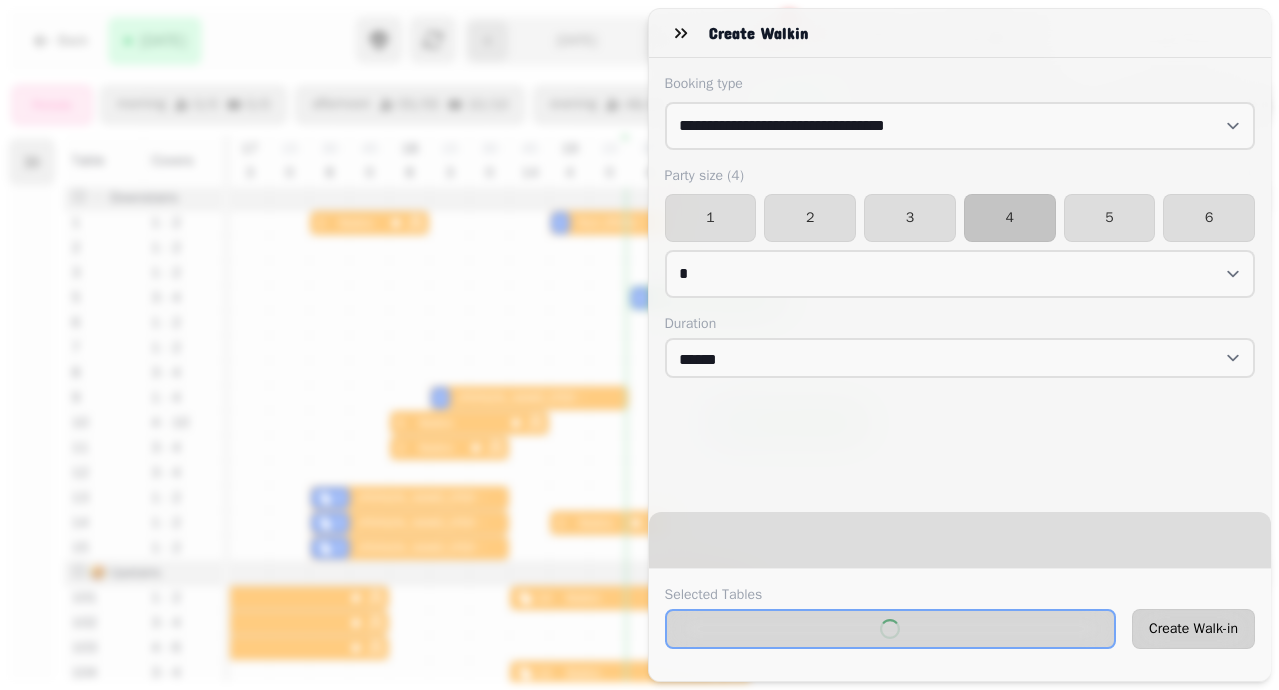 click on "Create Walk-in" at bounding box center [1193, 629] 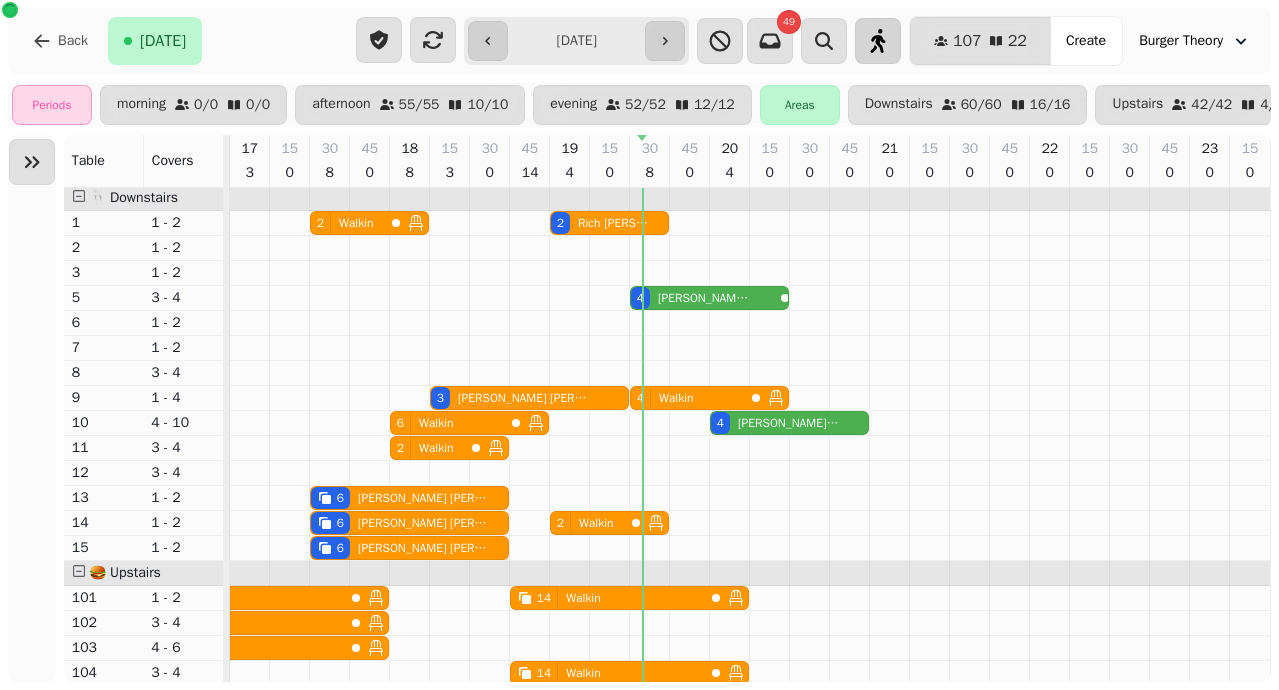 click 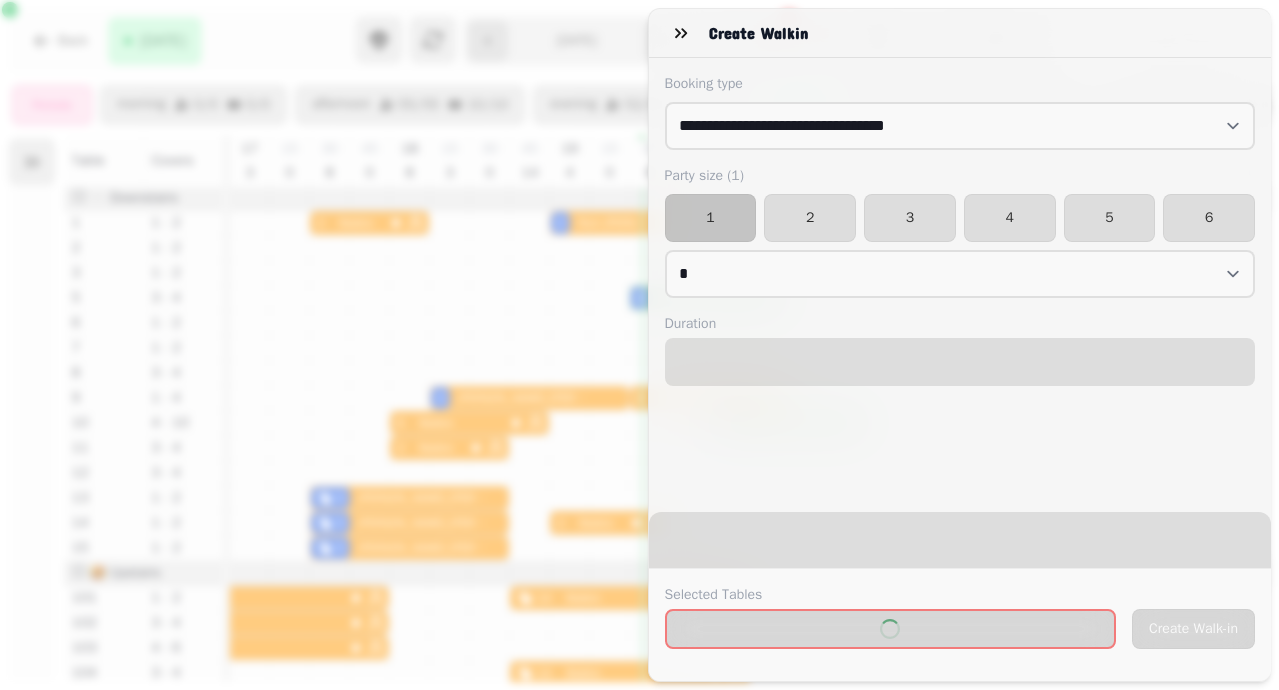 select on "****" 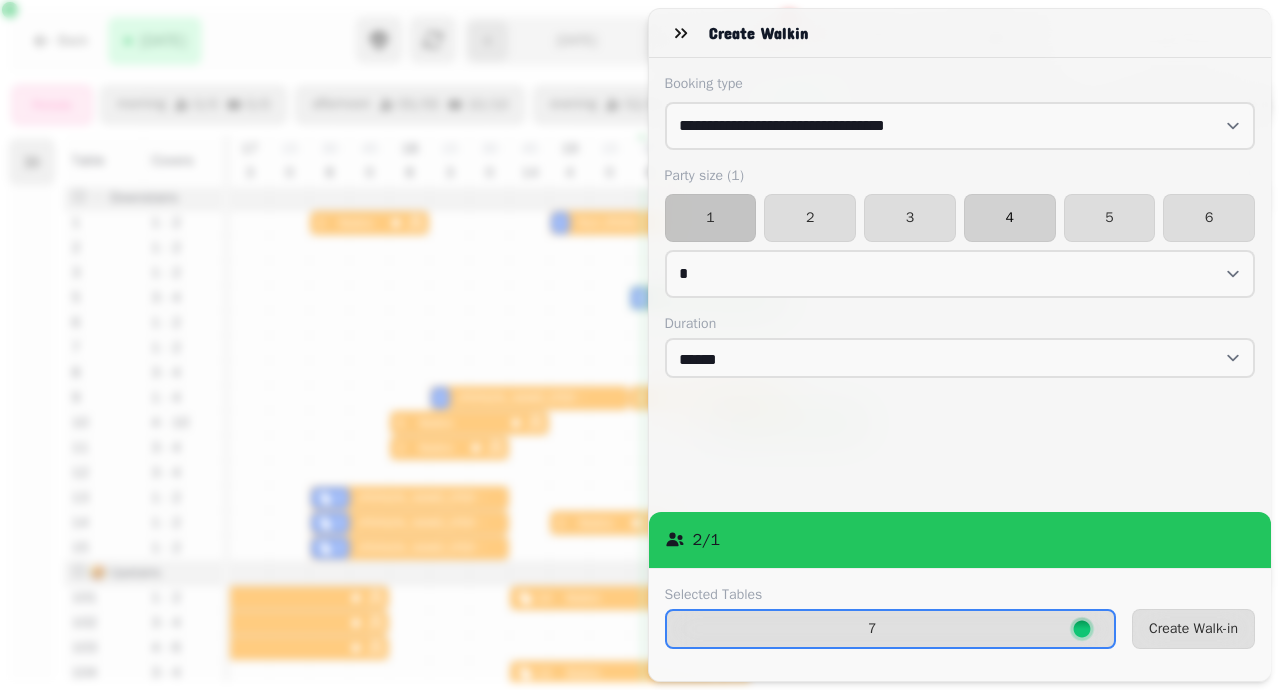 click on "4" at bounding box center (1010, 218) 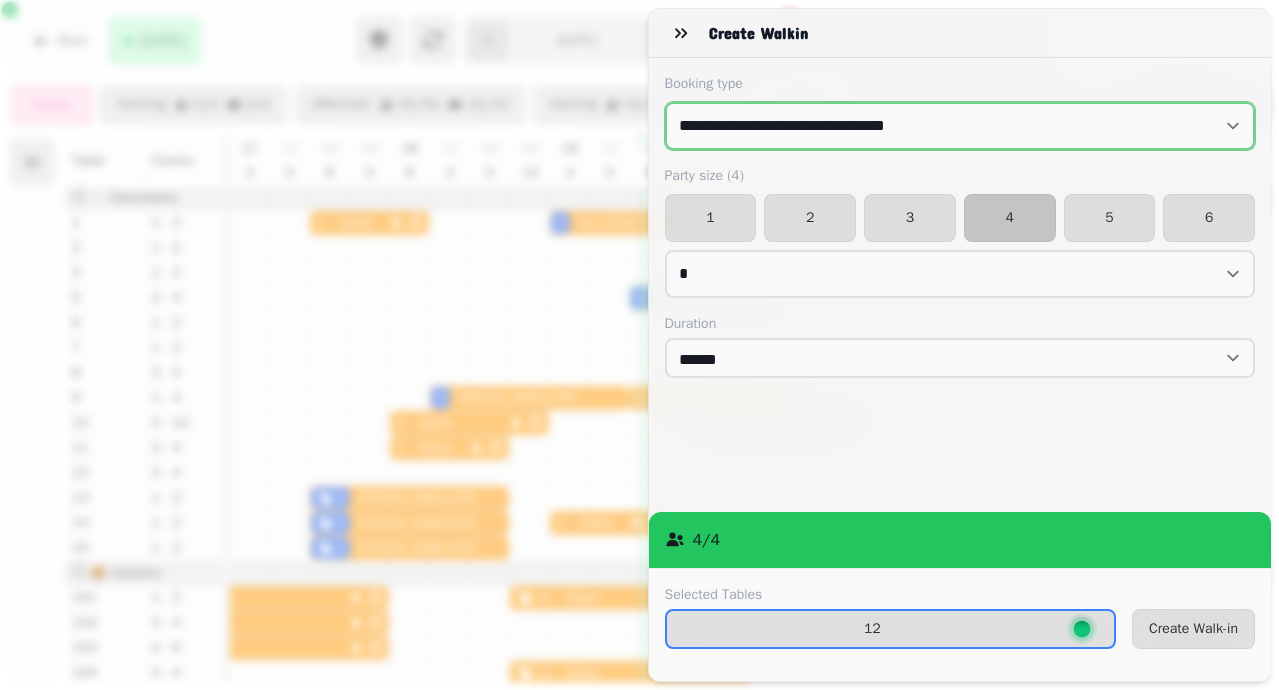 click on "**********" at bounding box center (960, 126) 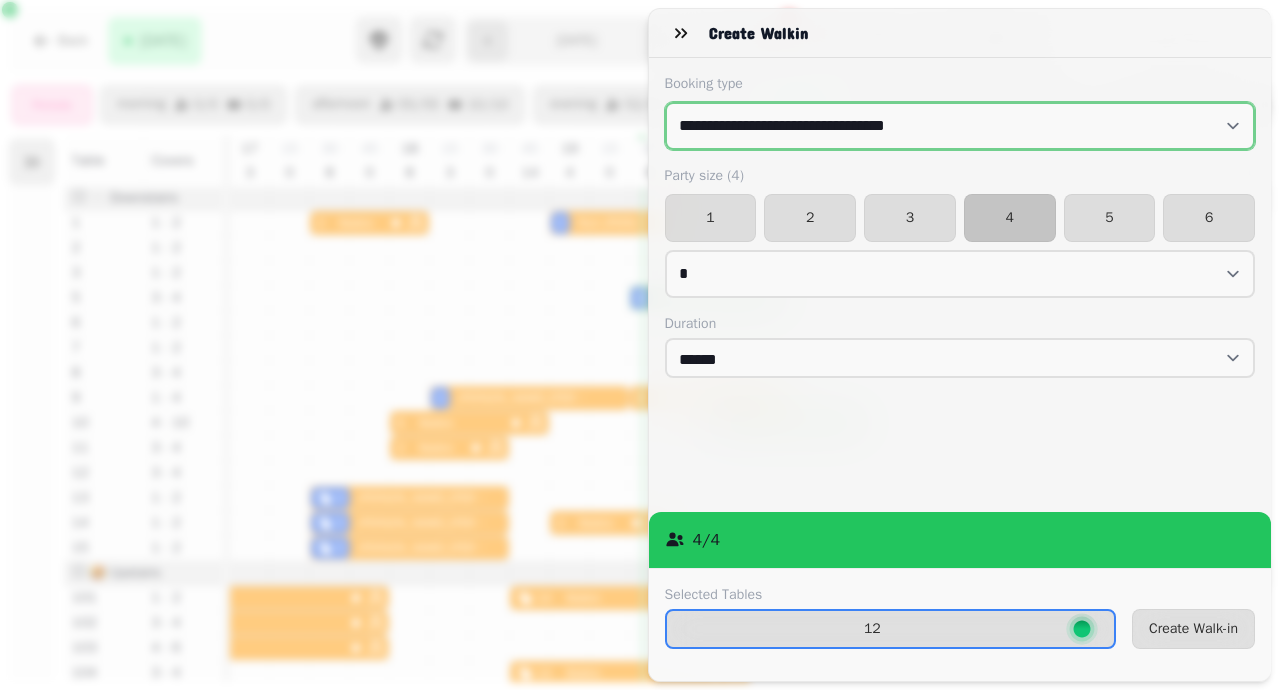 select on "**********" 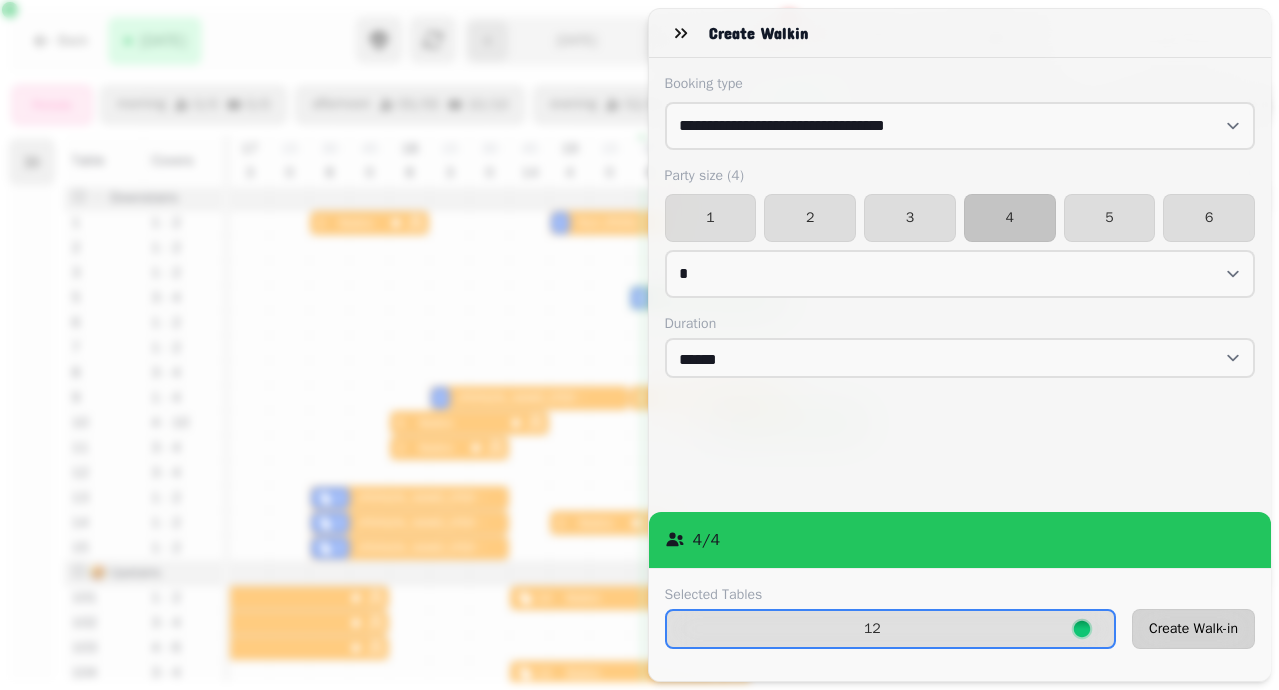 click on "Create Walk-in" at bounding box center (1193, 629) 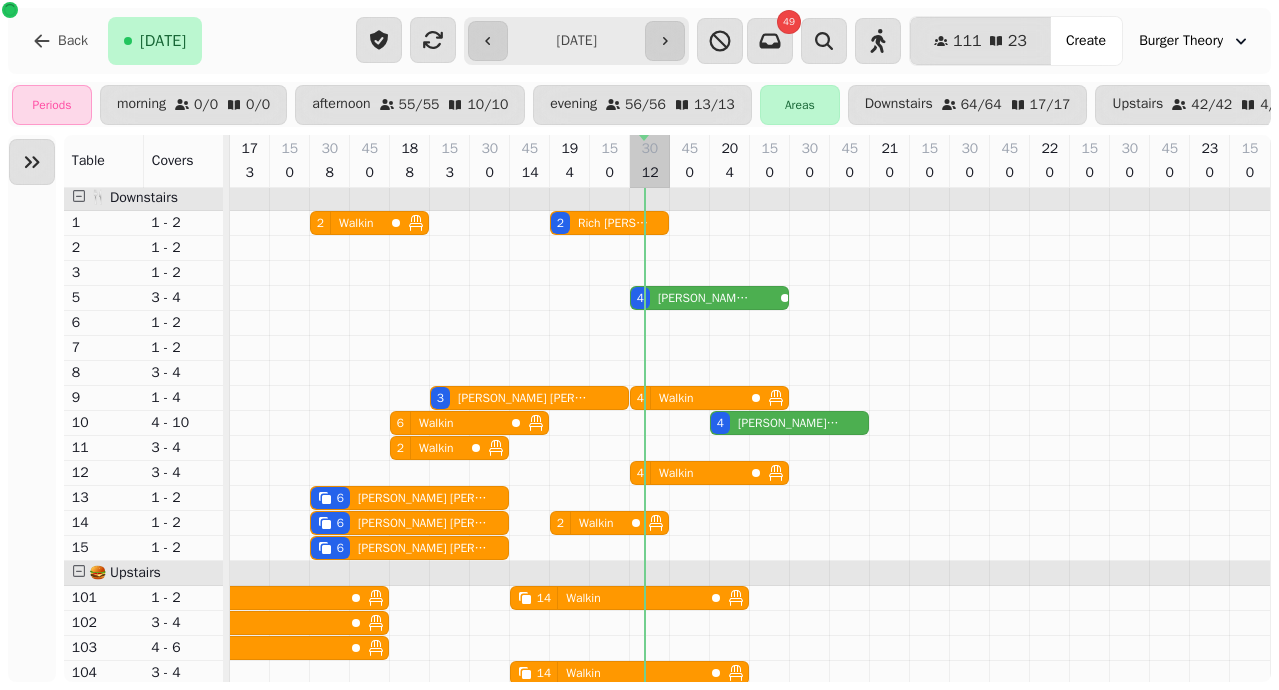 scroll, scrollTop: 185, scrollLeft: 800, axis: both 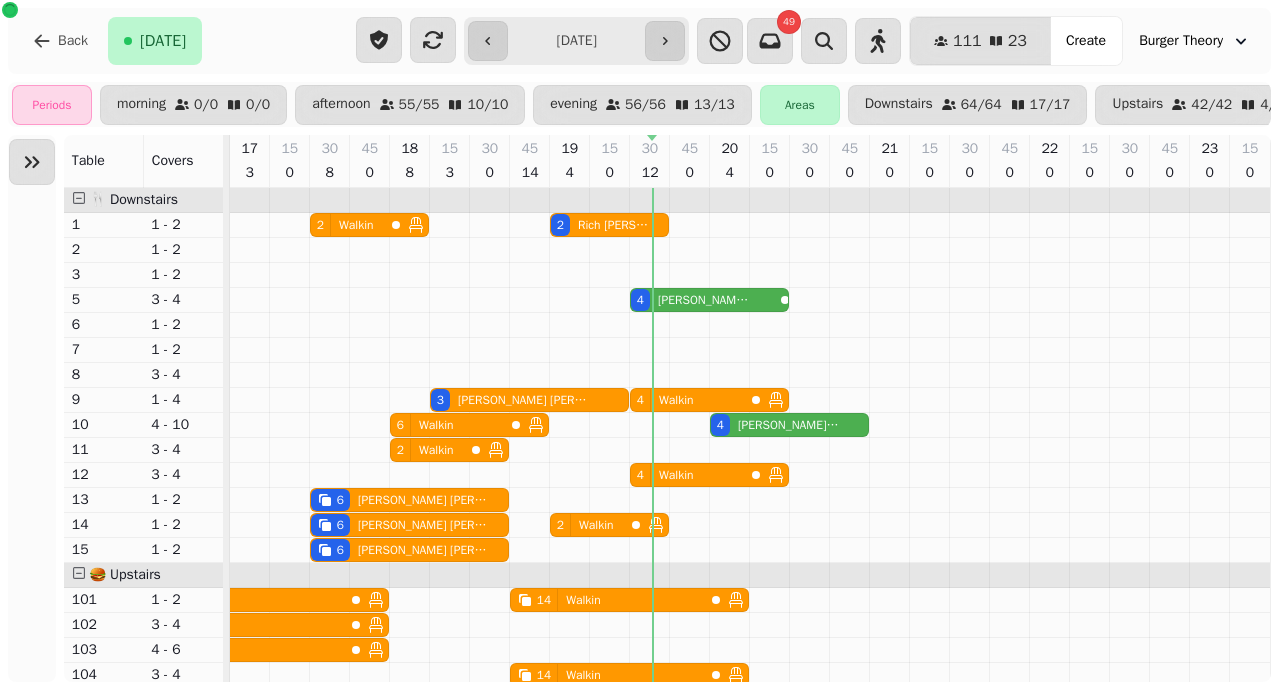 click on "[PERSON_NAME]" at bounding box center [703, 300] 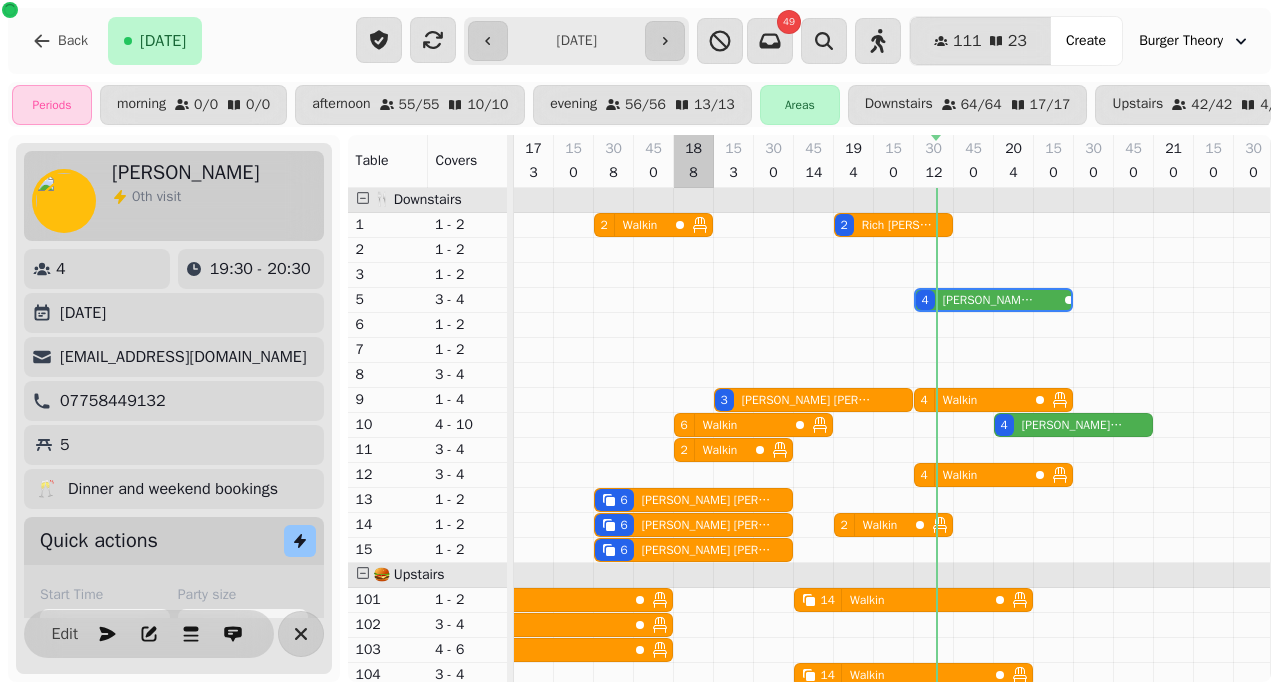 scroll, scrollTop: 0, scrollLeft: 802, axis: horizontal 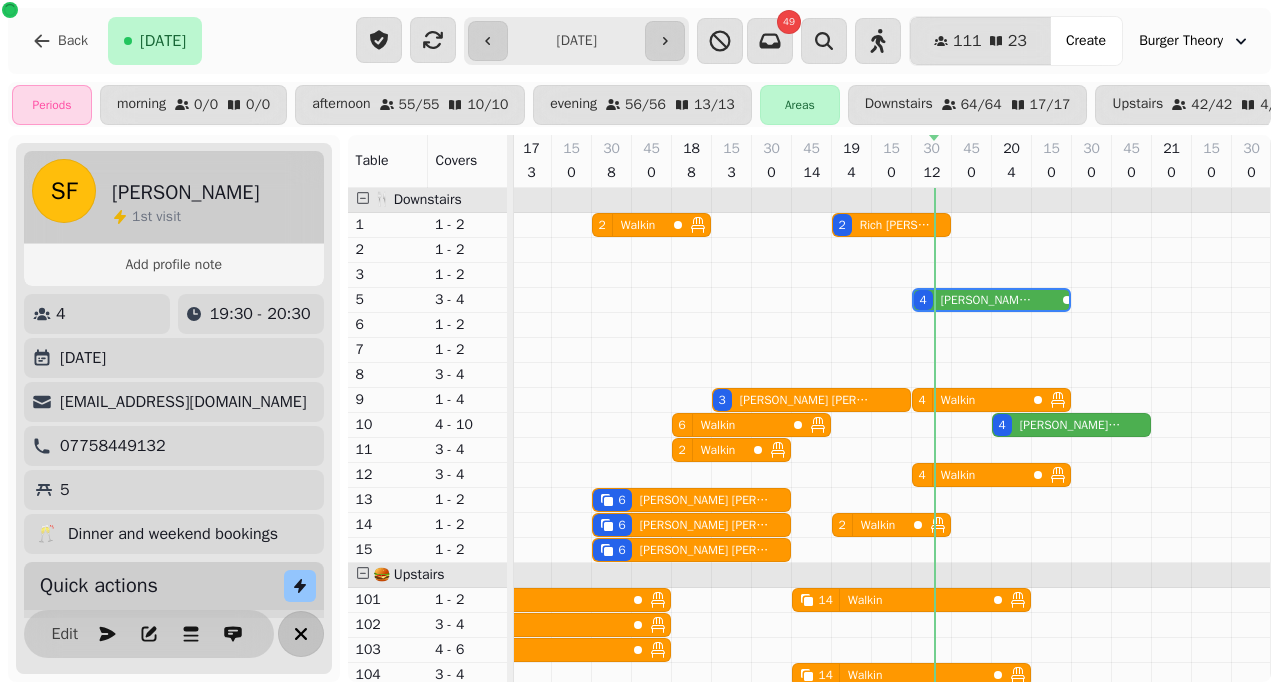 click 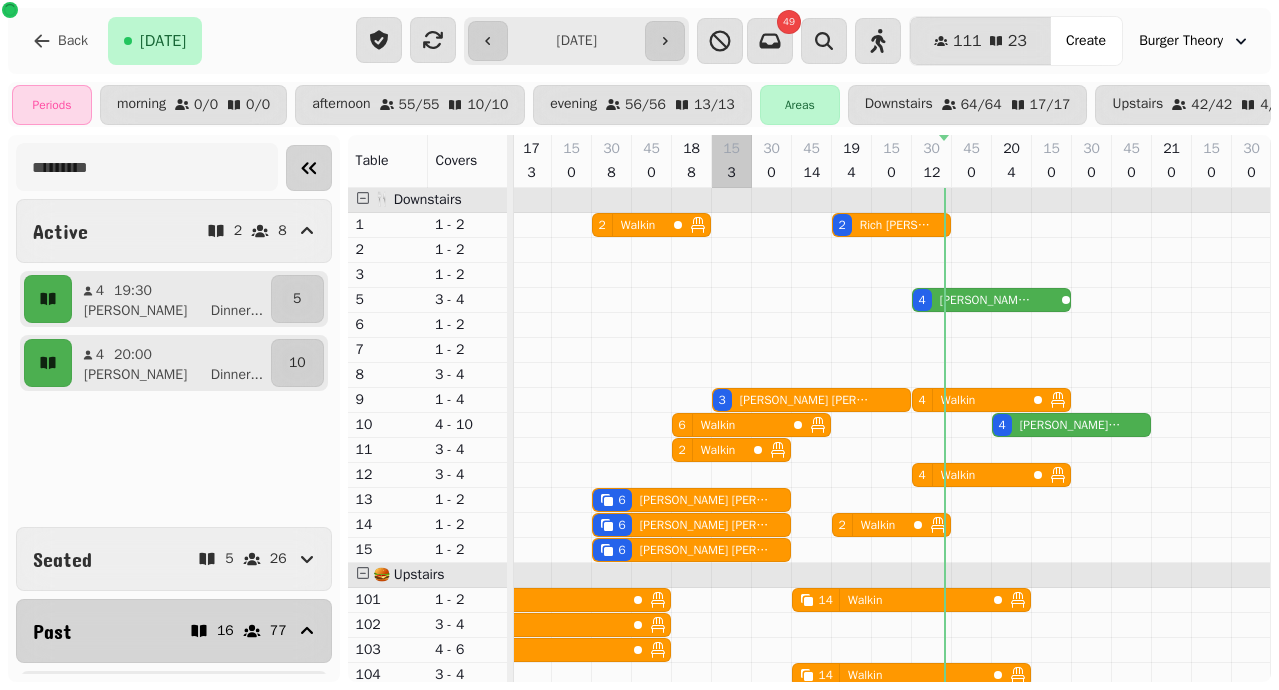 scroll, scrollTop: 0, scrollLeft: 875, axis: horizontal 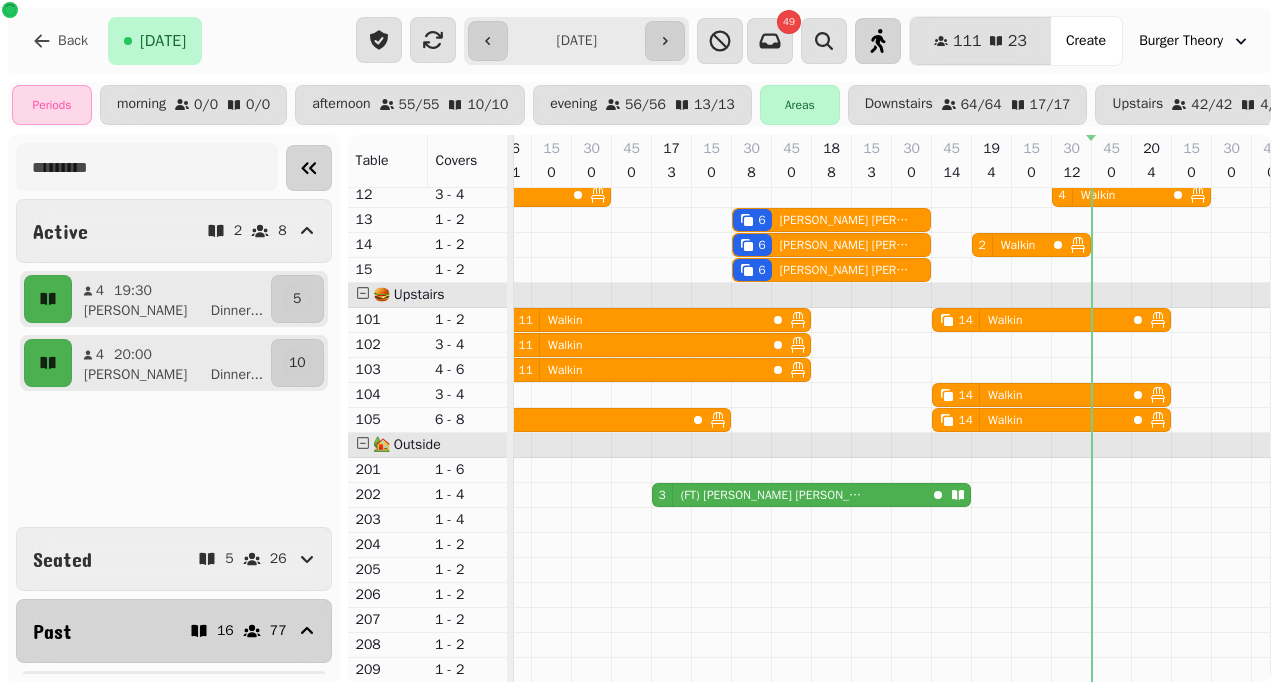 click 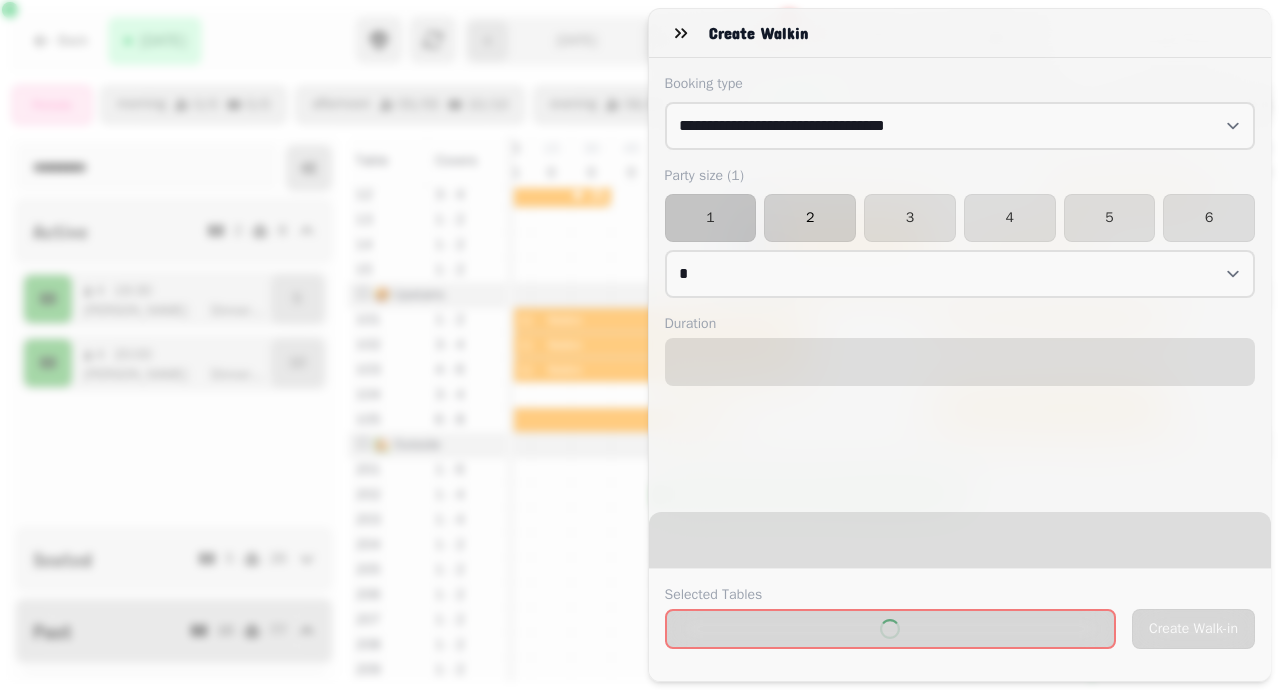 select on "****" 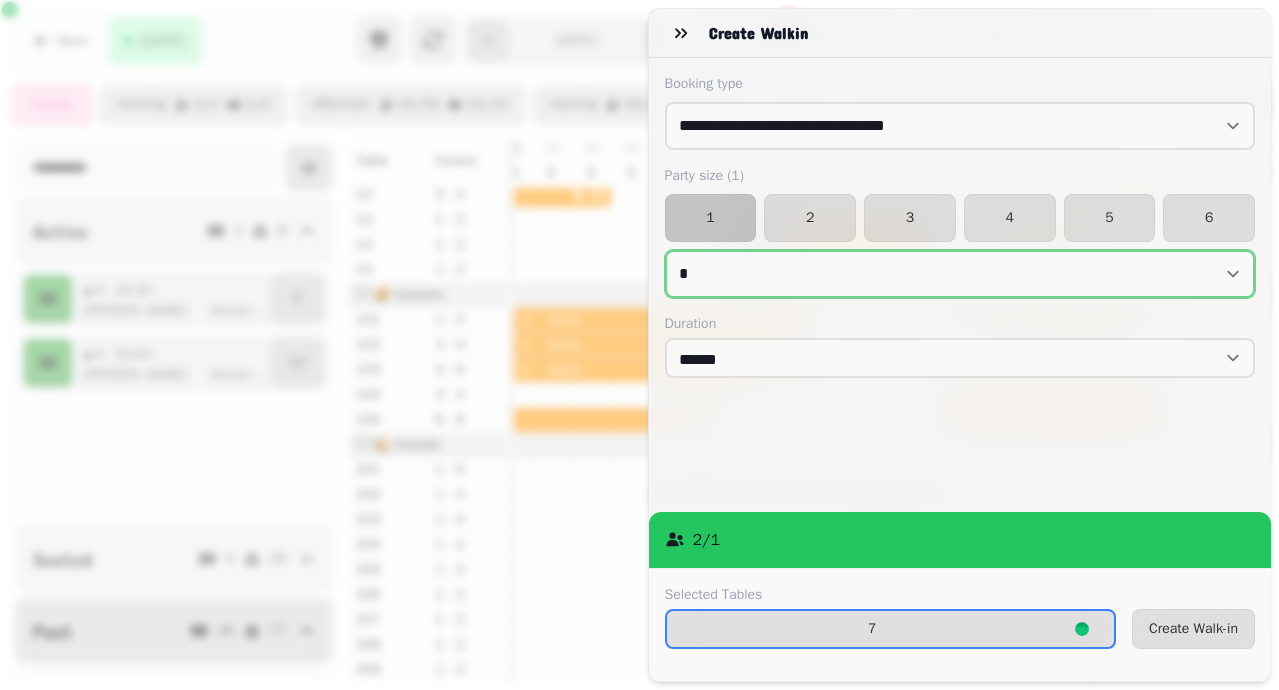 click on "* * * * * * * * * ** ** ** ** ** ** ** ** ** ** ** ** ** ** ** ** ** ** ** ** ** ** ** ** ** ** ** ** ** ** ** ** ** ** ** ** ** ** ** ** ** ** ** ** ** ** ** ** ** ** ** ** ** ** ** ** ** ** ** ** ** ** ** ** ** ** ** ** ** ** ** ** ** ** ** ** ** ** ** ** ** ** ** ** ** ** ** ** ** ** *** *** *** *** *** *** *** *** *** *** *** *** *** *** *** *** *** *** *** *** *** *** *** *** *** *** *** *** *** *** *** *** *** *** *** *** *** *** *** *** *** *** *** *** *** *** *** *** *** *** *** *** *** *** *** *** *** *** *** *** *** *** *** *** *** *** *** *** *** *** *** *** *** *** *** *** *** *** *** *** *** *** *** *** *** *** *** *** *** *** *** *** *** *** *** *** *** *** *** *** *** *** *** *** *** *** *** *** *** *** *** *** *** *** *** *** *** *** *** *** *** *** *** *** *** *** *** *** *** *** *** *** *** *** *** *** *** *** *** *** *** *** *** *** *** *** *** *** *** *** ***" at bounding box center (960, 274) 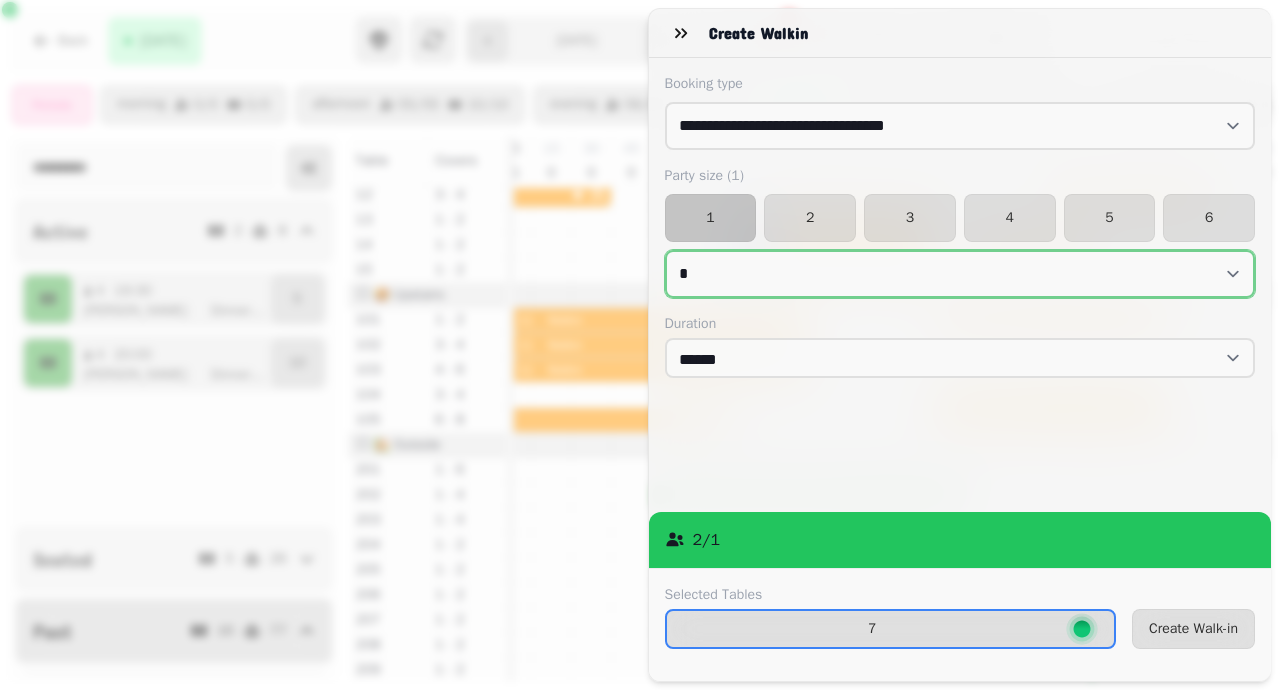 select on "*" 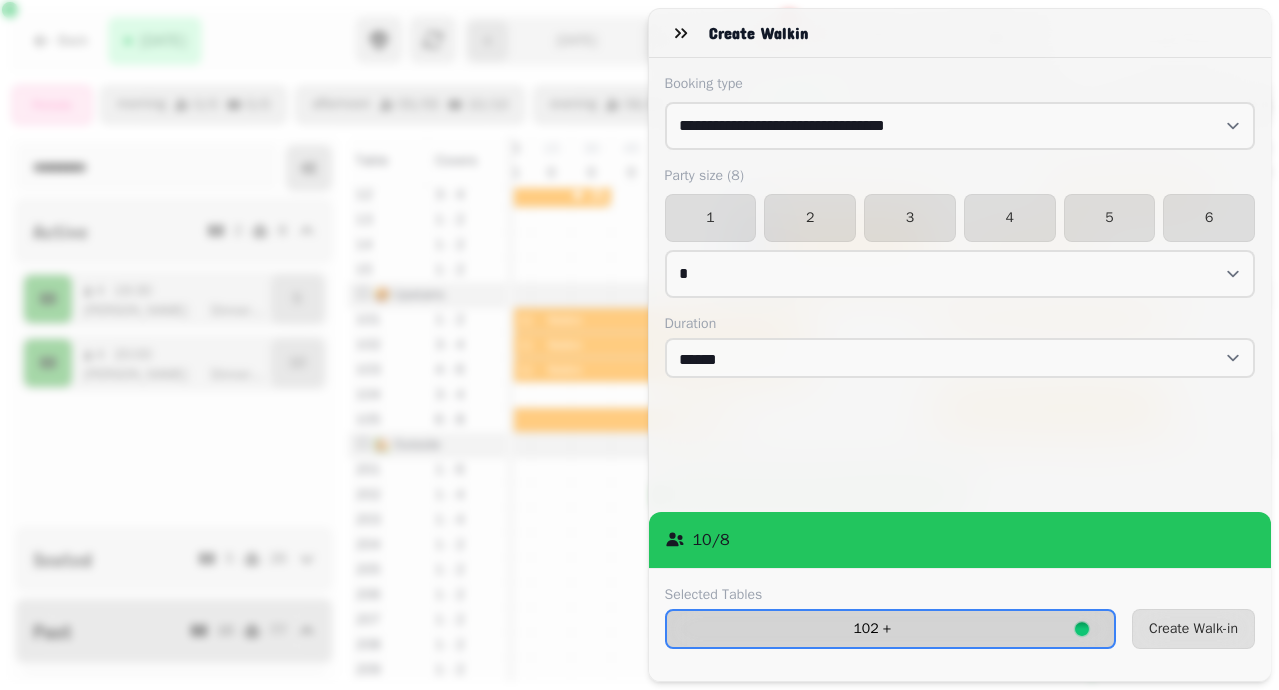 click on "102     +" at bounding box center (873, 629) 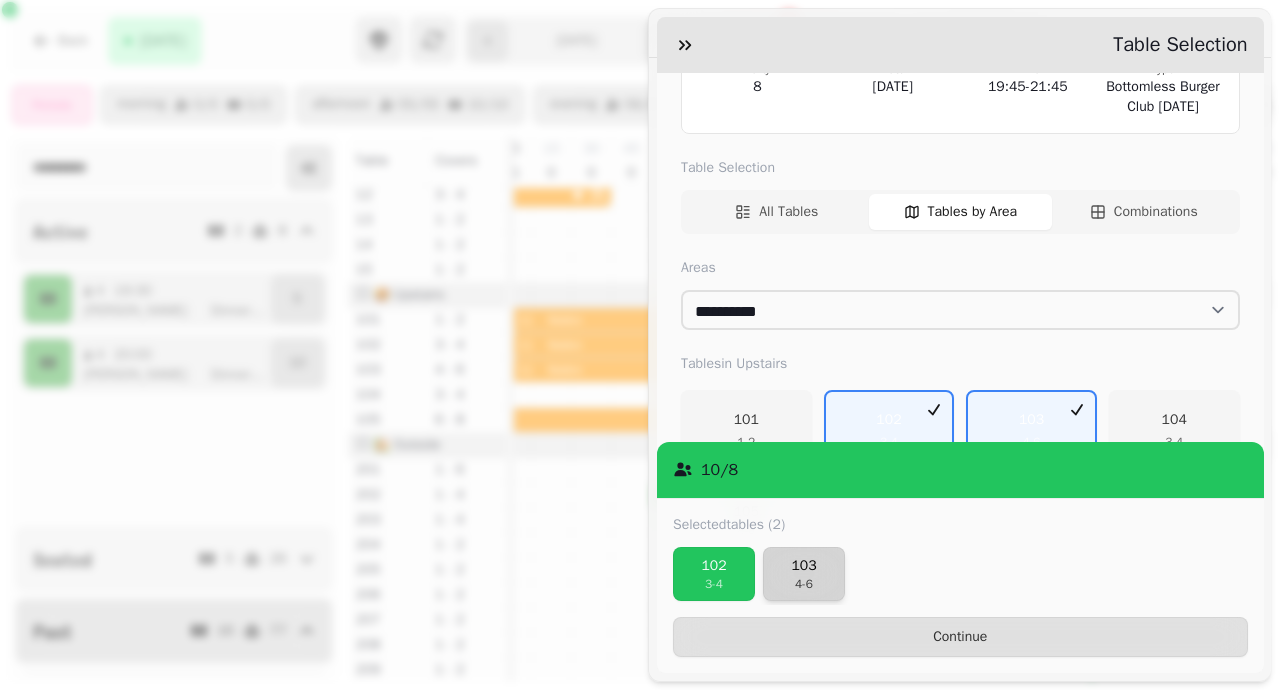 scroll, scrollTop: 226, scrollLeft: 0, axis: vertical 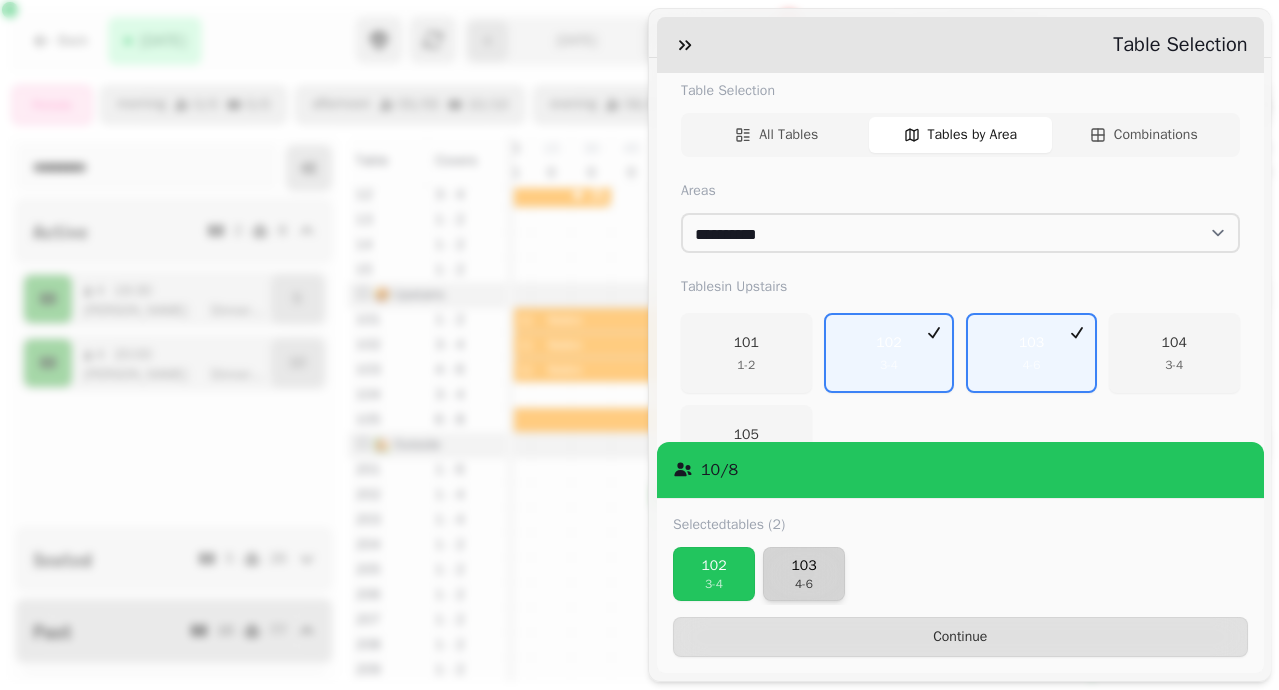 click on "4 - 6" at bounding box center (804, 584) 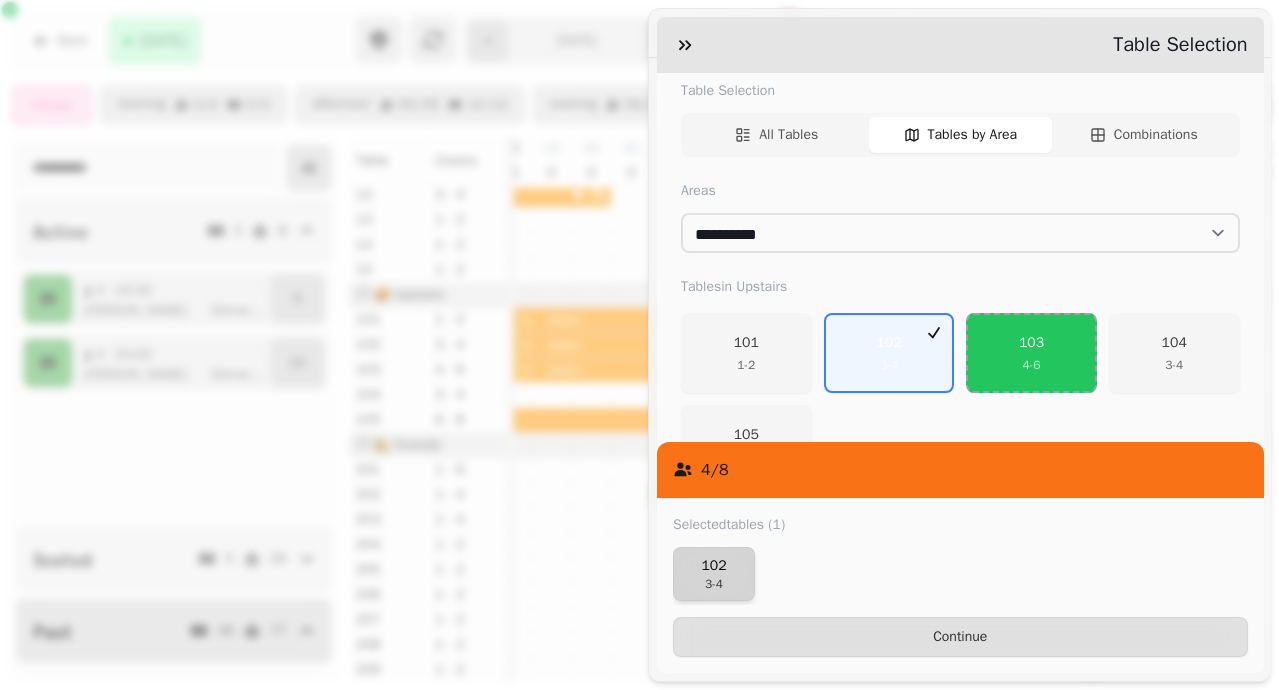 click on "102" at bounding box center [714, 566] 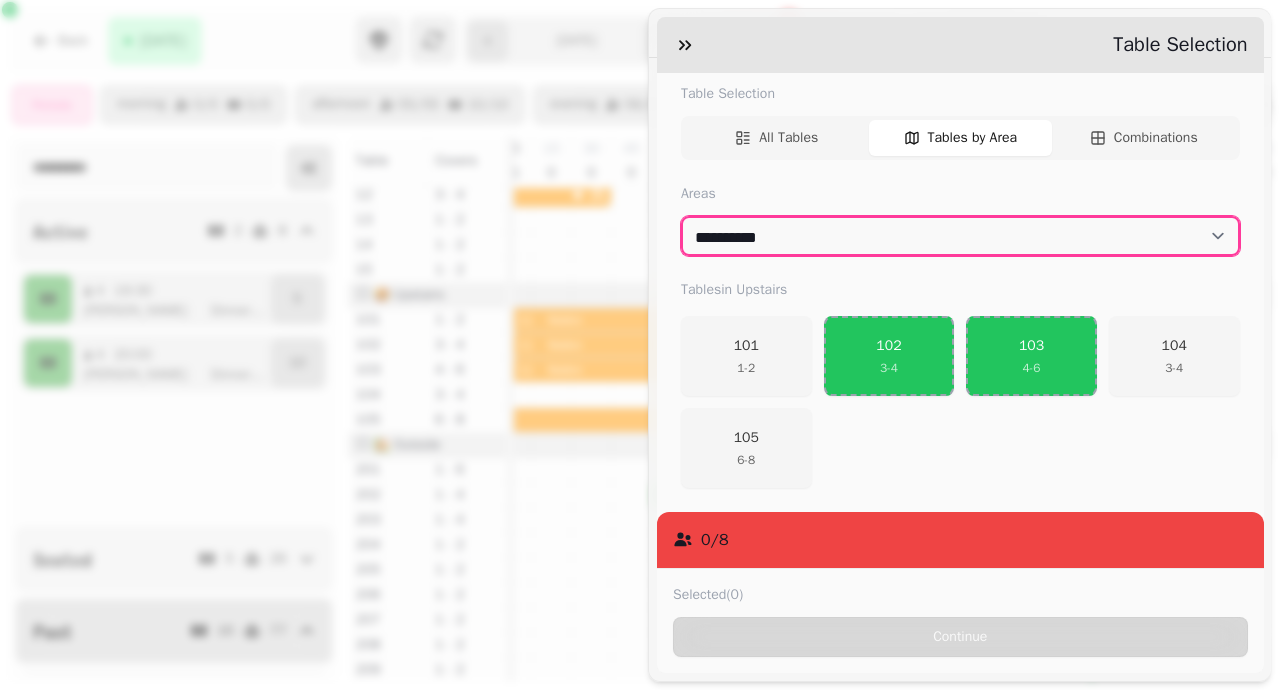 click on "**********" at bounding box center [960, 236] 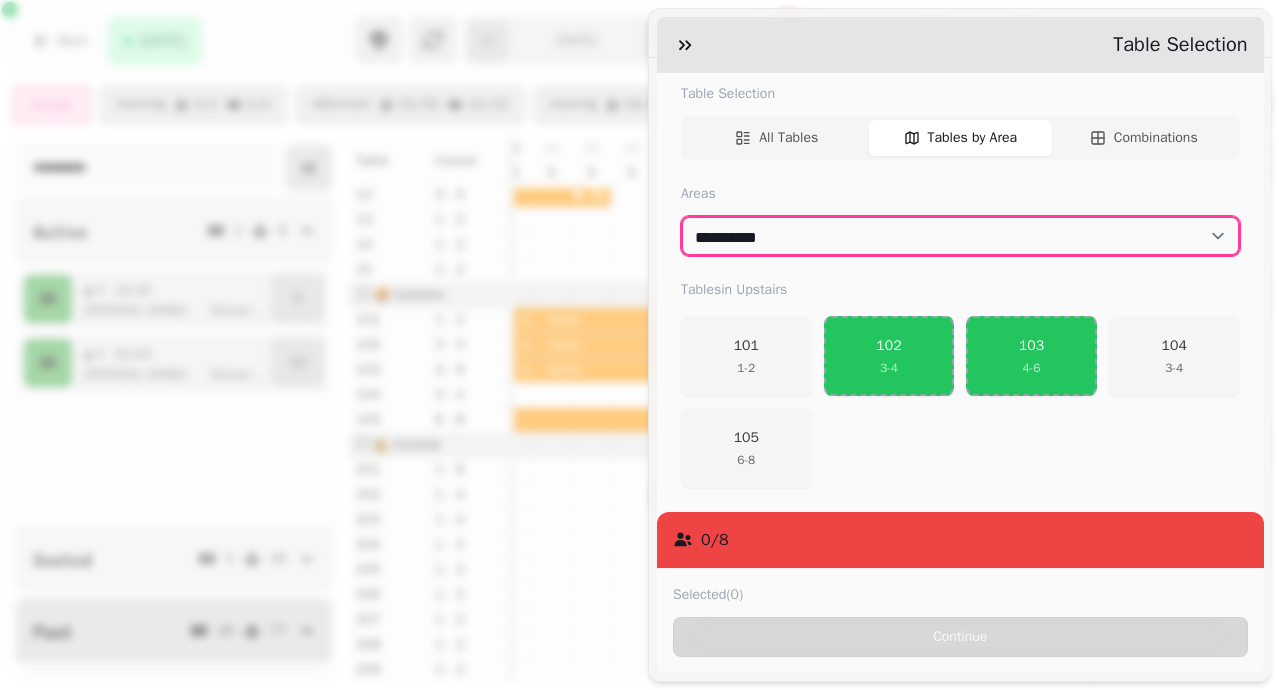 select on "**********" 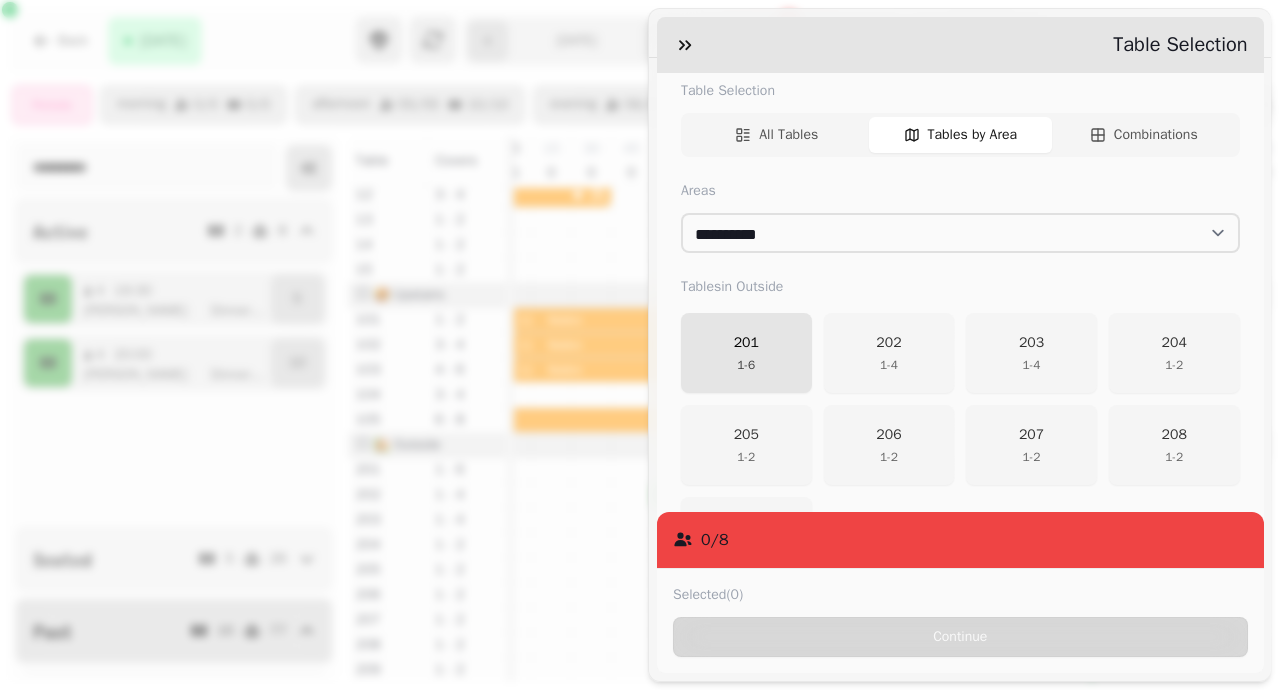 click on "201 1  -  6" at bounding box center [746, 353] 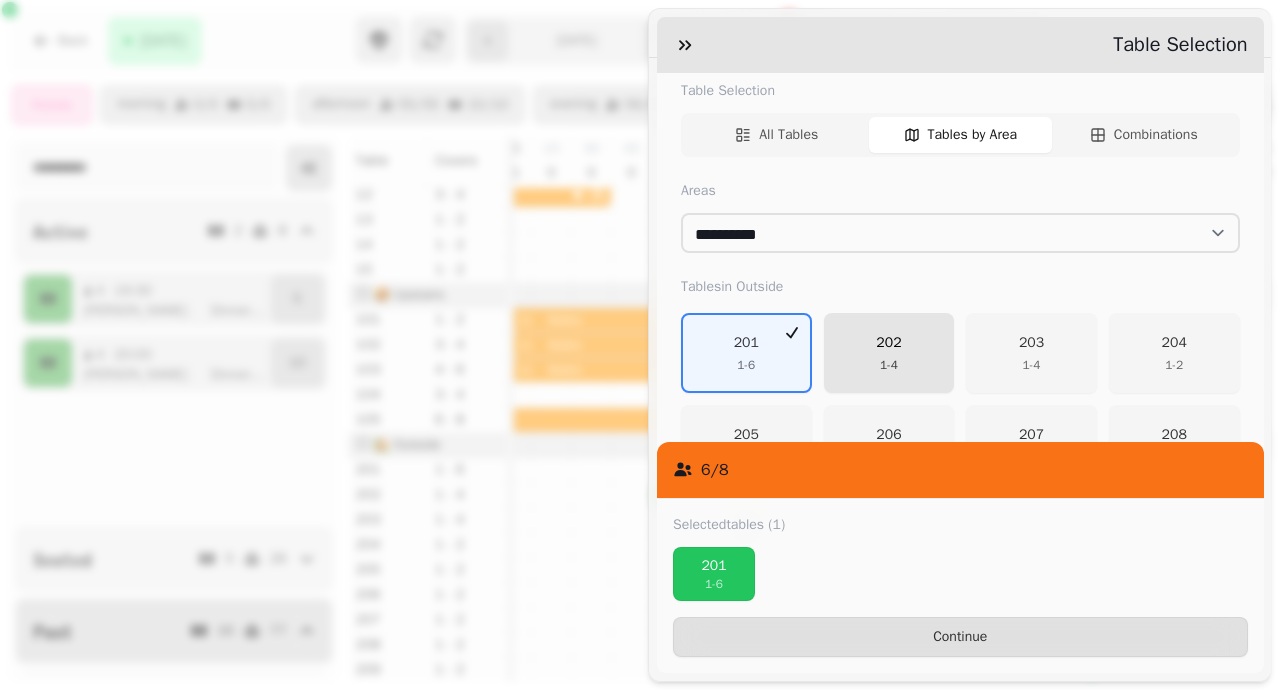 click on "202 1  -  4" at bounding box center [888, 353] 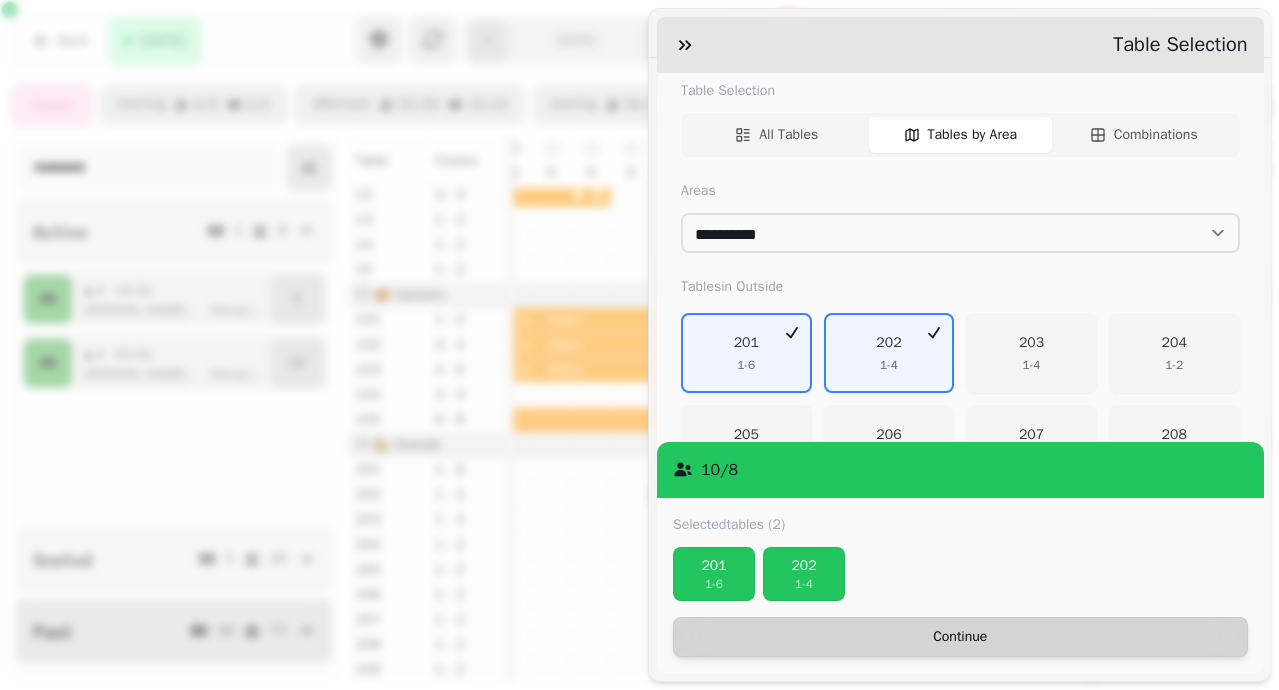 click on "Continue" at bounding box center [960, 637] 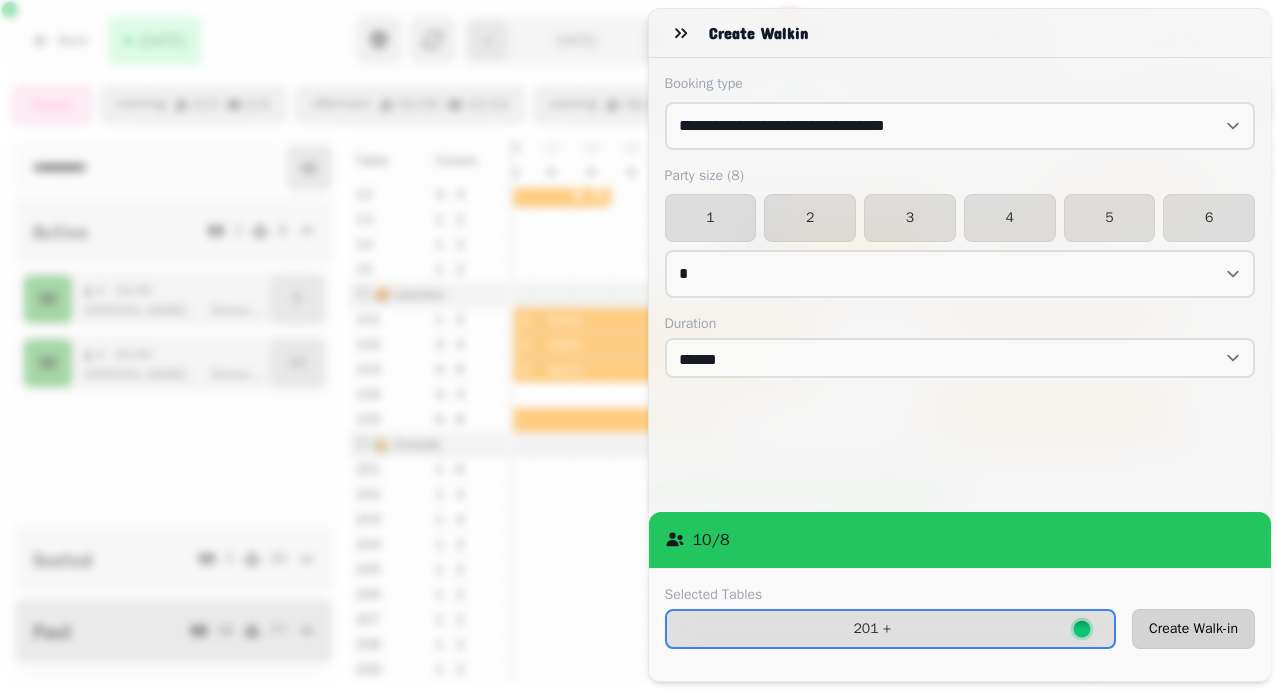 click on "Create Walk-in" at bounding box center [1193, 629] 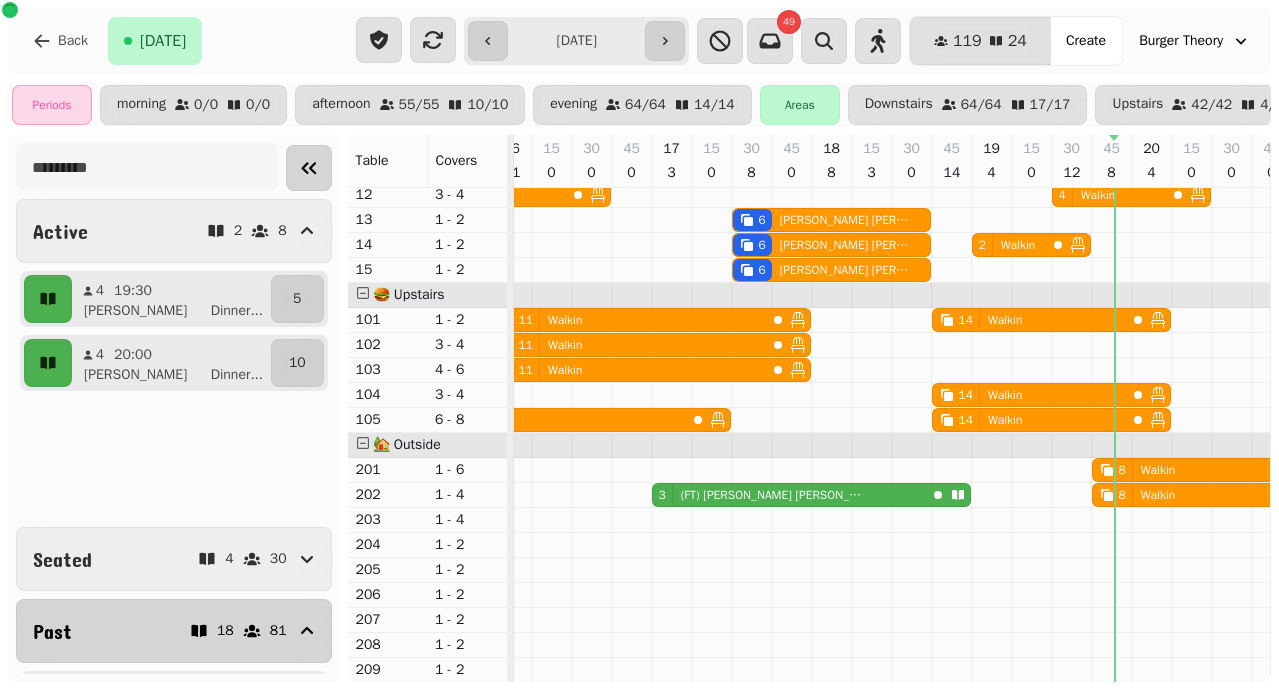 scroll, scrollTop: 0, scrollLeft: 662, axis: horizontal 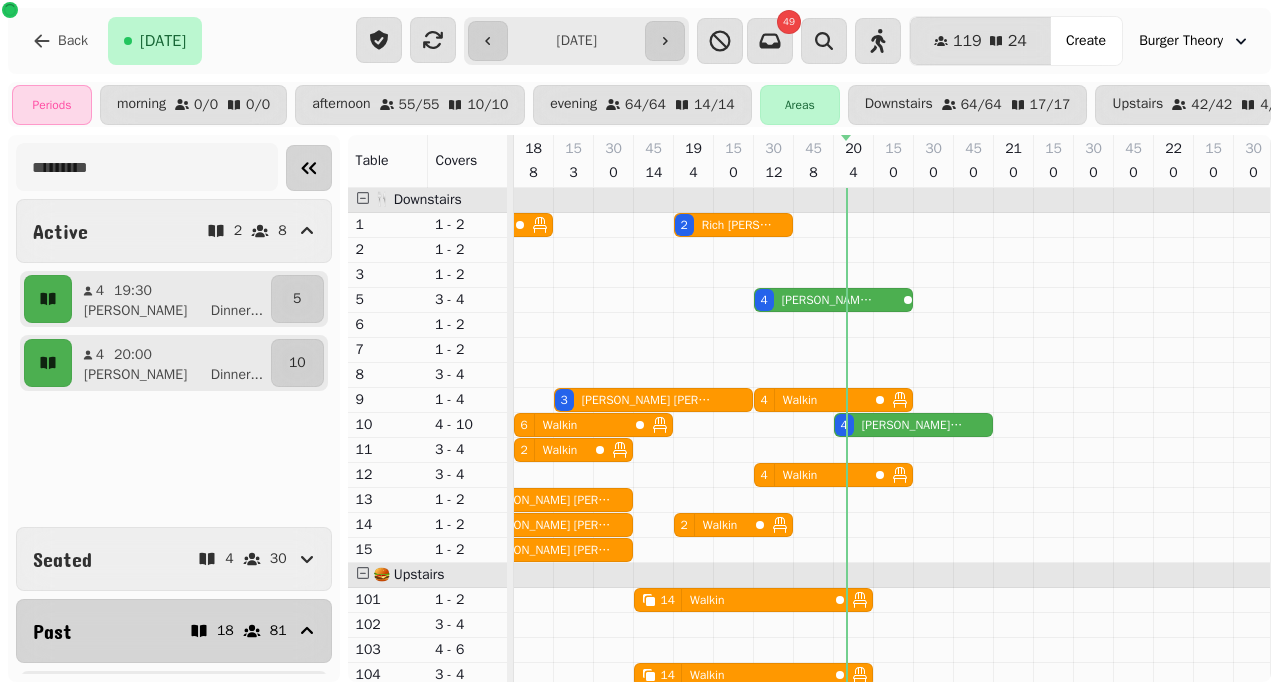 click on "4 [PERSON_NAME]" at bounding box center (826, 300) 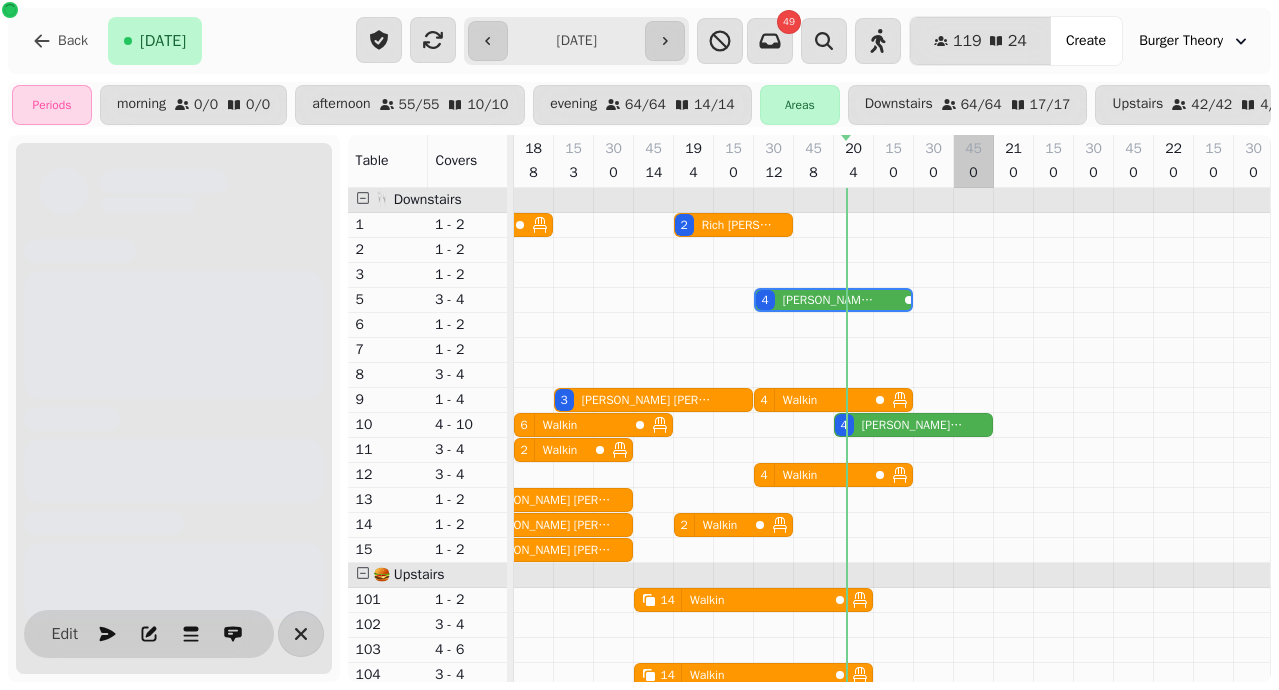 scroll, scrollTop: 0, scrollLeft: 1082, axis: horizontal 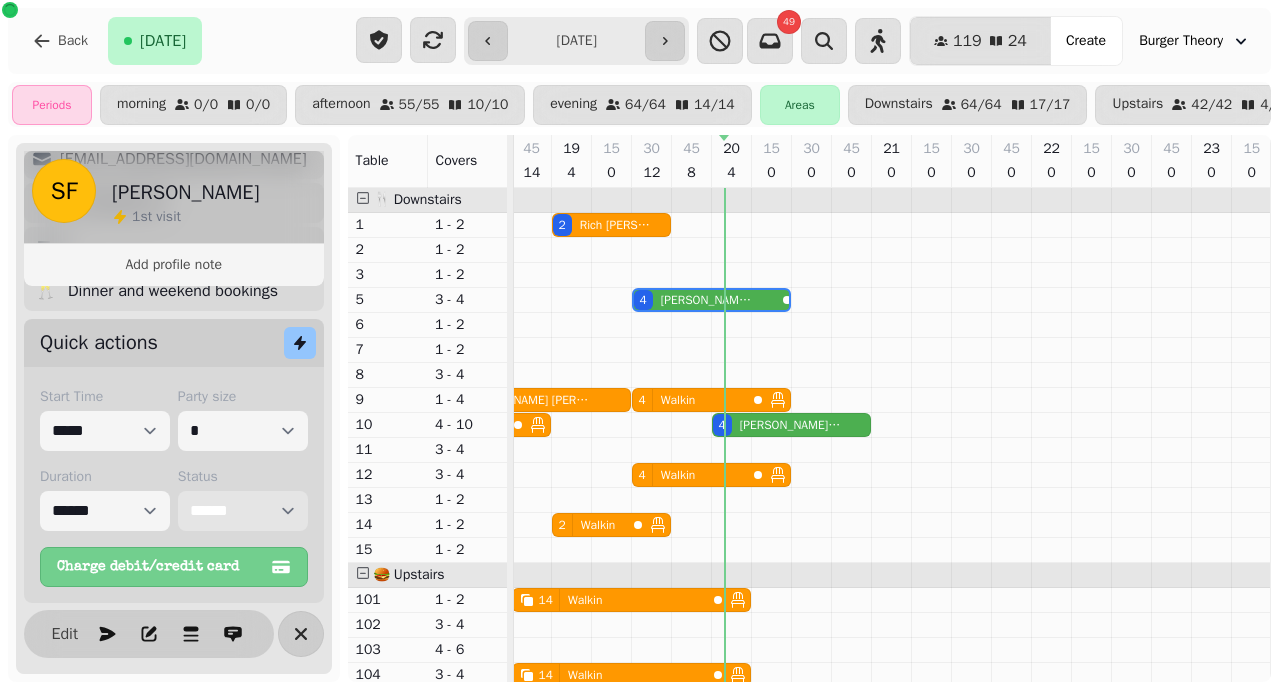 click on "**********" at bounding box center (243, 511) 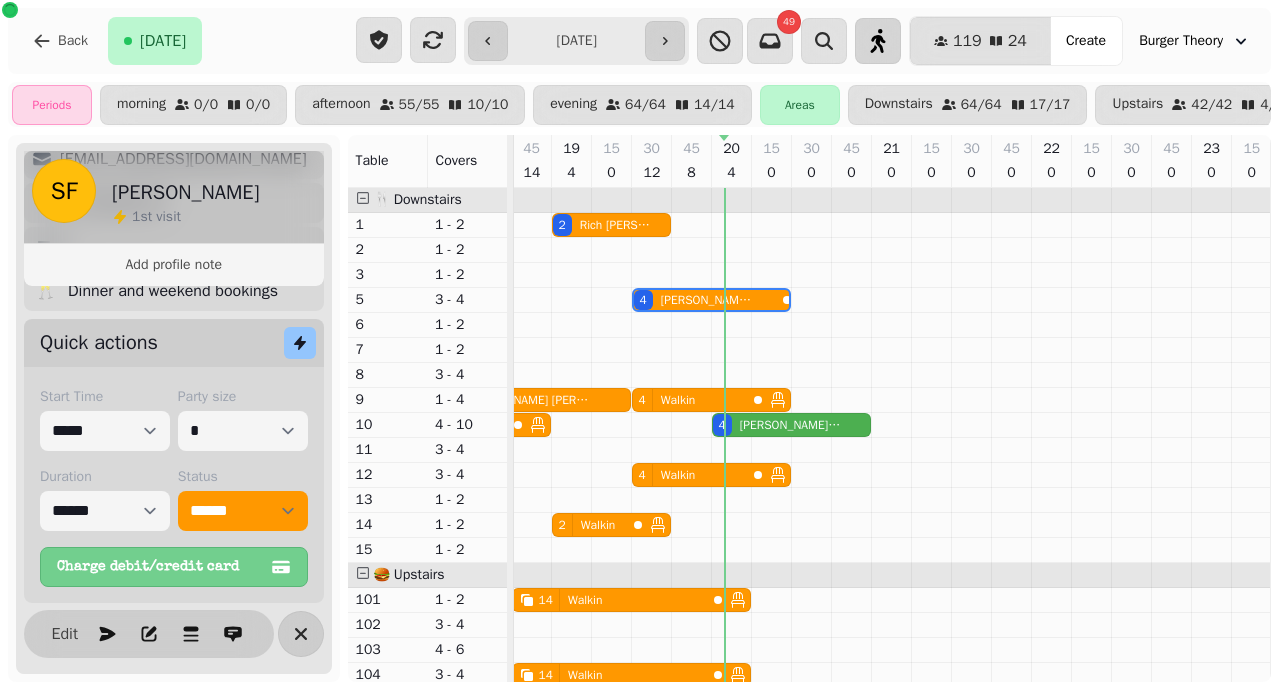 click 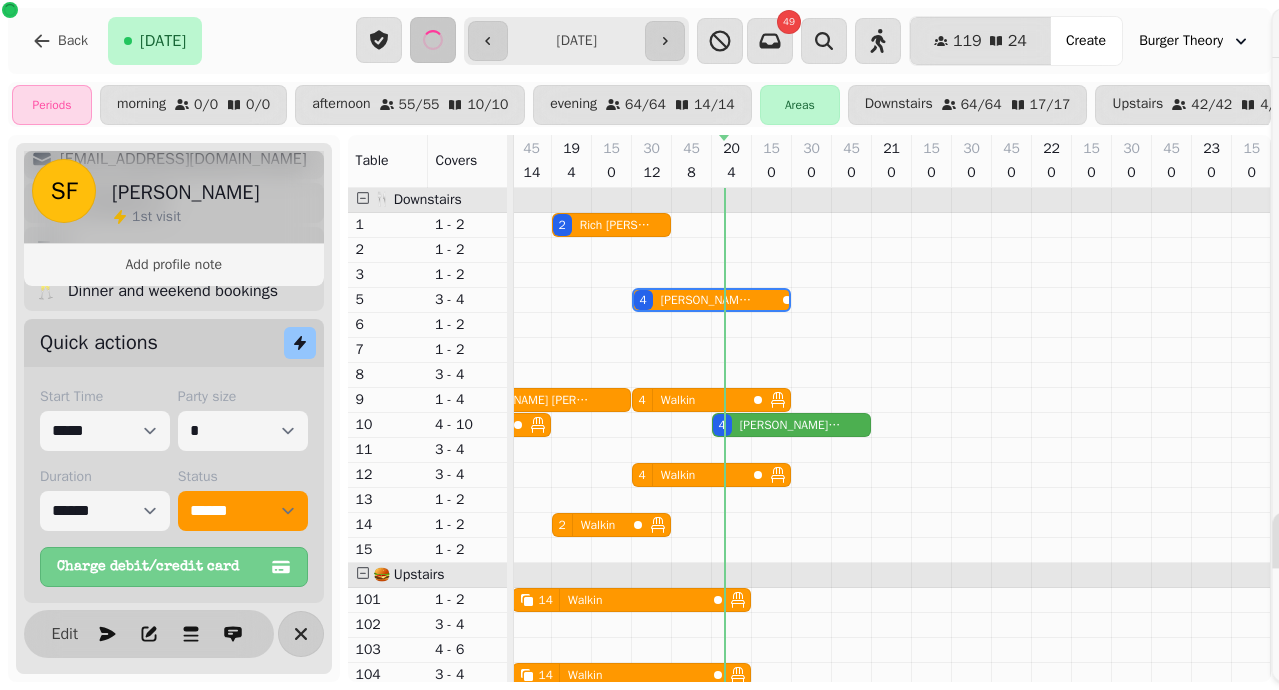 click on "**********" at bounding box center [639, 353] 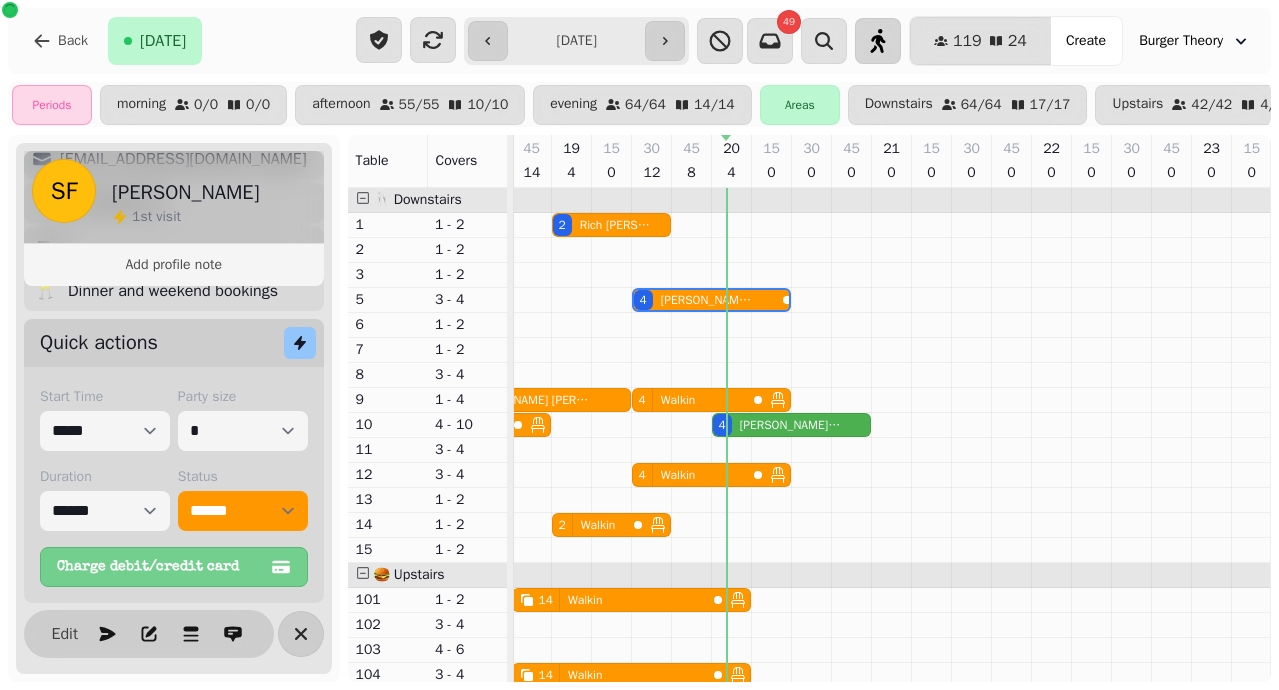 click 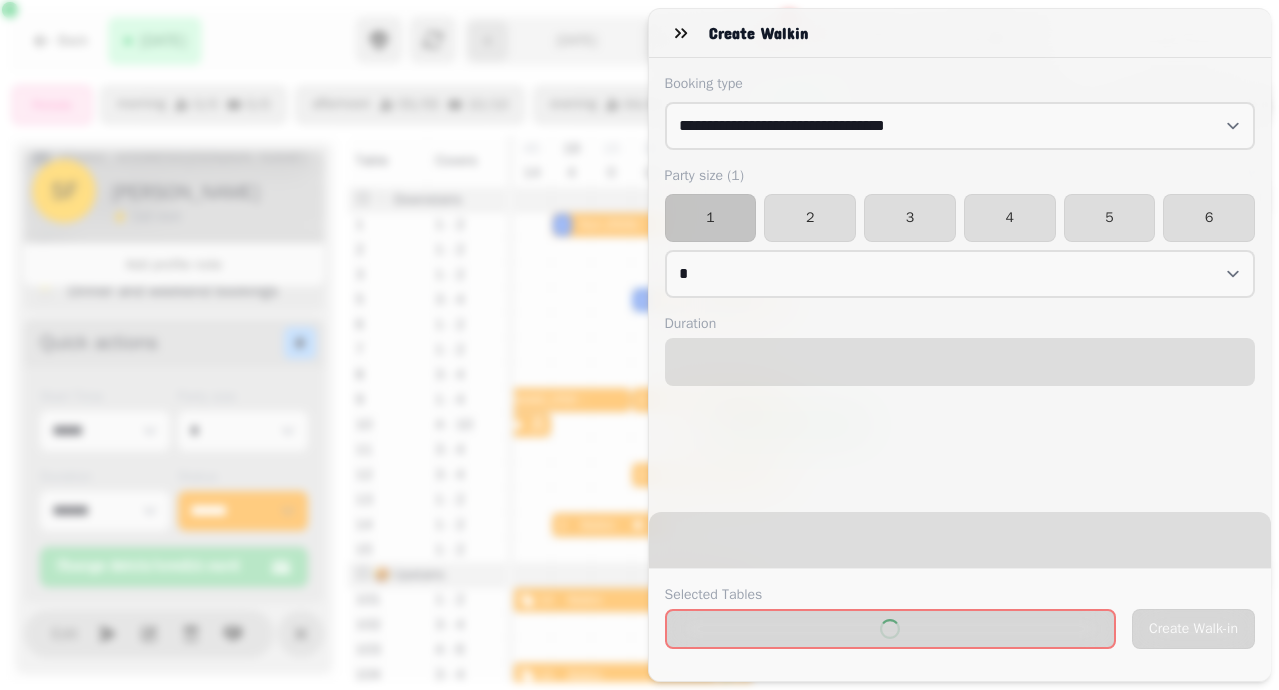 select on "****" 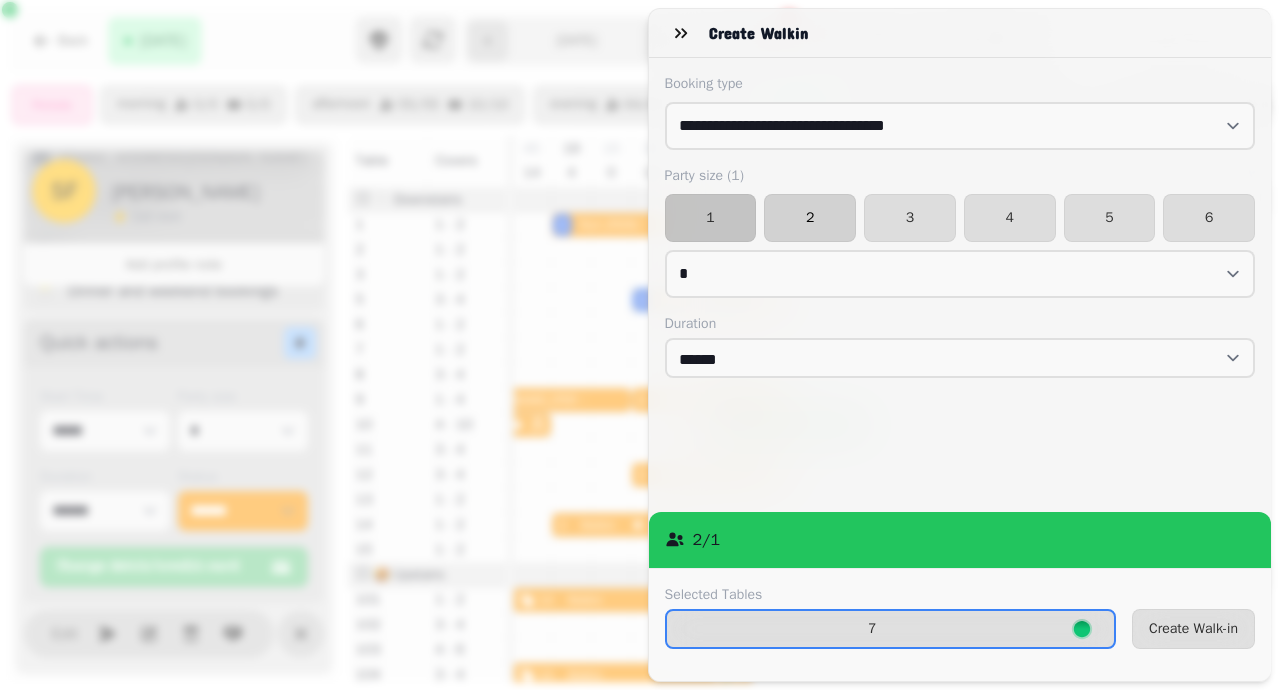 click on "2" at bounding box center (810, 218) 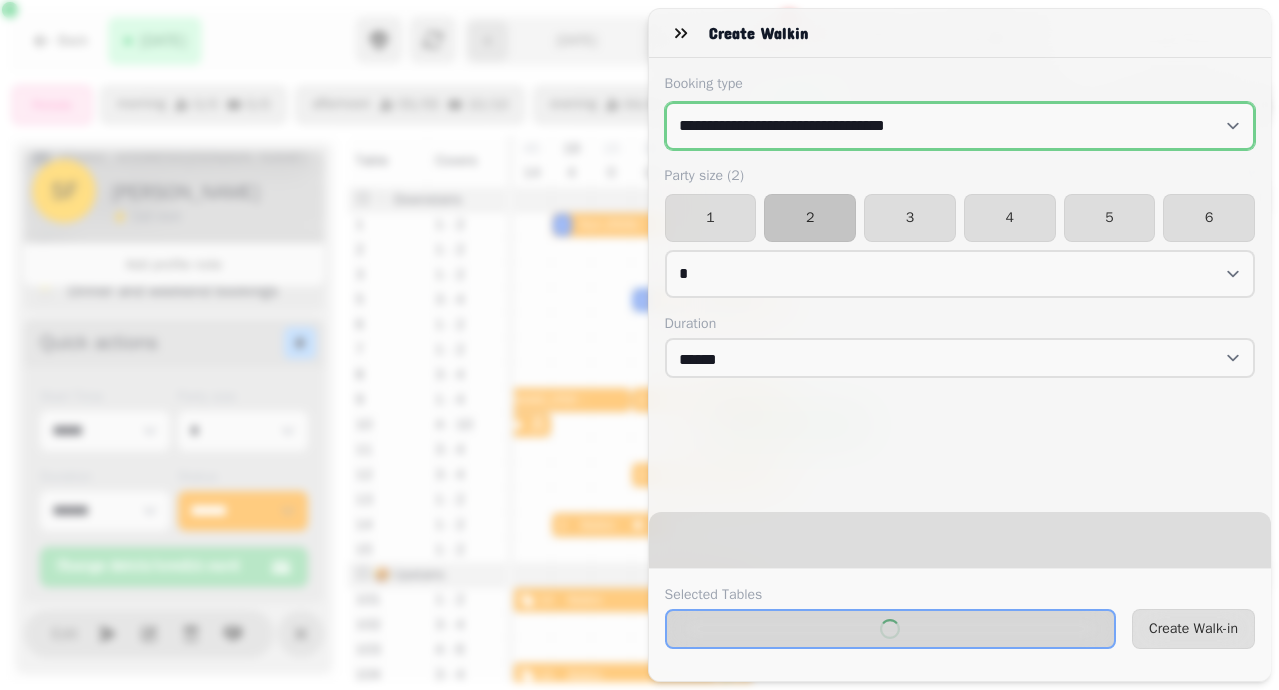 click on "**********" at bounding box center [960, 126] 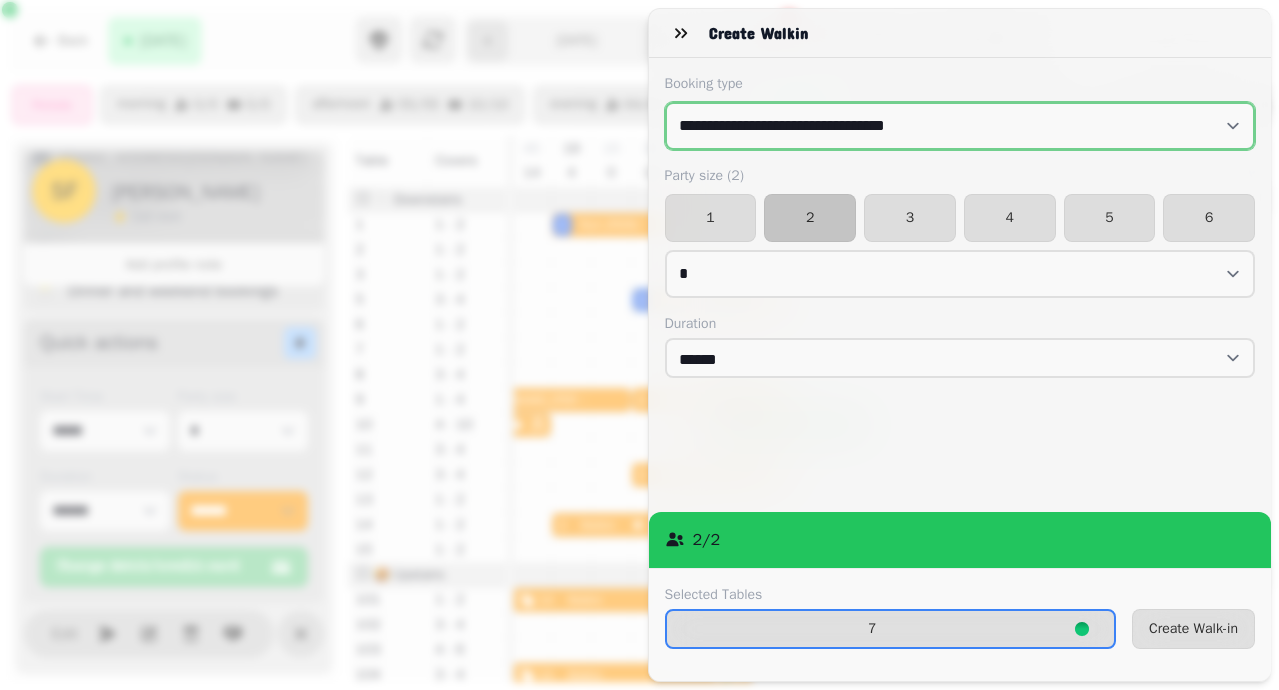 select on "**********" 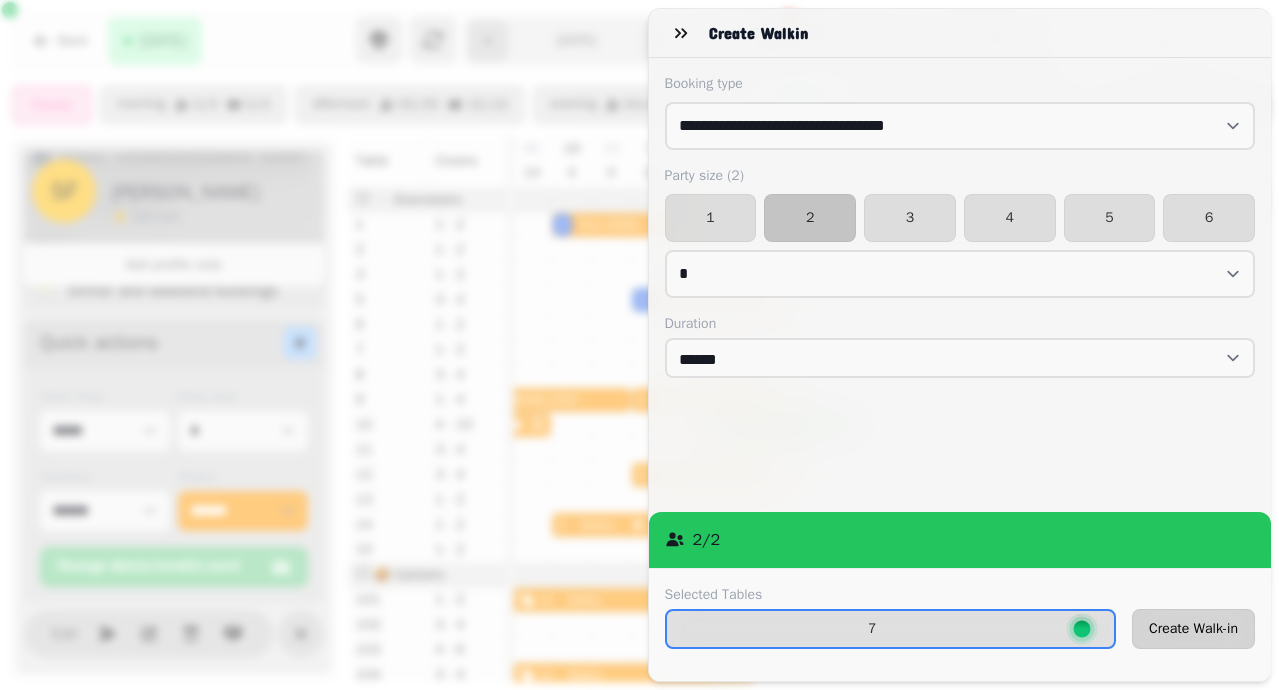 click on "Create Walk-in" at bounding box center (1193, 629) 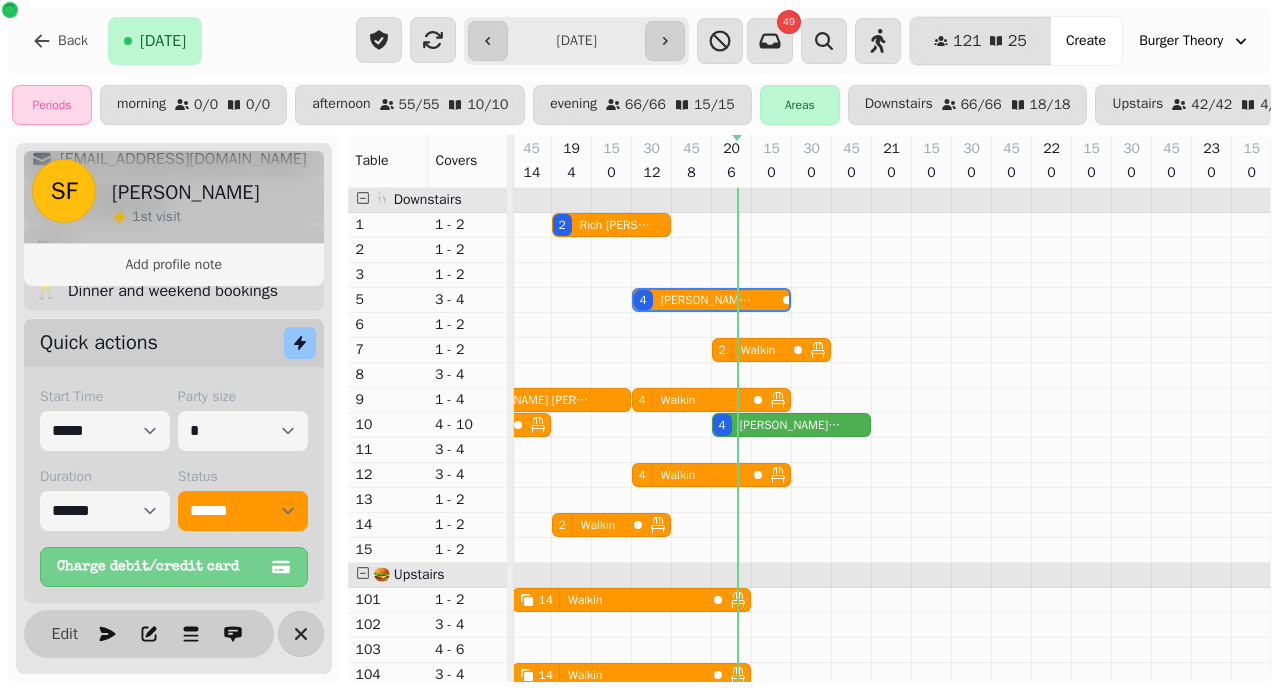 scroll, scrollTop: 280, scrollLeft: 1082, axis: both 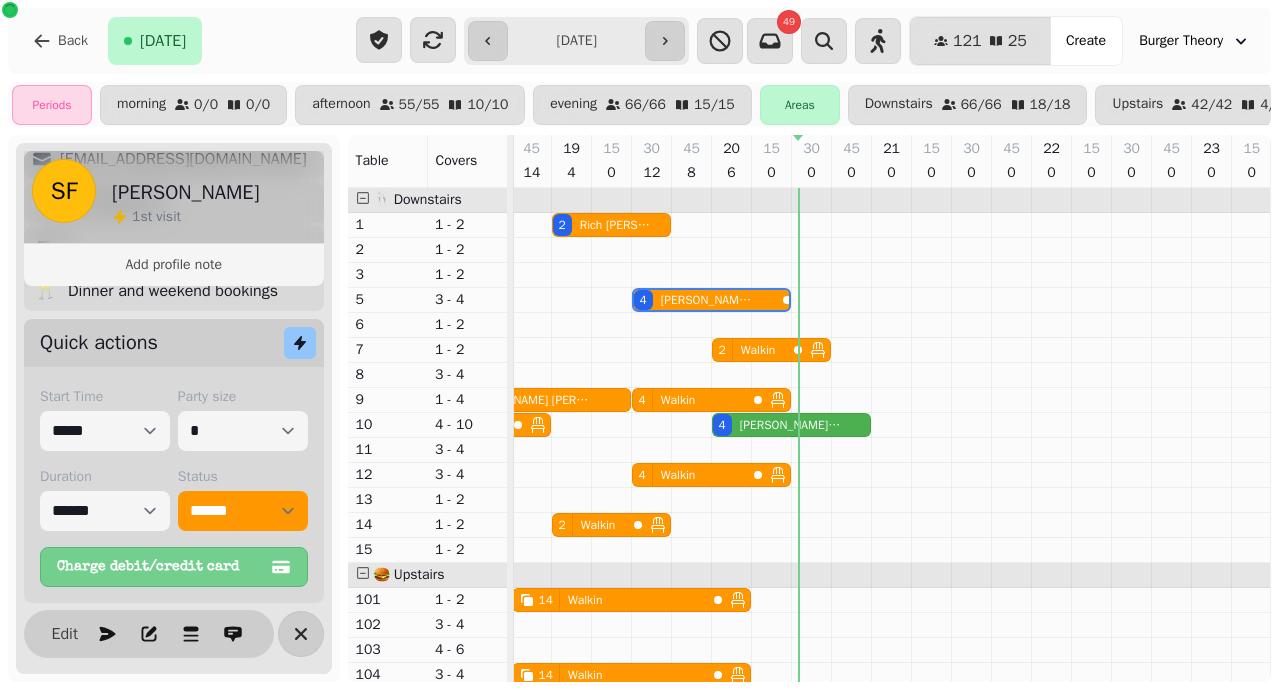 click on "[PERSON_NAME]" at bounding box center [791, 425] 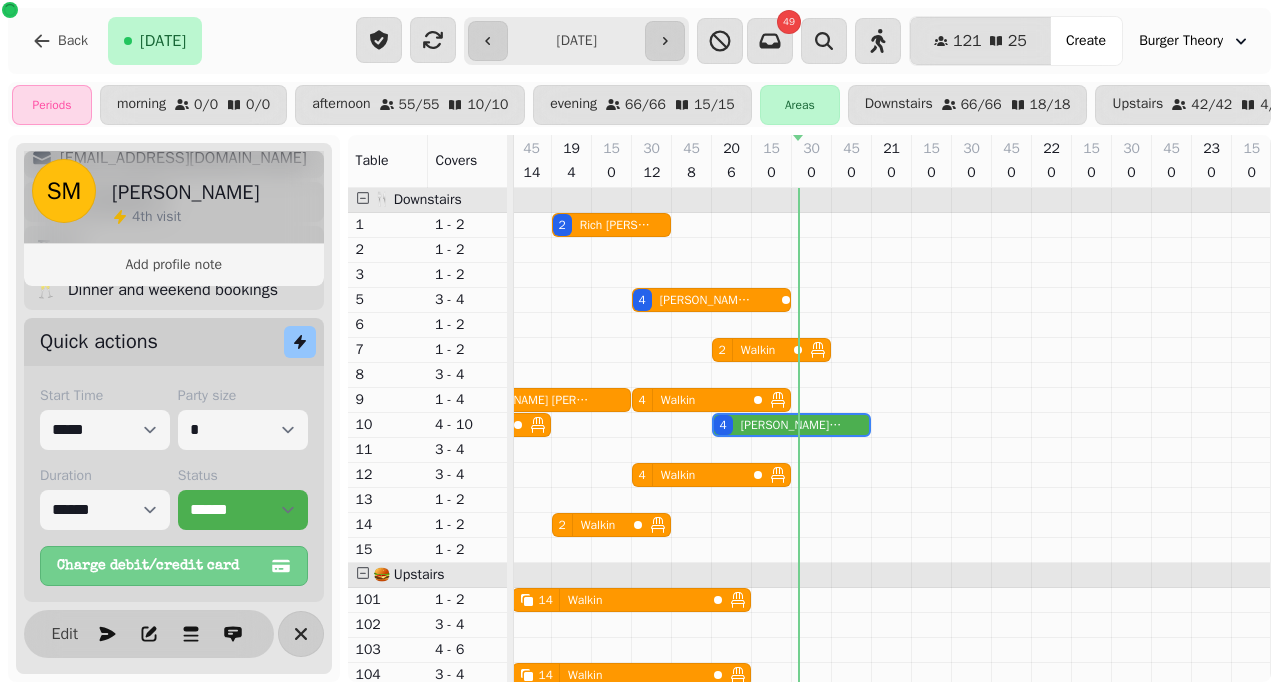 scroll, scrollTop: 243, scrollLeft: 0, axis: vertical 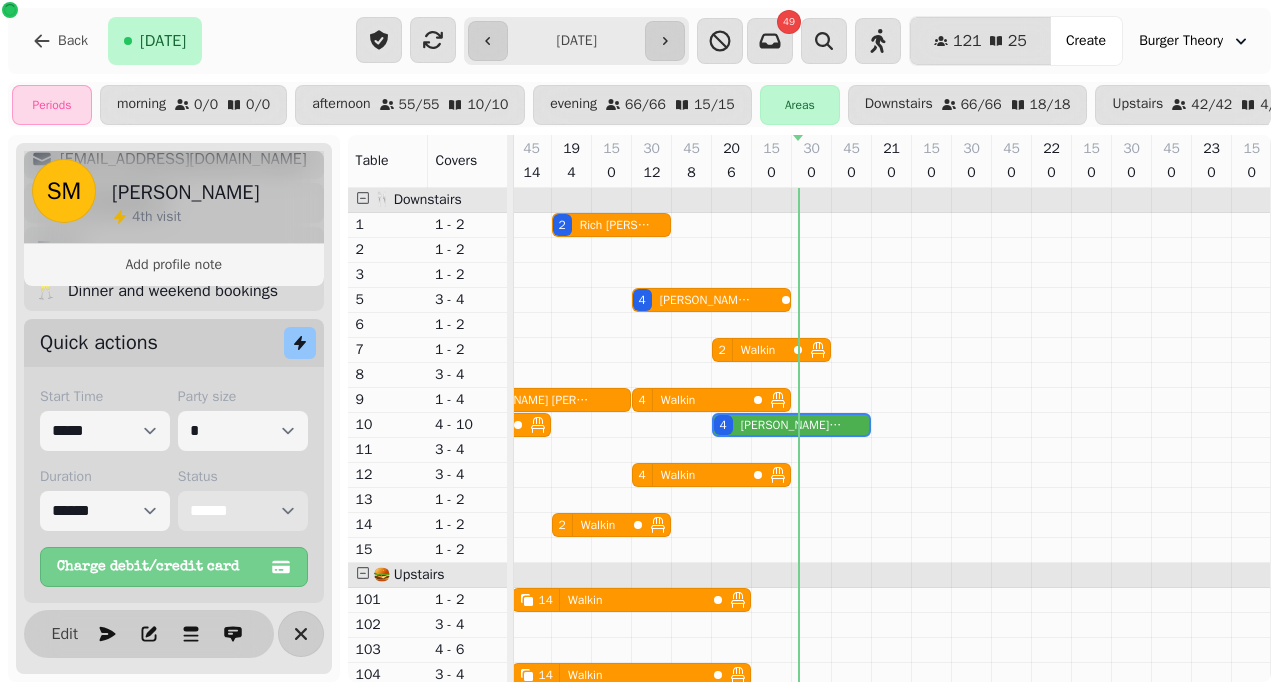 click on "**********" at bounding box center (243, 511) 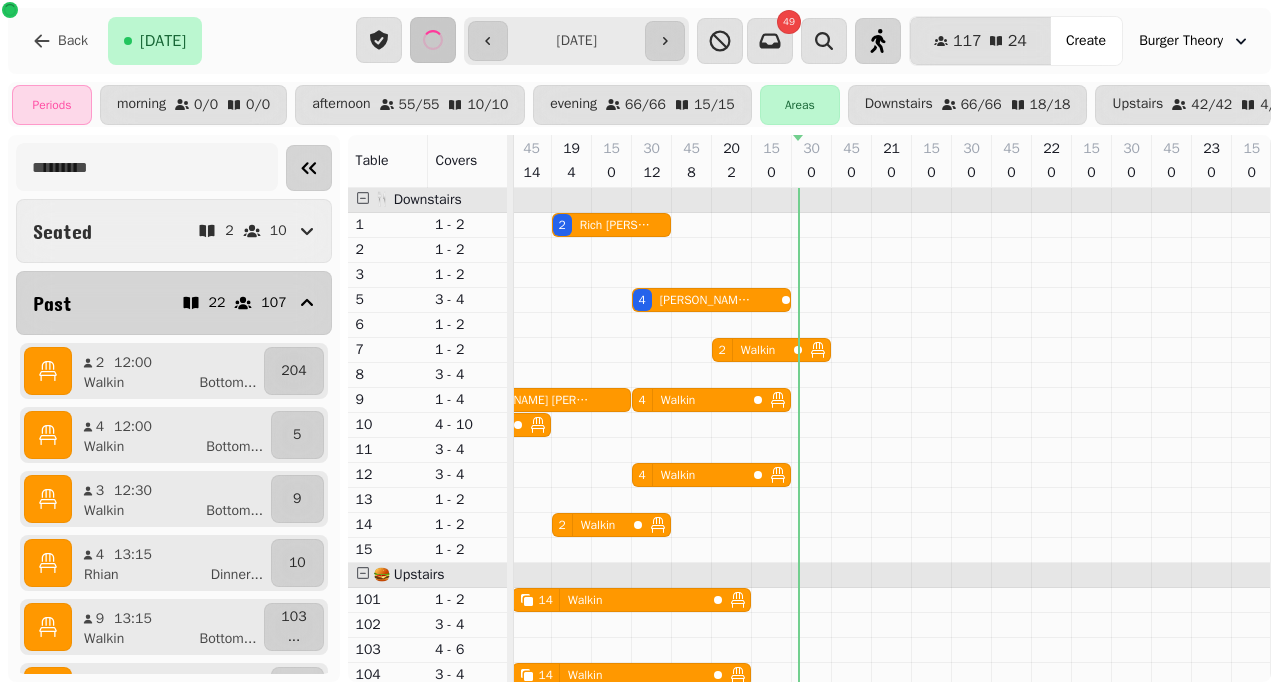 click at bounding box center [878, 41] 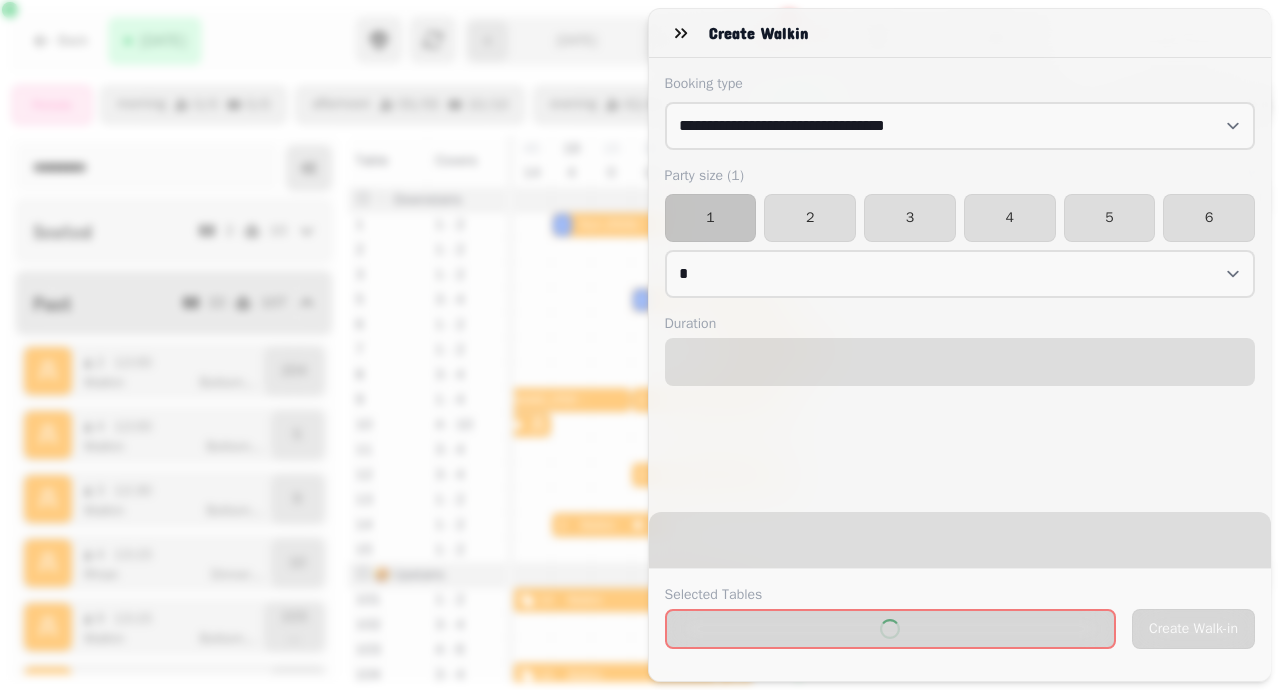 select on "****" 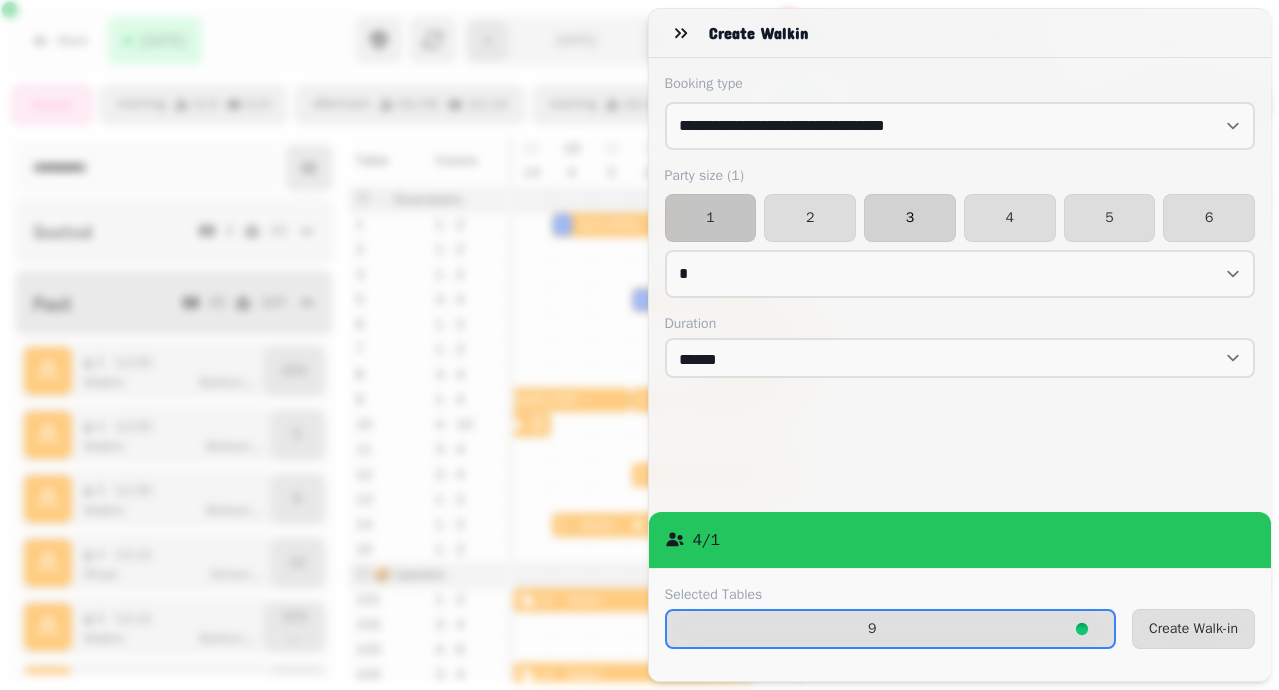 click on "3" at bounding box center [910, 218] 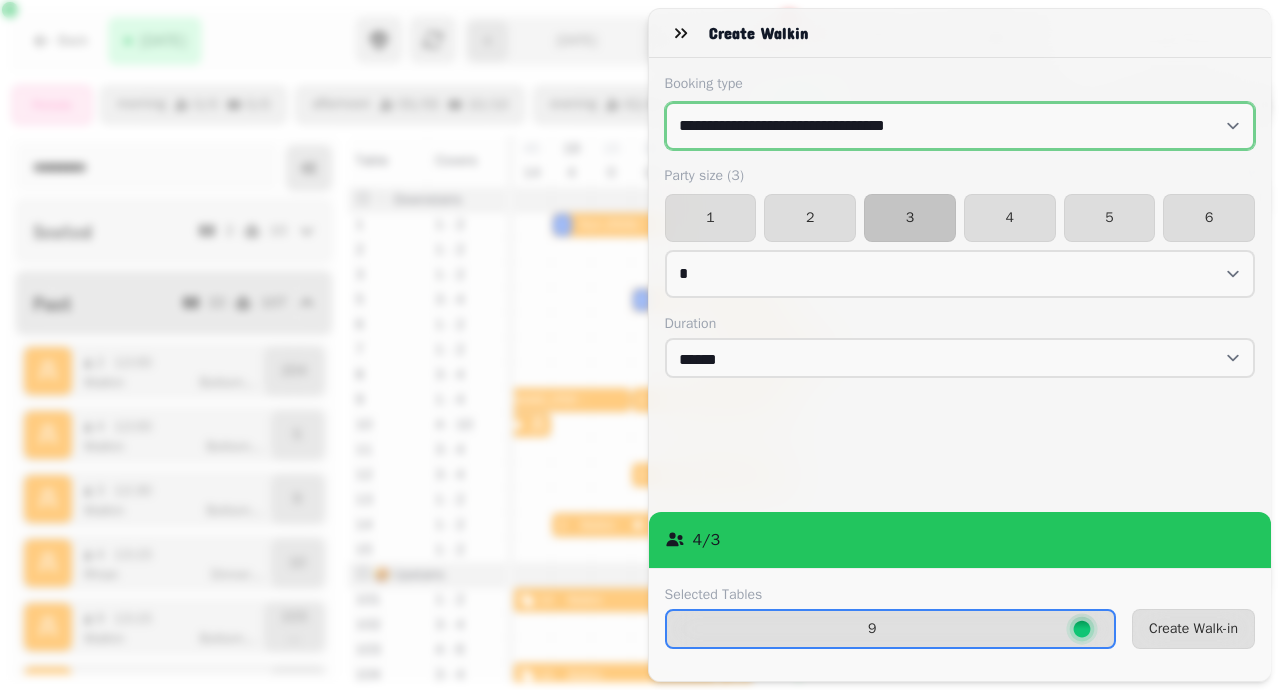 click on "**********" at bounding box center (960, 126) 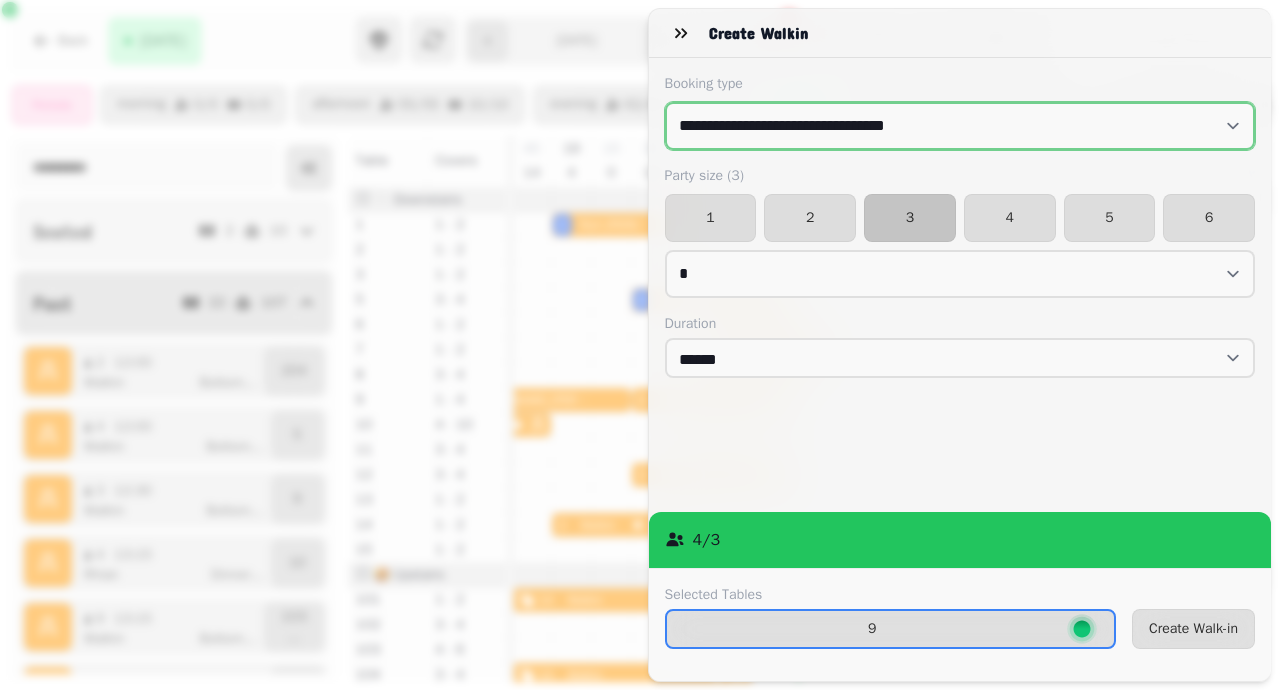 select on "**********" 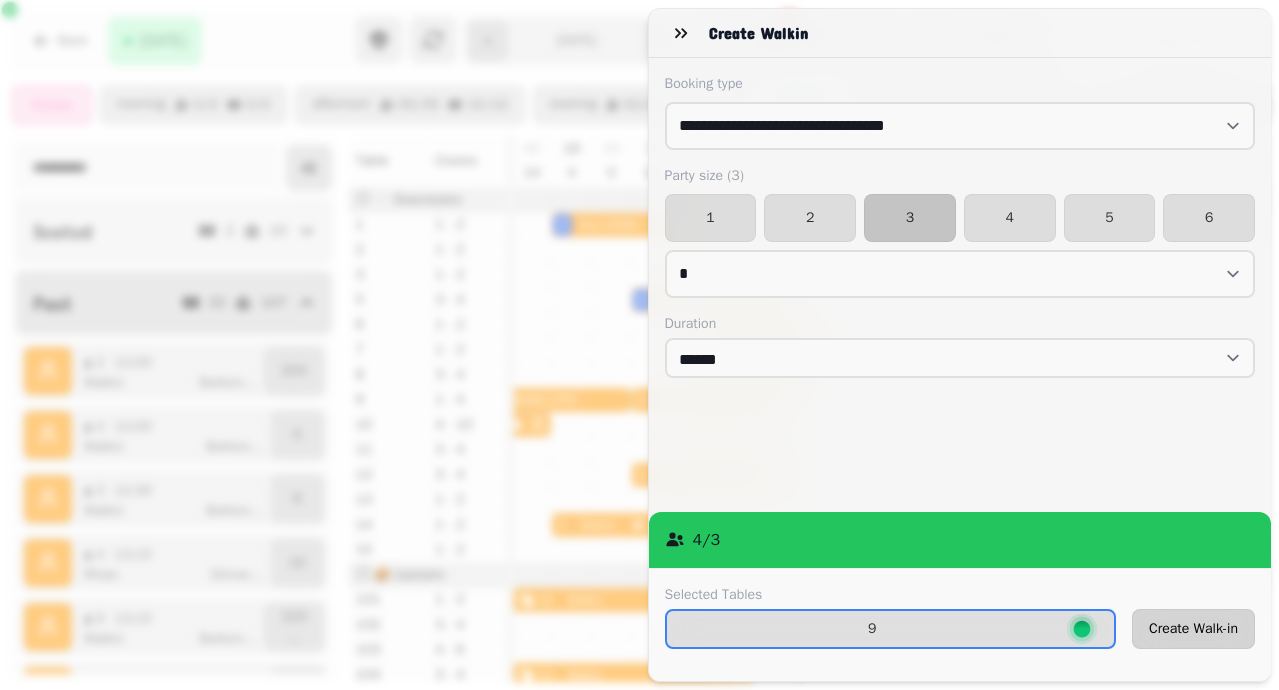 click on "Create Walk-in" at bounding box center [1193, 629] 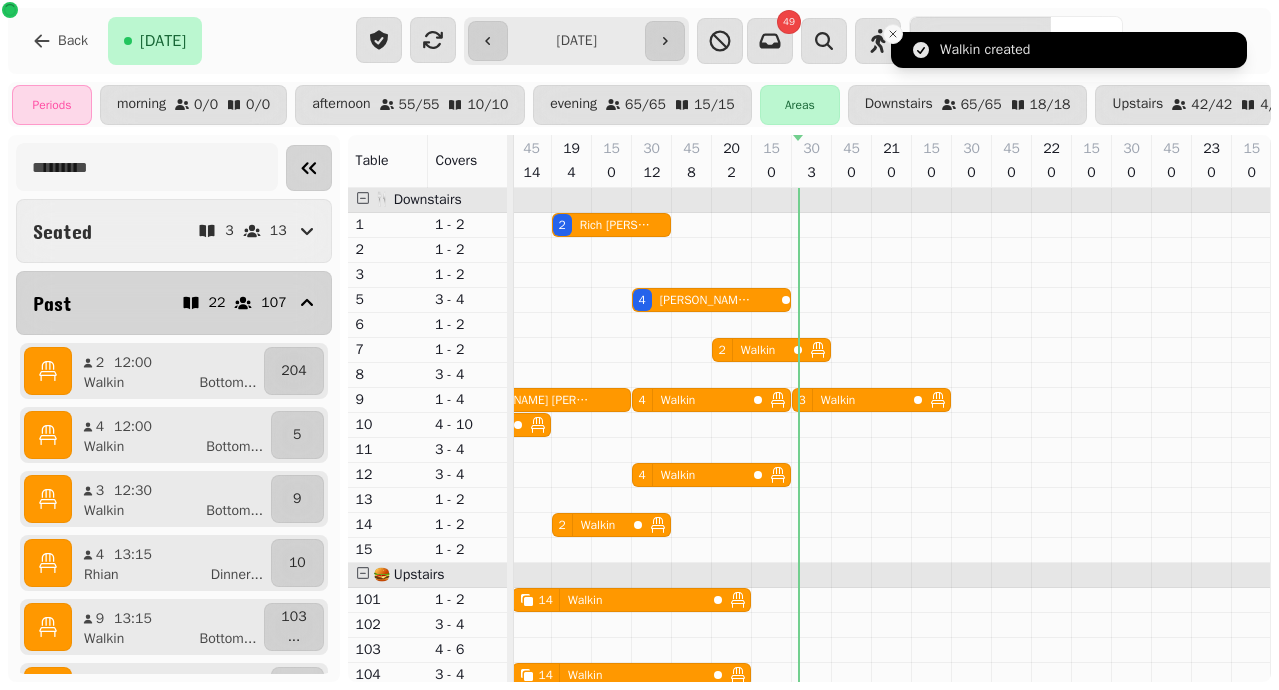 click 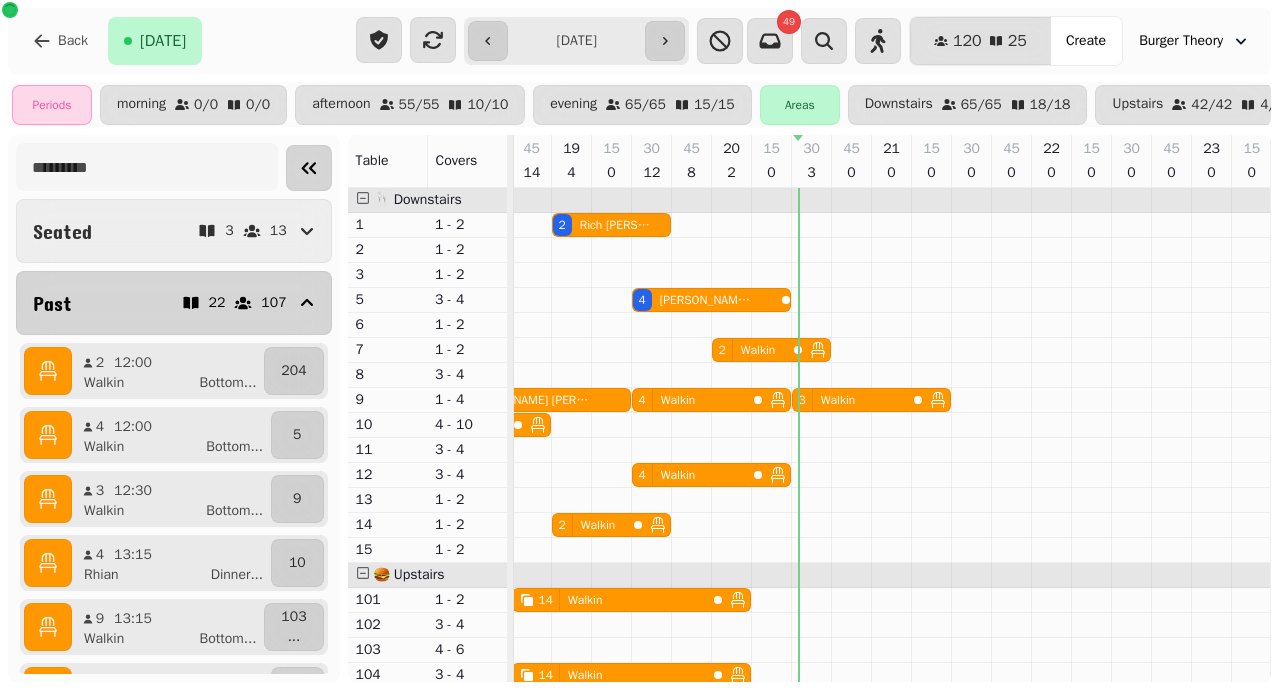 scroll, scrollTop: 0, scrollLeft: 0, axis: both 